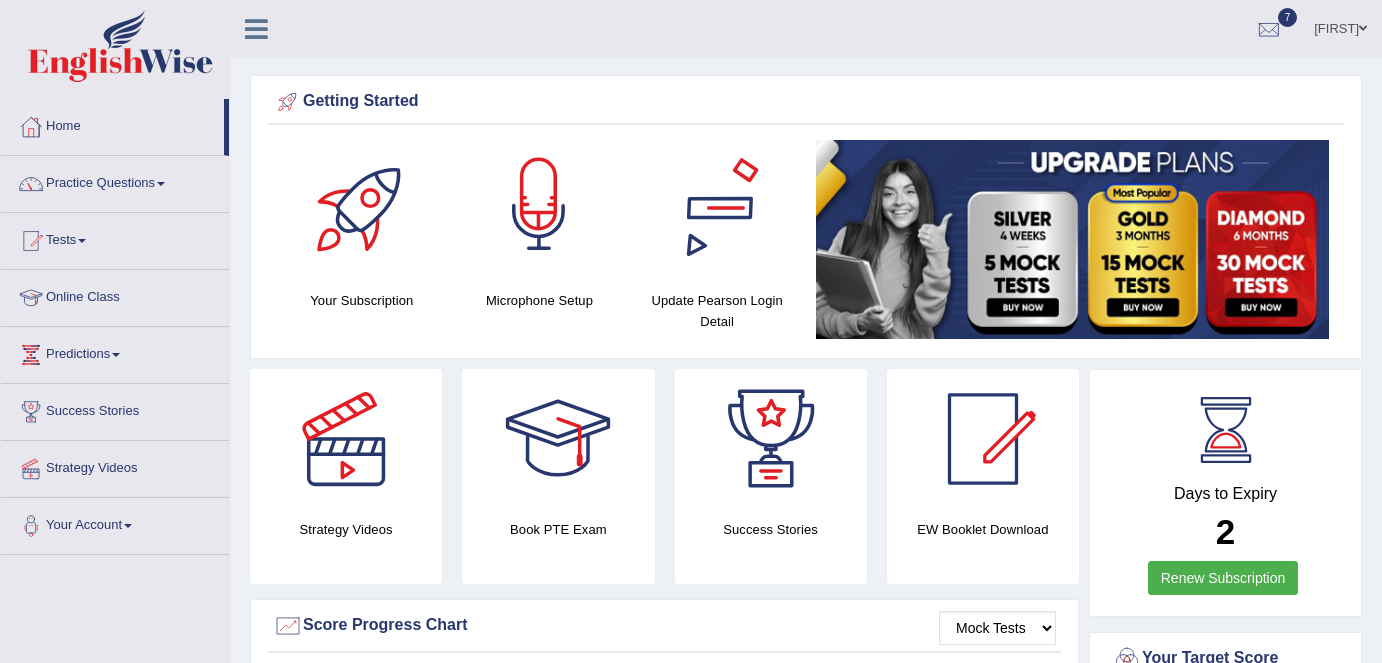 scroll, scrollTop: 0, scrollLeft: 0, axis: both 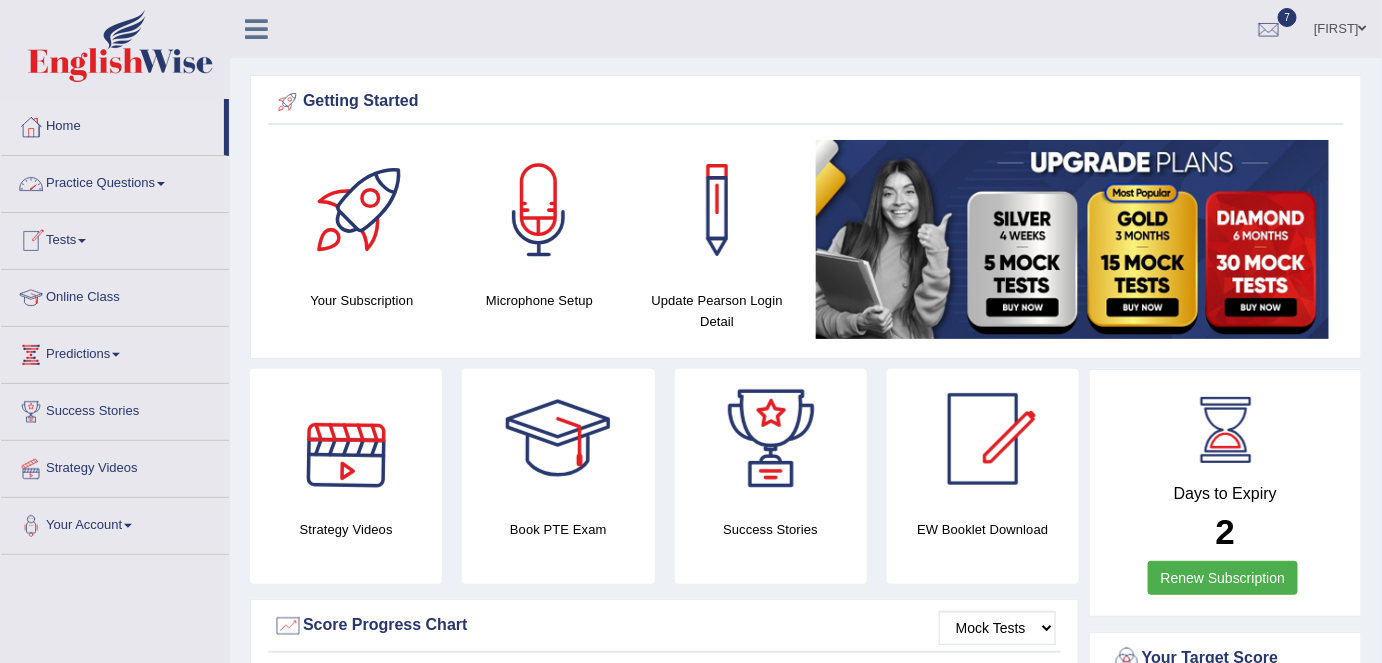click on "Practice Questions" at bounding box center [115, 181] 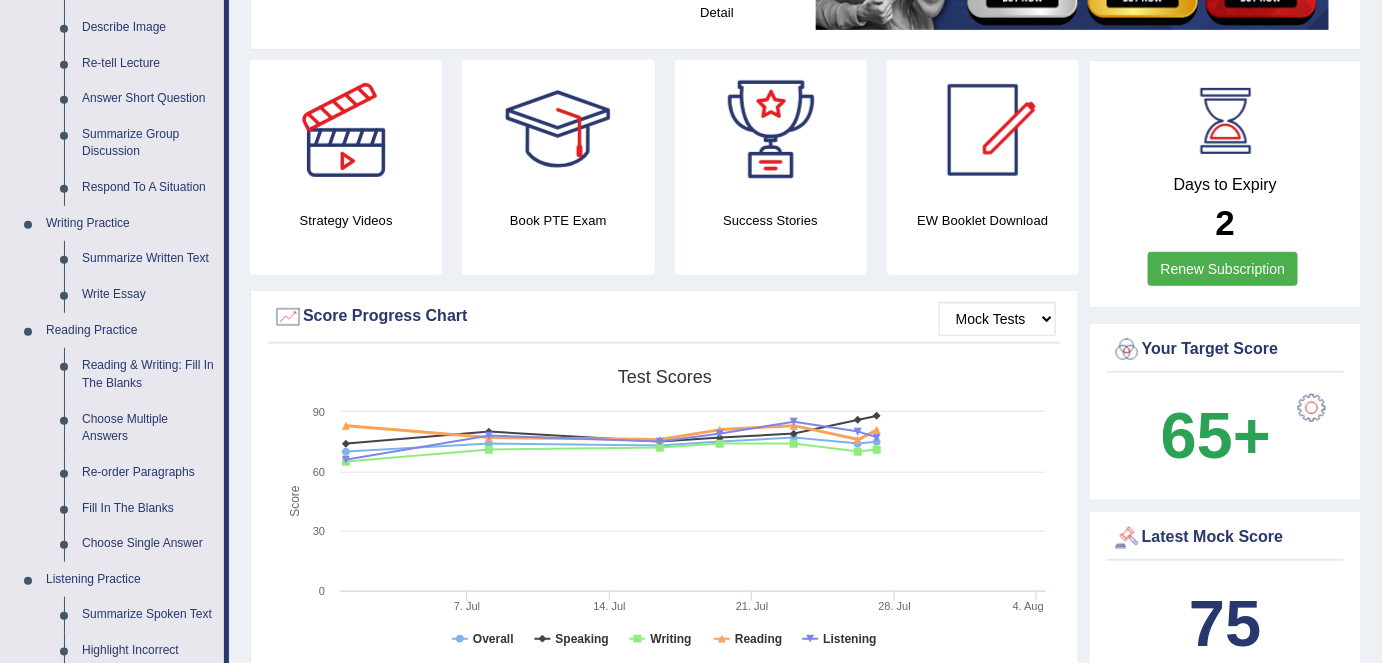 scroll, scrollTop: 312, scrollLeft: 0, axis: vertical 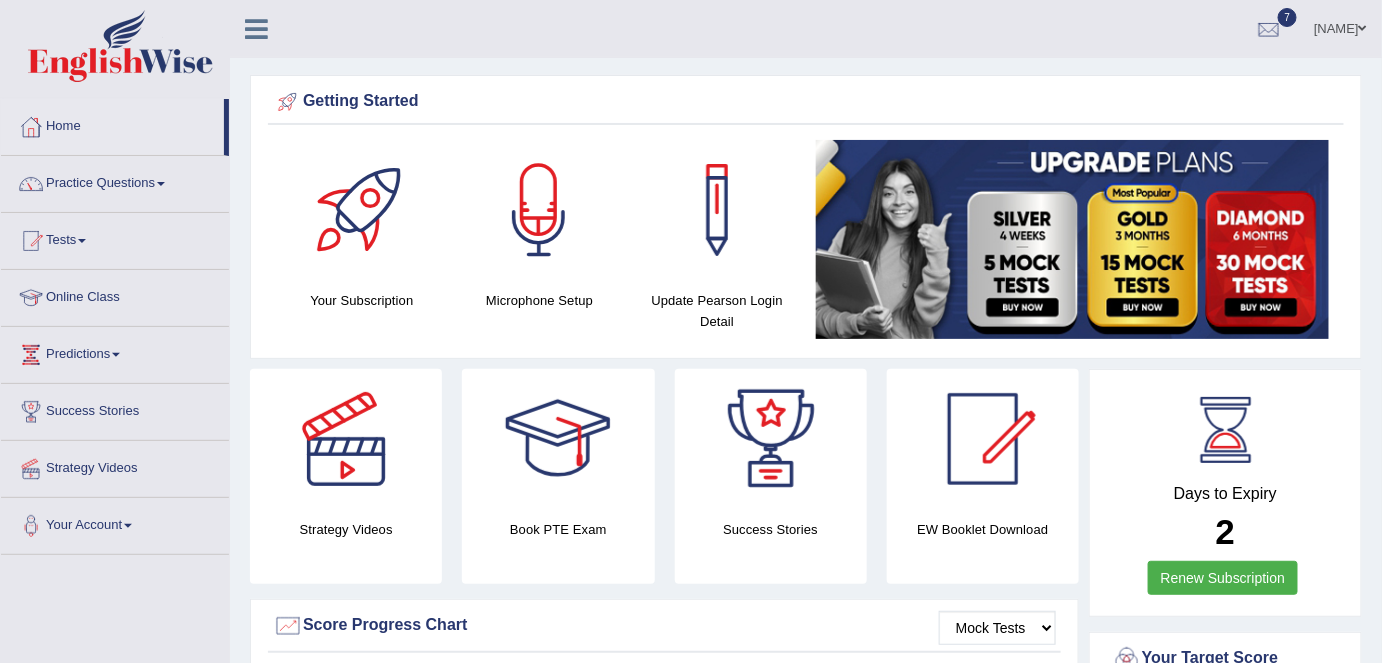 click on "Practice Questions" at bounding box center (115, 181) 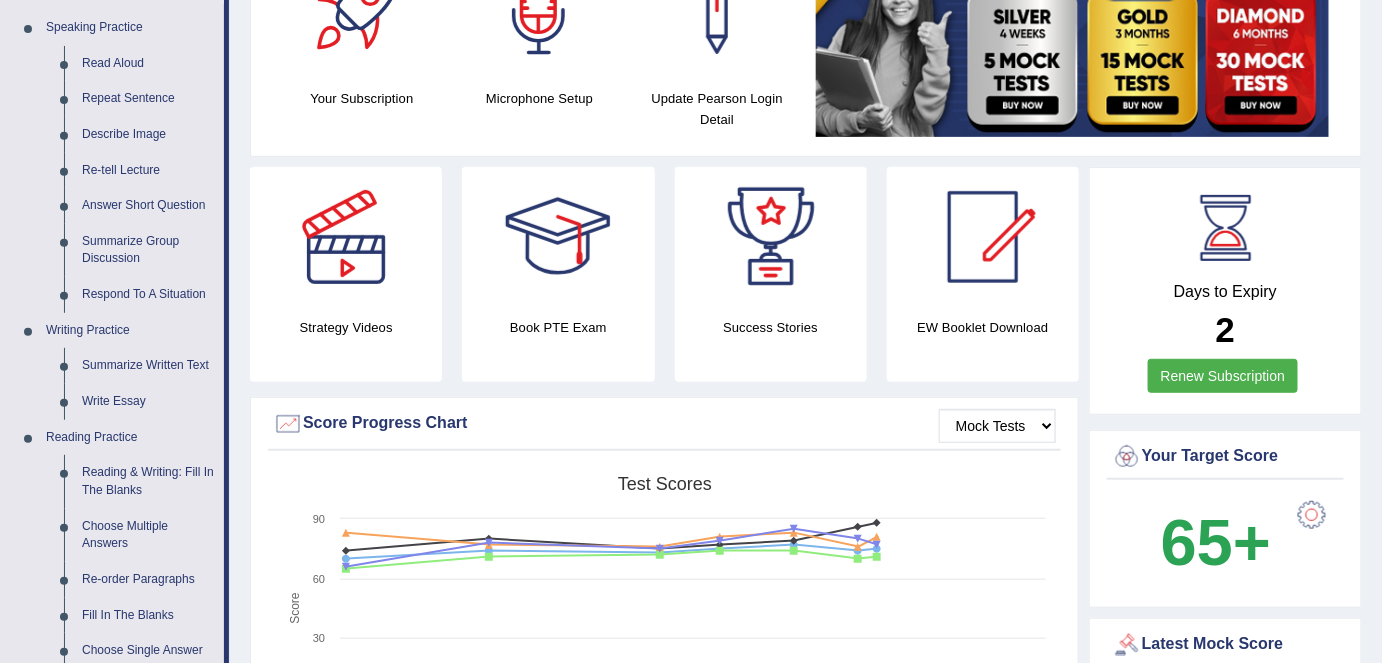 scroll, scrollTop: 199, scrollLeft: 0, axis: vertical 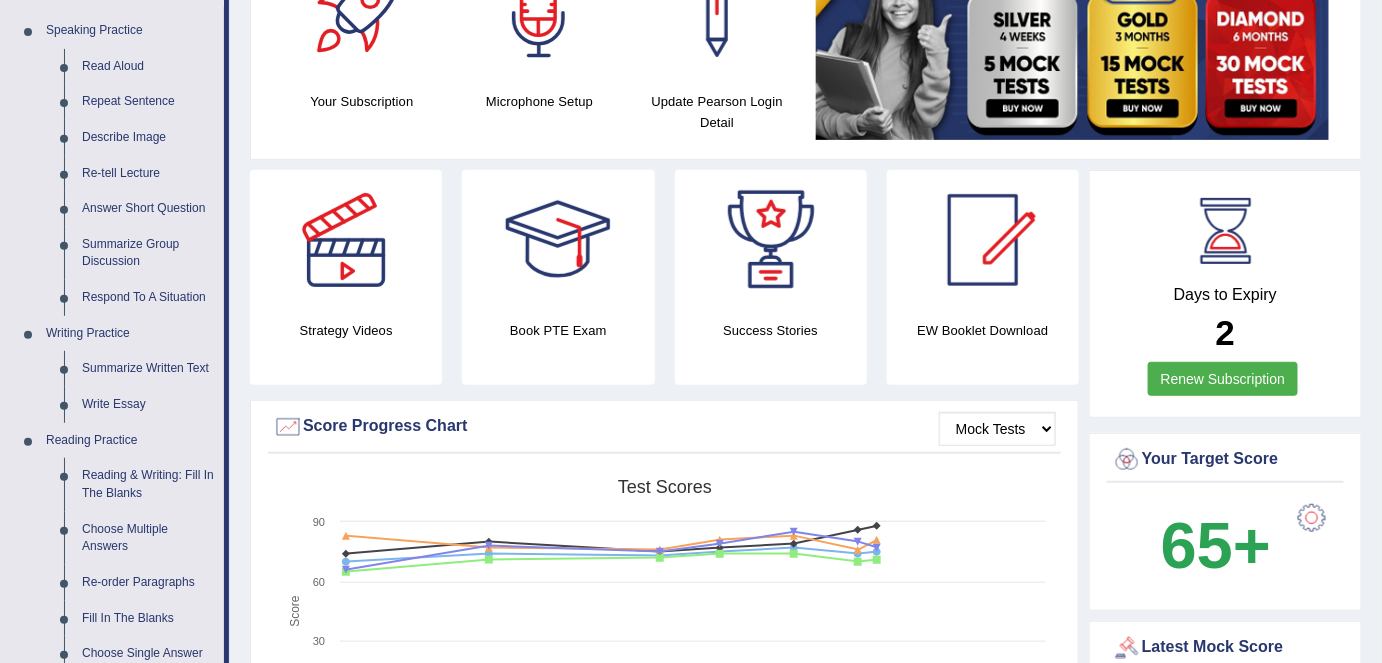 click on "Renew Subscription" at bounding box center (1223, 379) 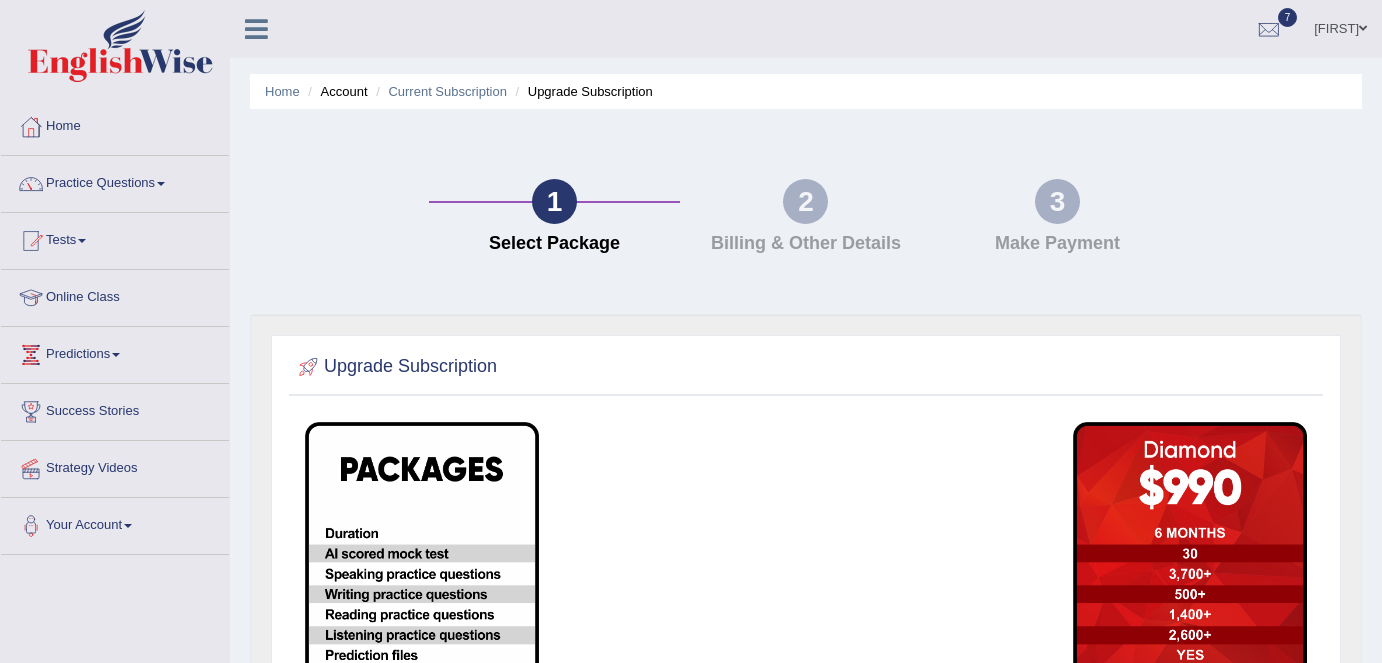 scroll, scrollTop: 0, scrollLeft: 0, axis: both 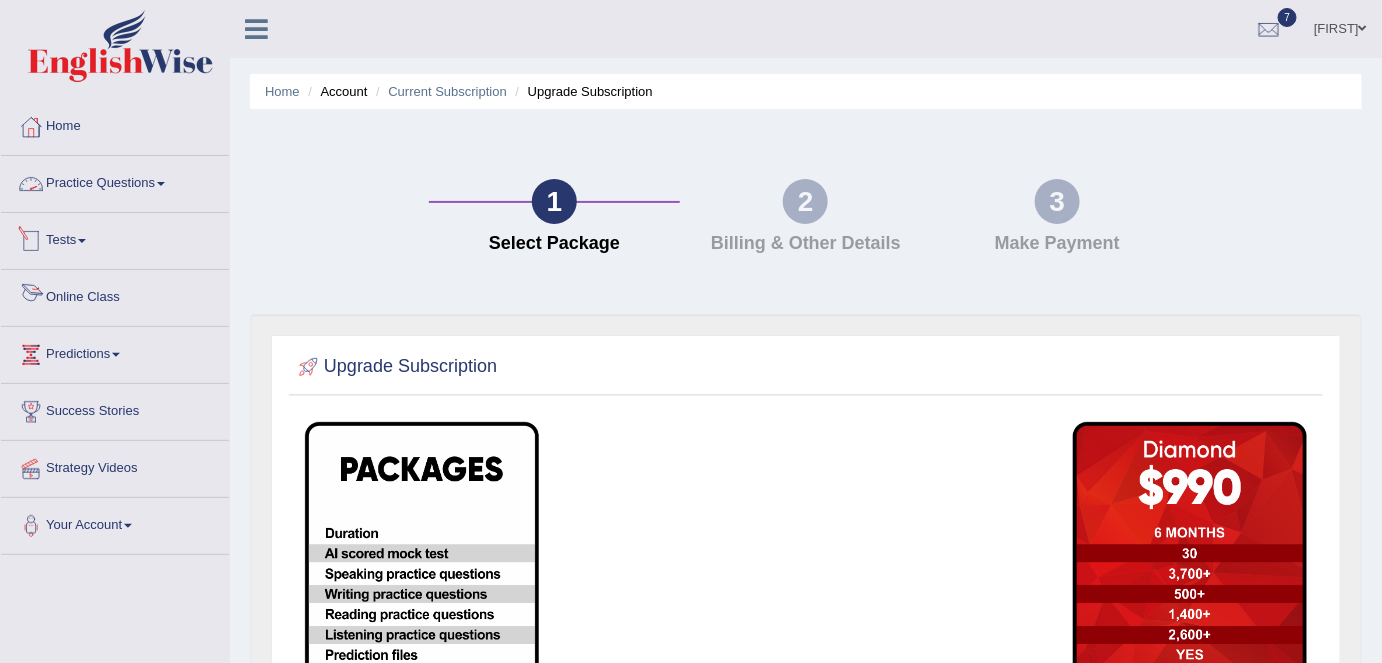 click on "Practice Questions" at bounding box center (115, 181) 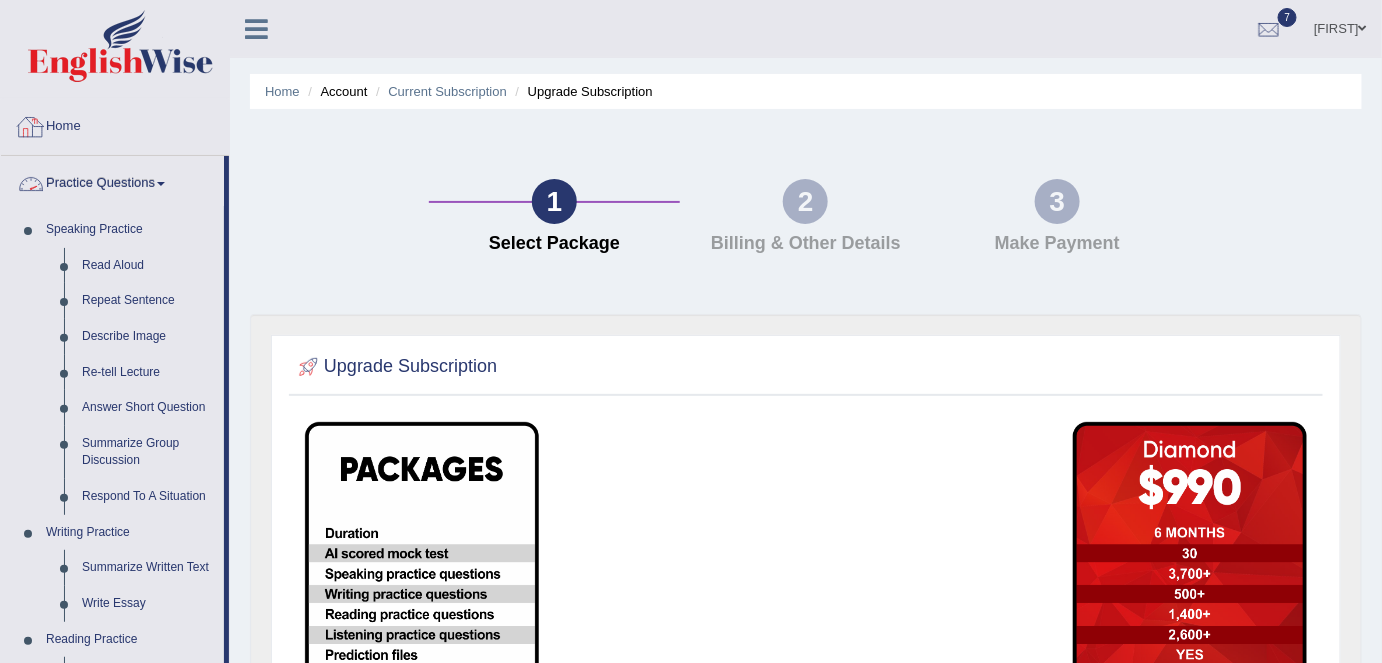 click on "Practice Questions" at bounding box center [112, 181] 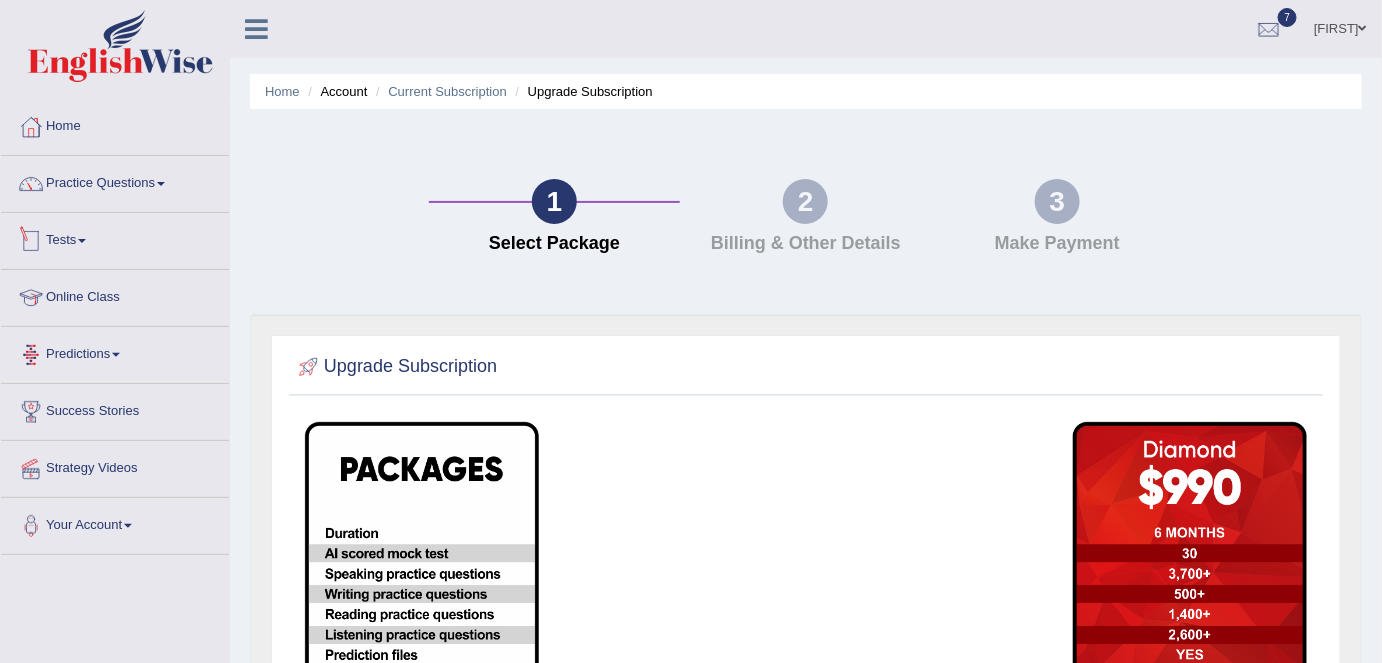 click on "Tests" at bounding box center [115, 238] 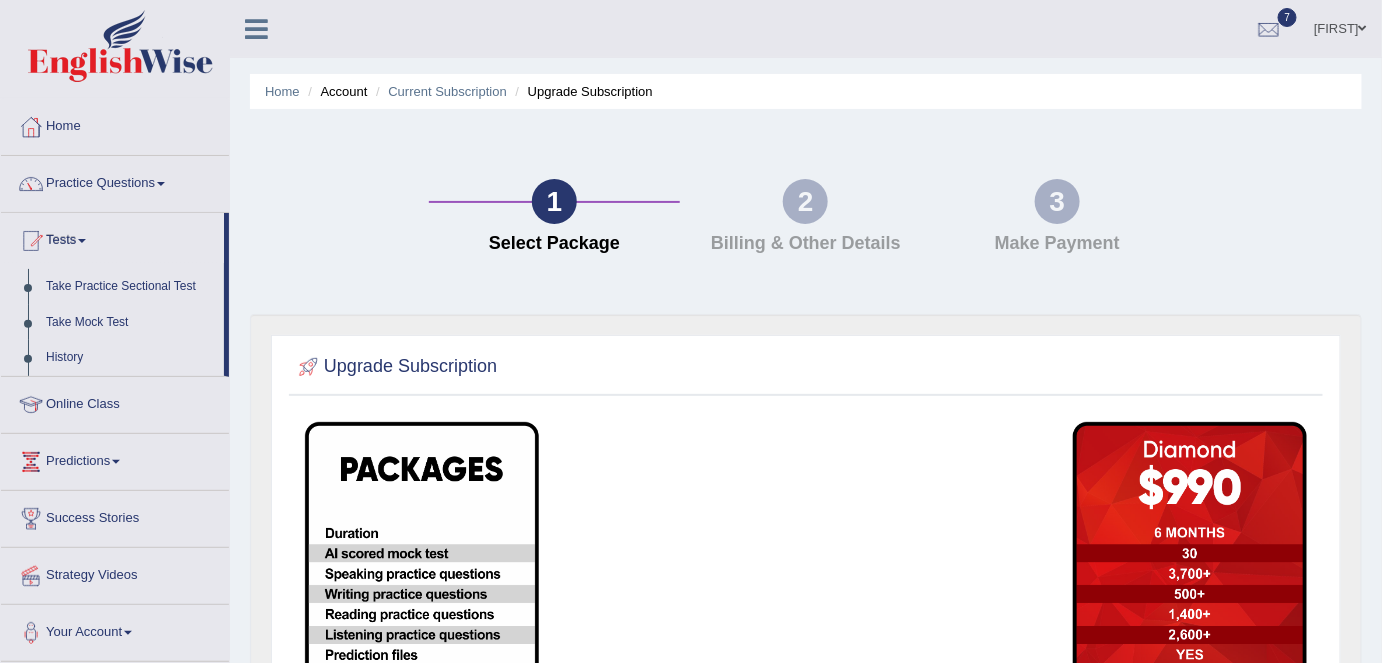 click on "History" at bounding box center [130, 358] 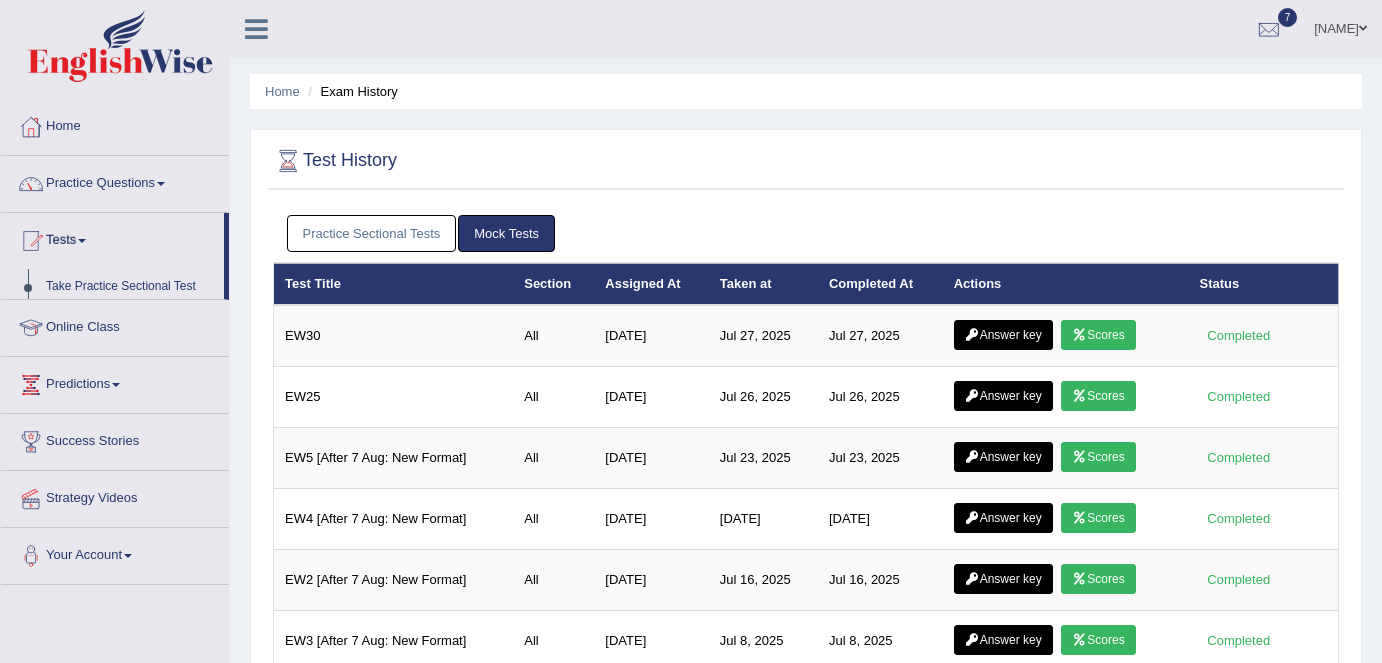 scroll, scrollTop: 0, scrollLeft: 0, axis: both 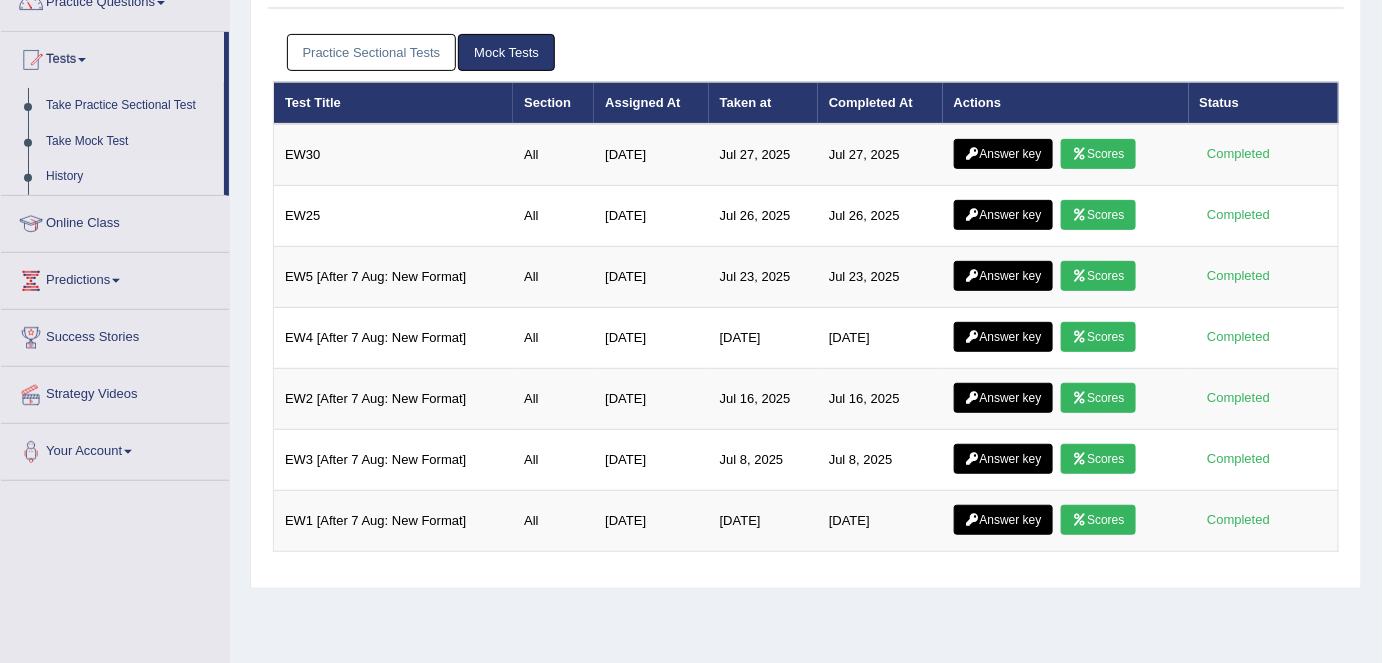 click on "Practice Sectional Tests" at bounding box center [372, 52] 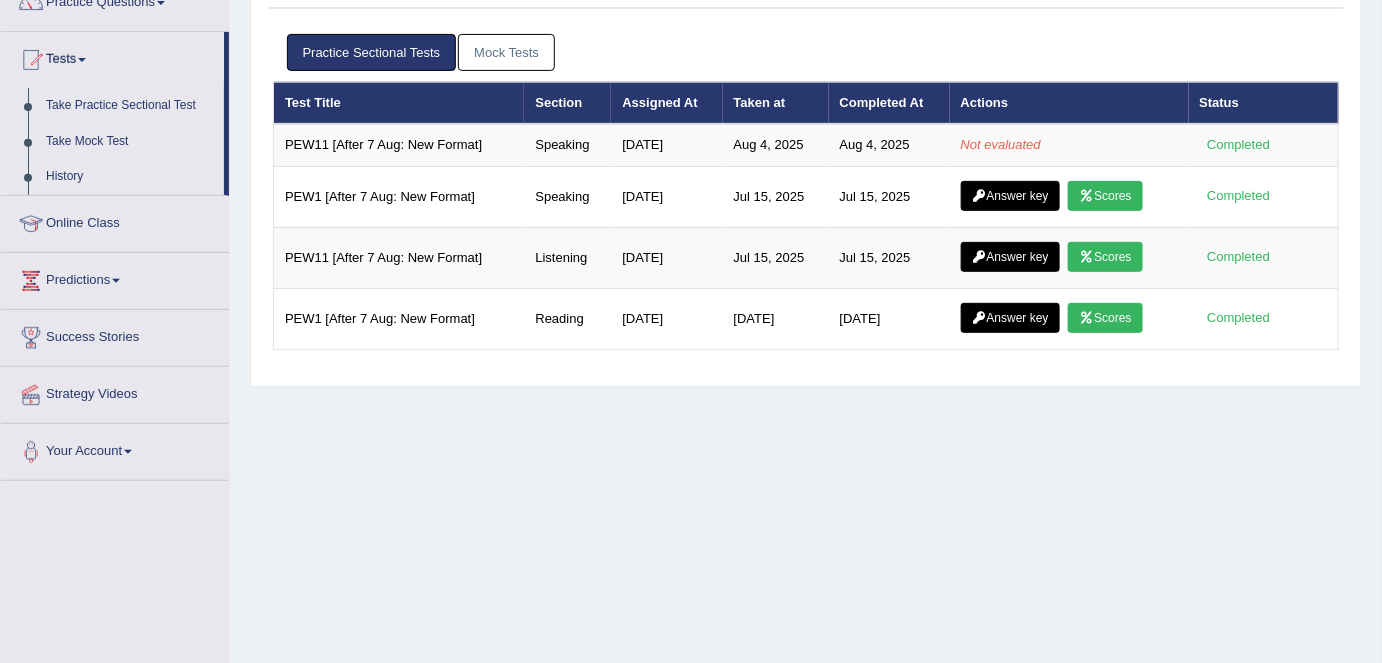click on "PEW1 [After 7 Aug: New Format]" at bounding box center [399, 318] 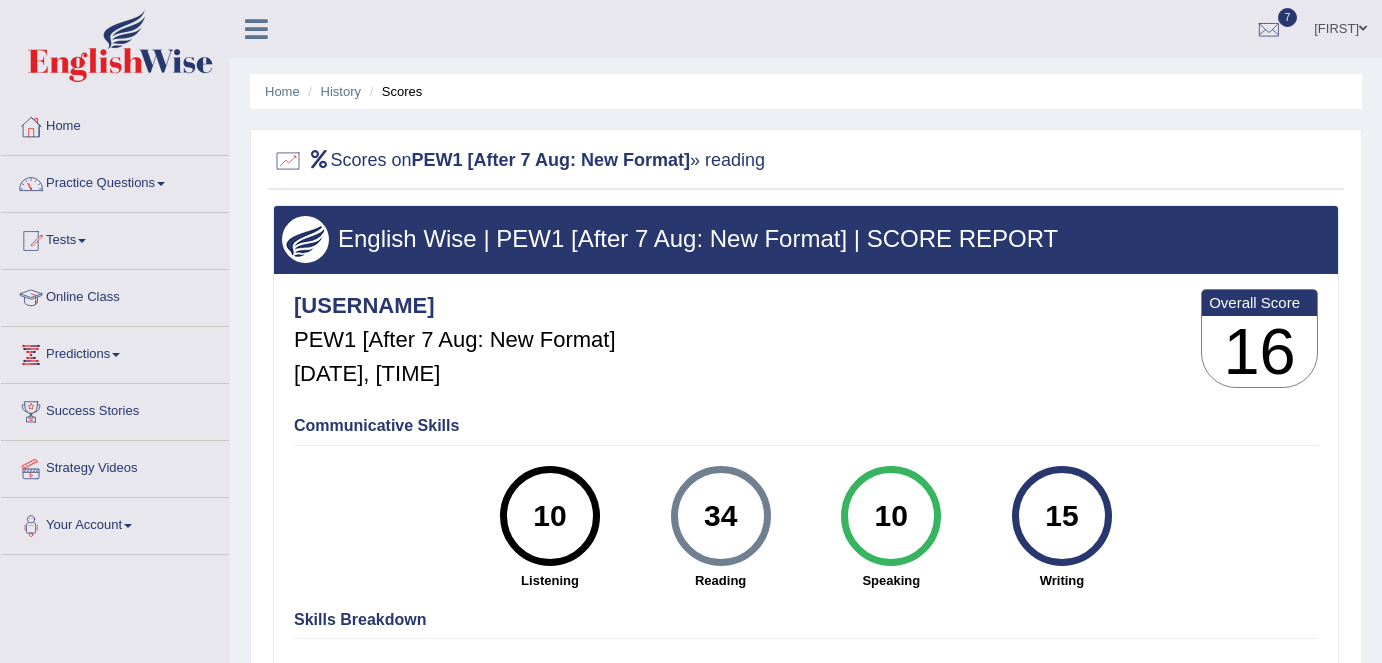 scroll, scrollTop: 0, scrollLeft: 0, axis: both 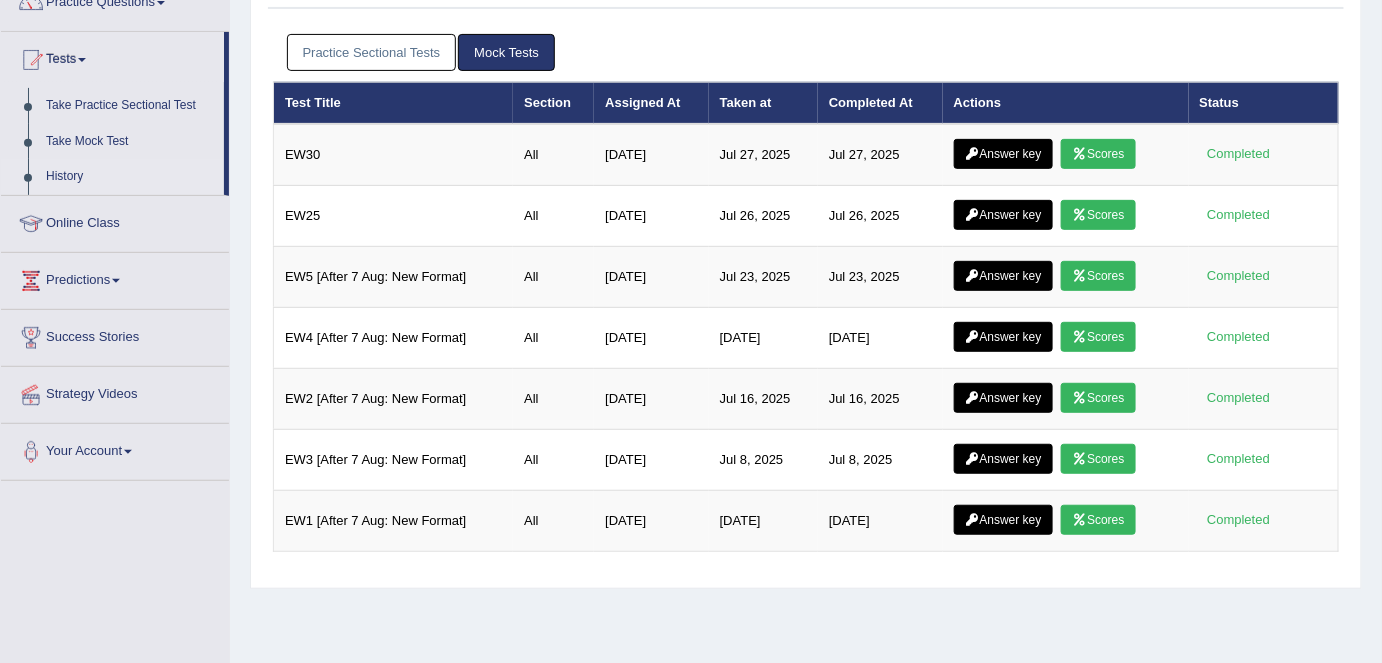 click on "Practice Sectional Tests" at bounding box center [372, 52] 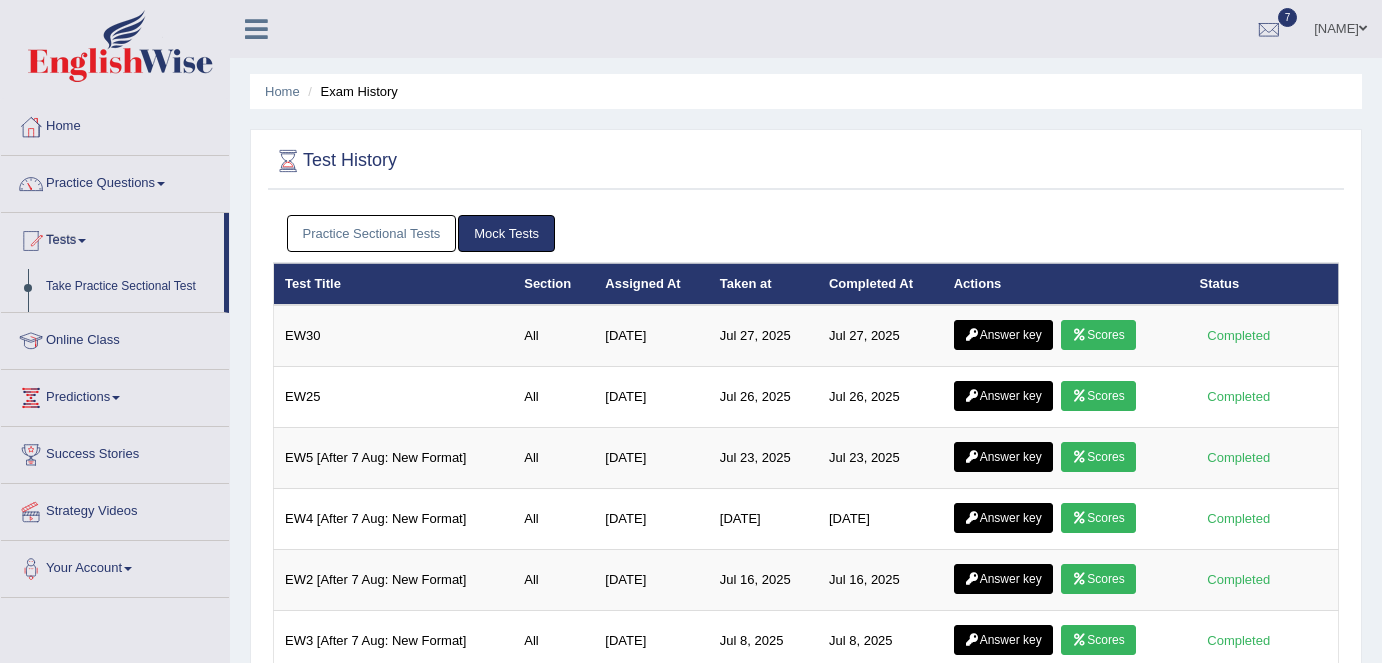 scroll, scrollTop: 181, scrollLeft: 0, axis: vertical 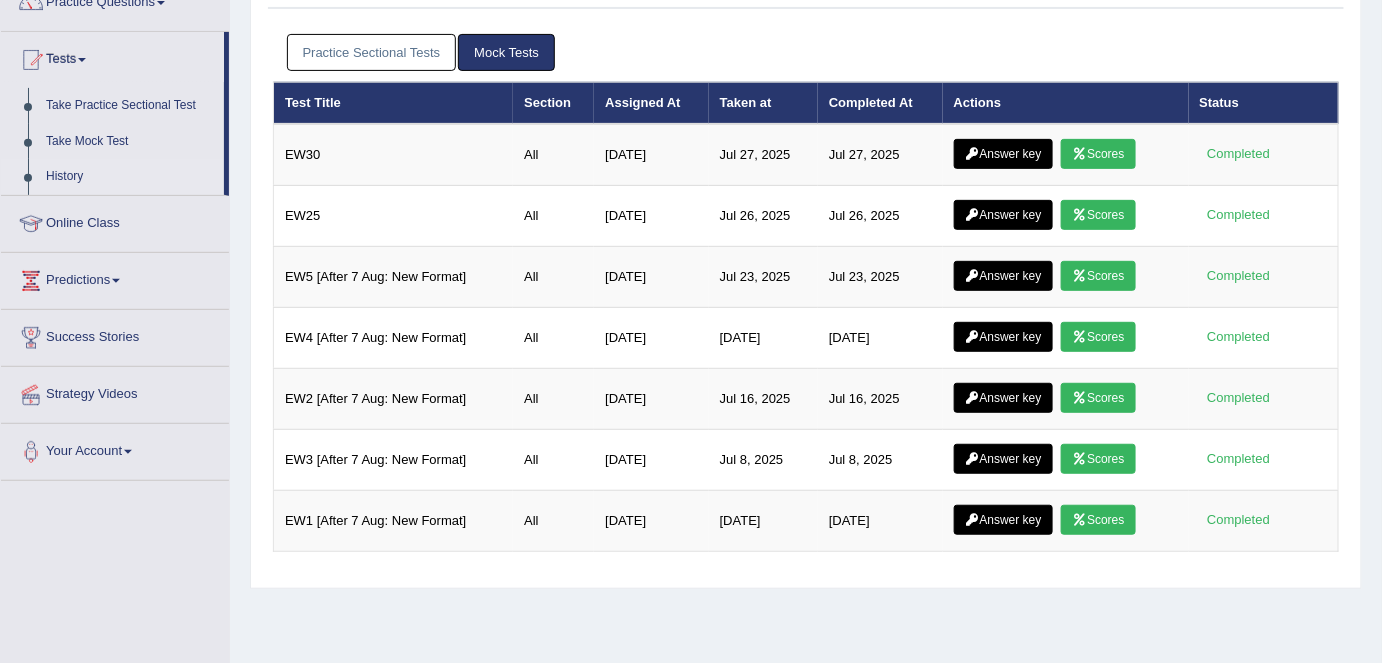 click on "Practice Sectional Tests" at bounding box center [372, 52] 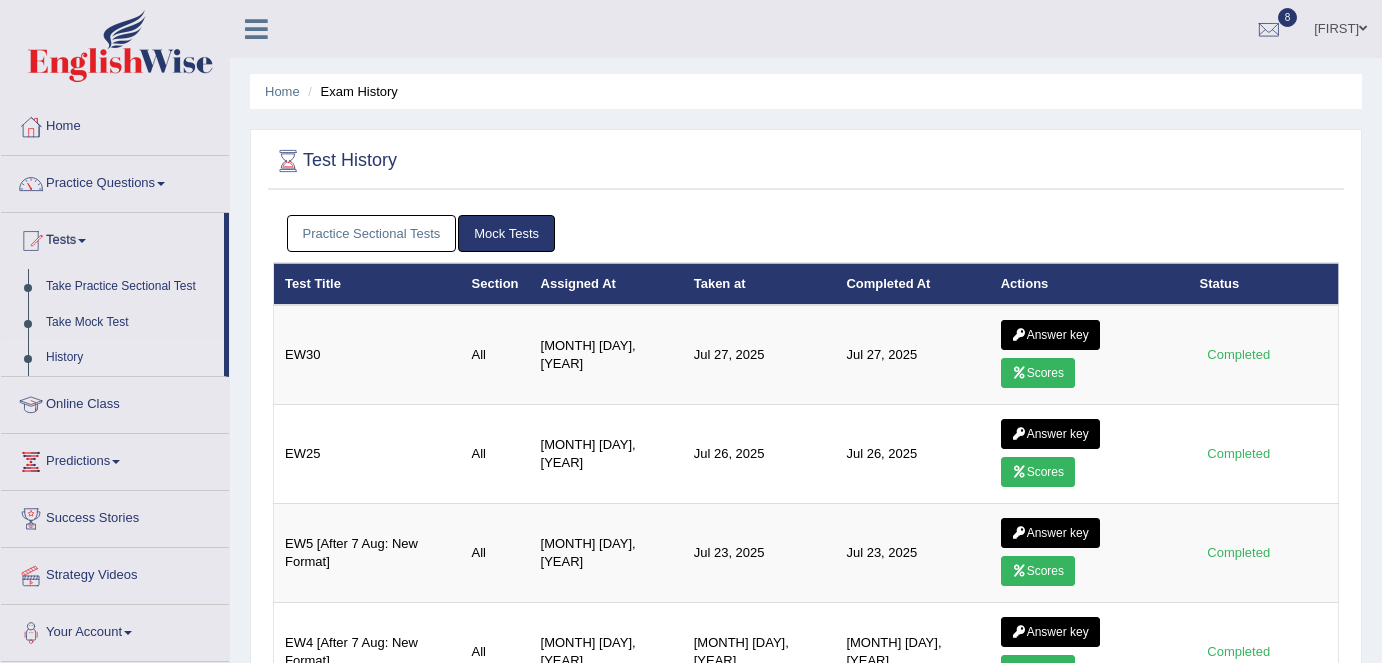 scroll, scrollTop: 181, scrollLeft: 0, axis: vertical 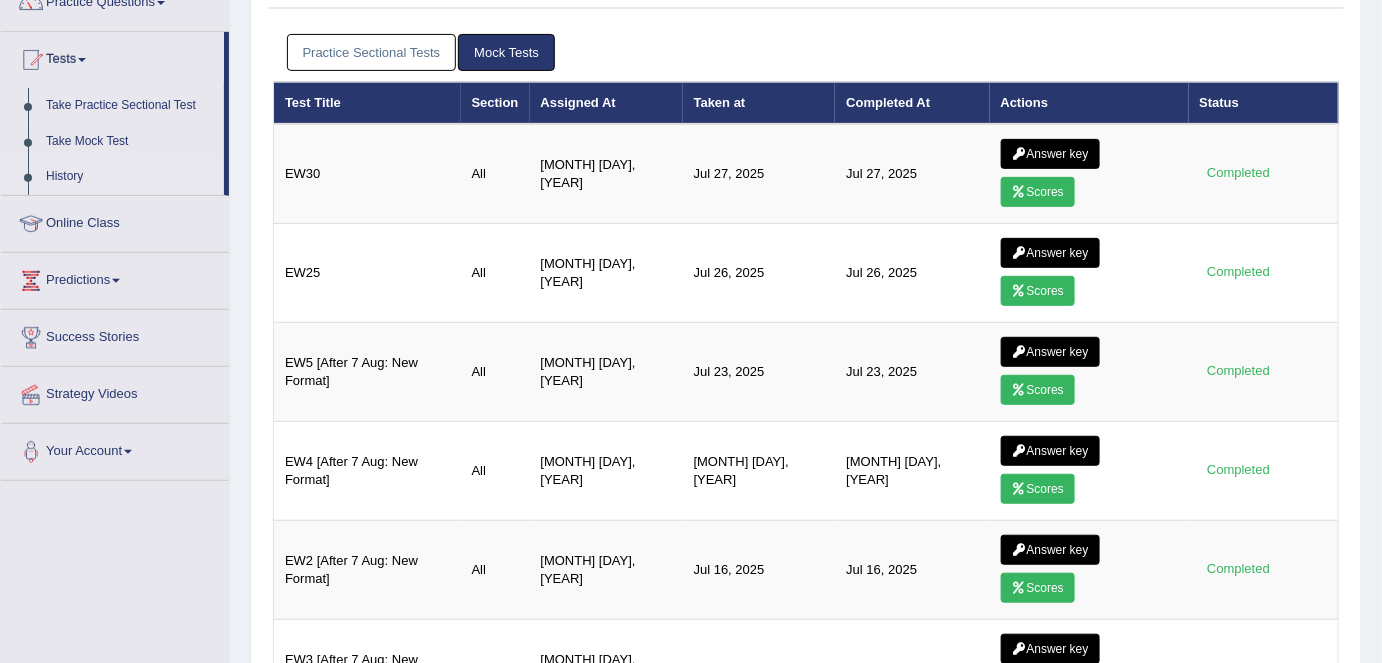 click on "Practice Sectional Tests" at bounding box center [372, 52] 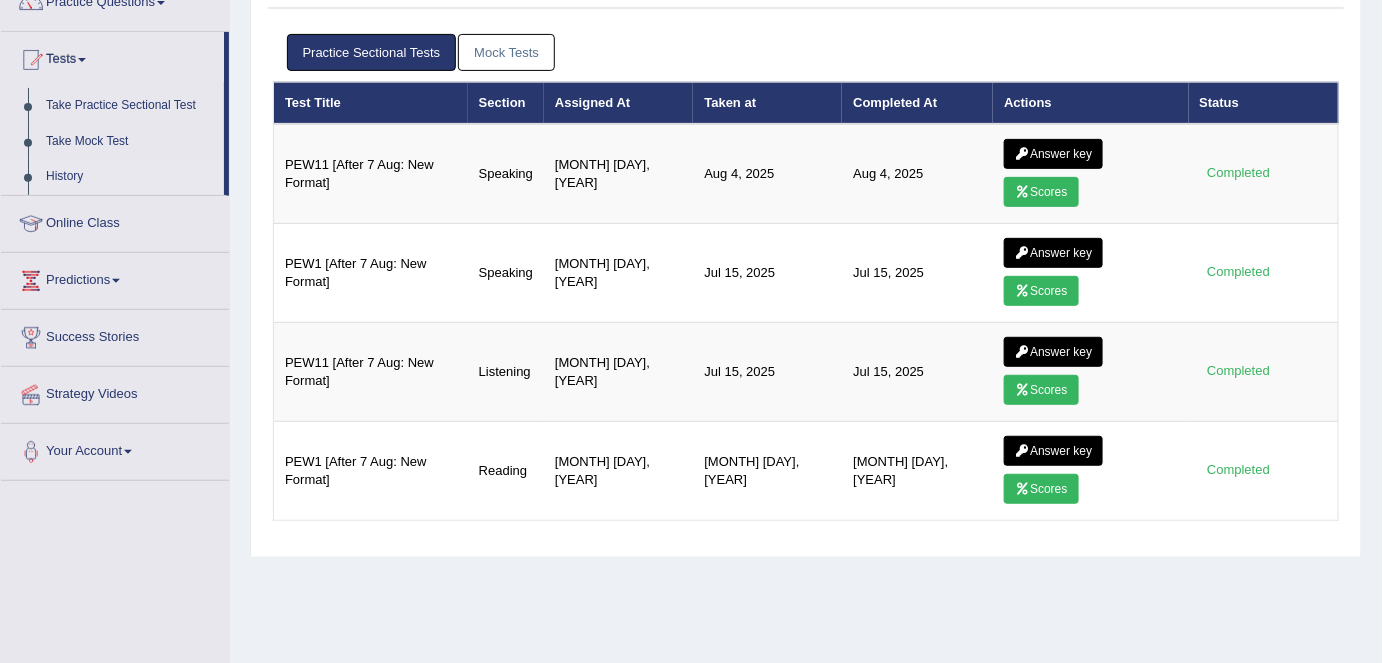 click at bounding box center (1022, 192) 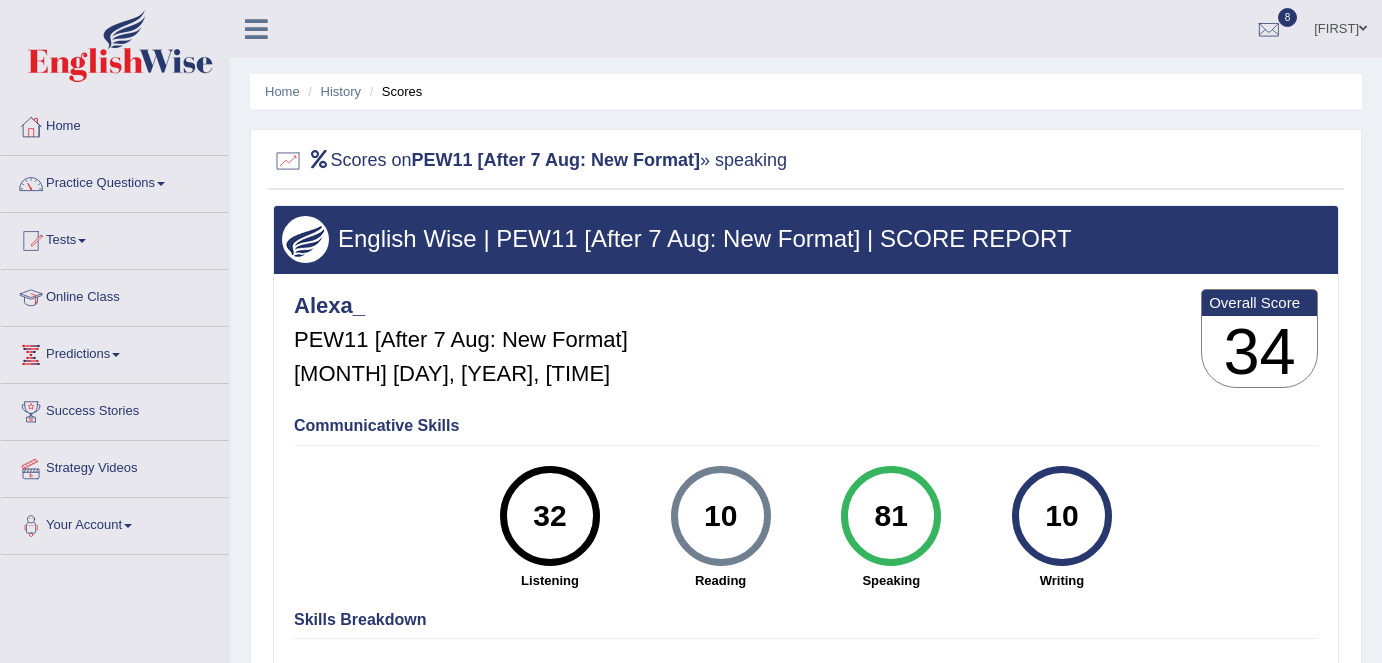 scroll, scrollTop: 0, scrollLeft: 0, axis: both 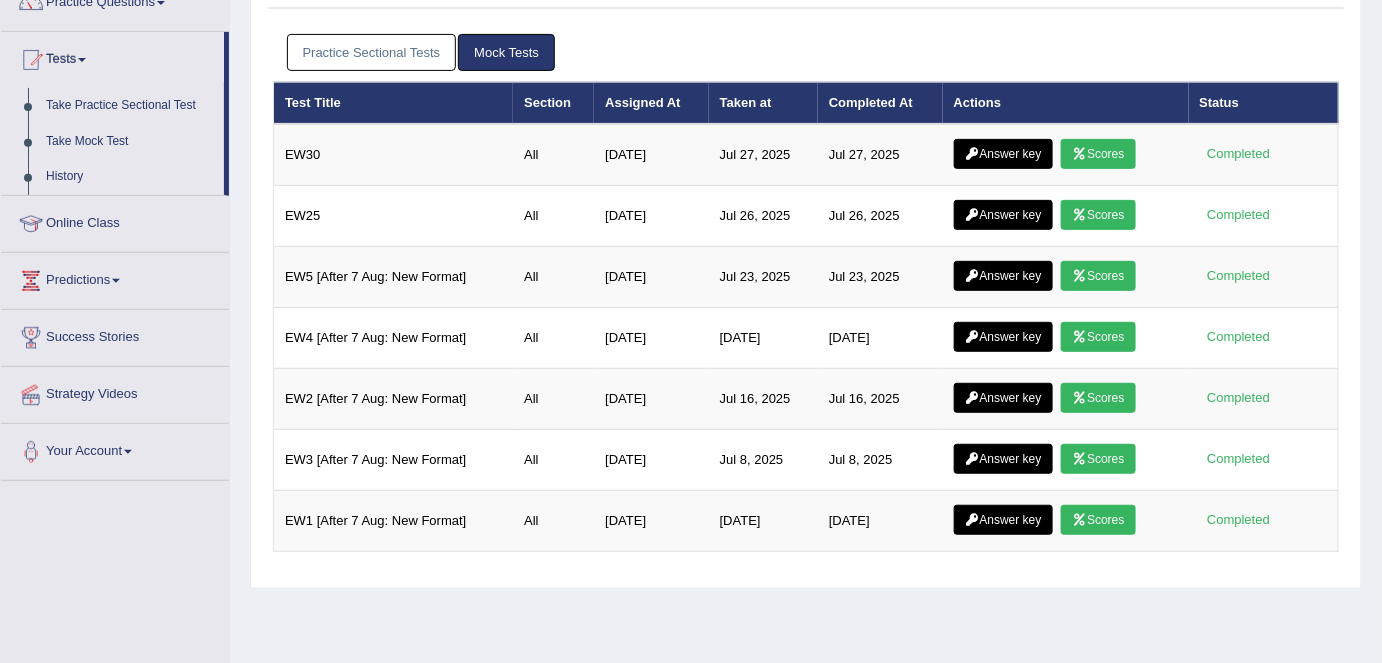 click on "Practice Sectional Tests" at bounding box center (372, 52) 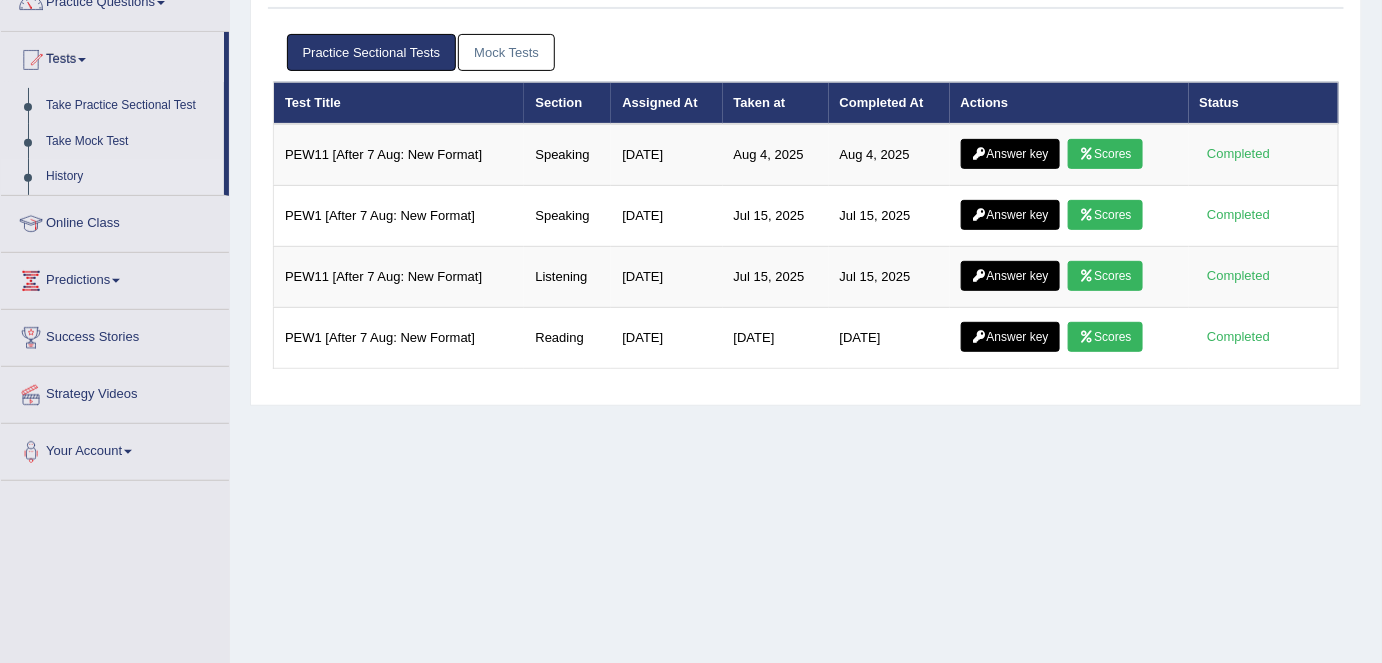 click on "Answer key" at bounding box center (1010, 154) 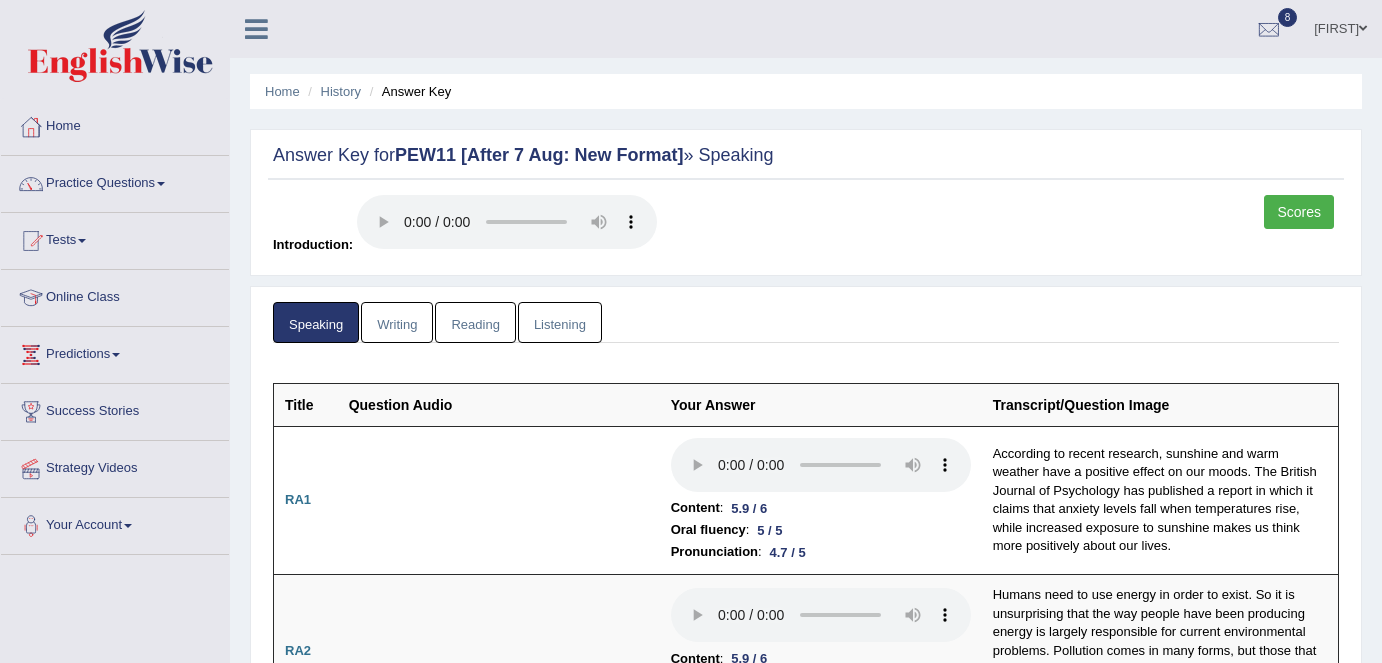 scroll, scrollTop: 0, scrollLeft: 0, axis: both 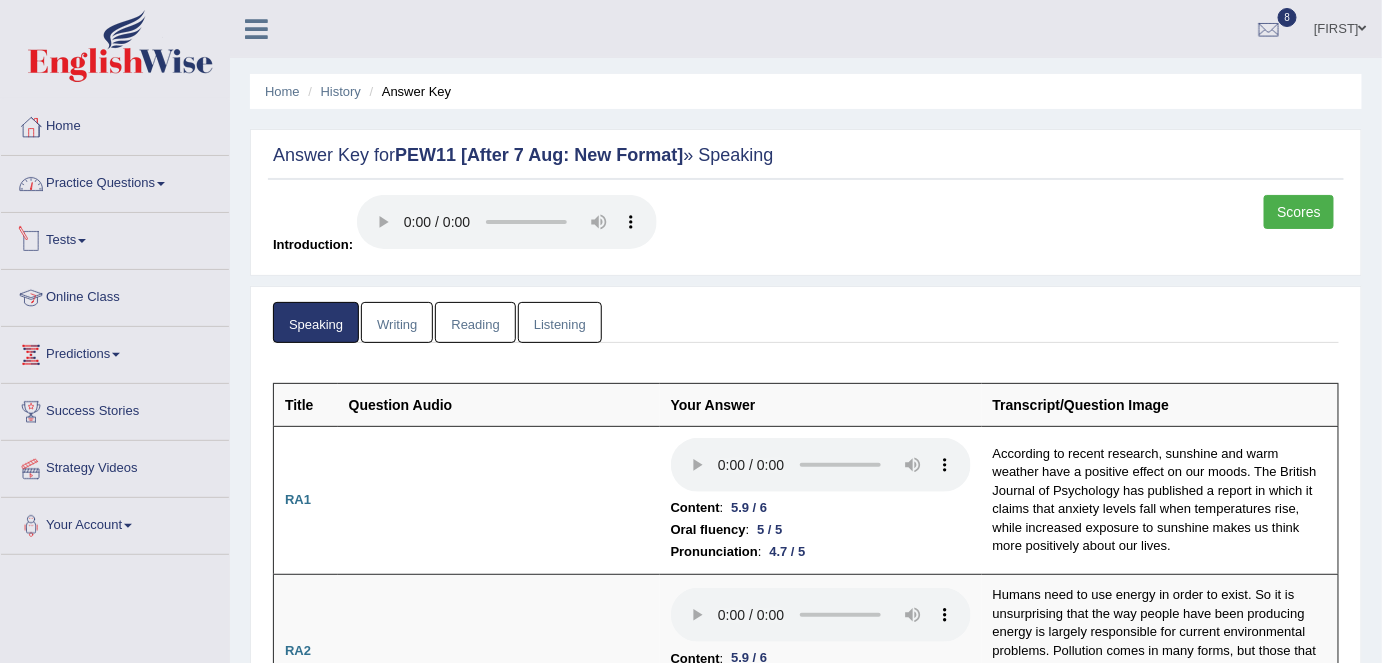 click on "Practice Questions" at bounding box center [115, 181] 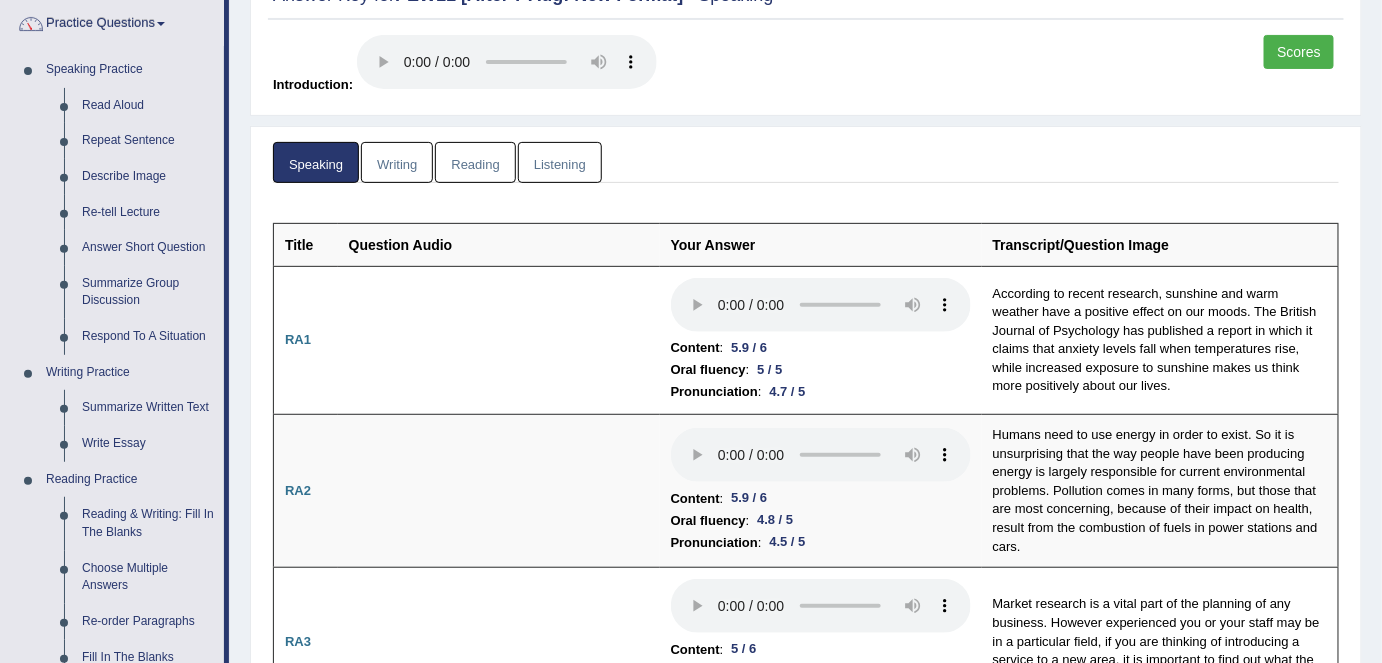 scroll, scrollTop: 0, scrollLeft: 0, axis: both 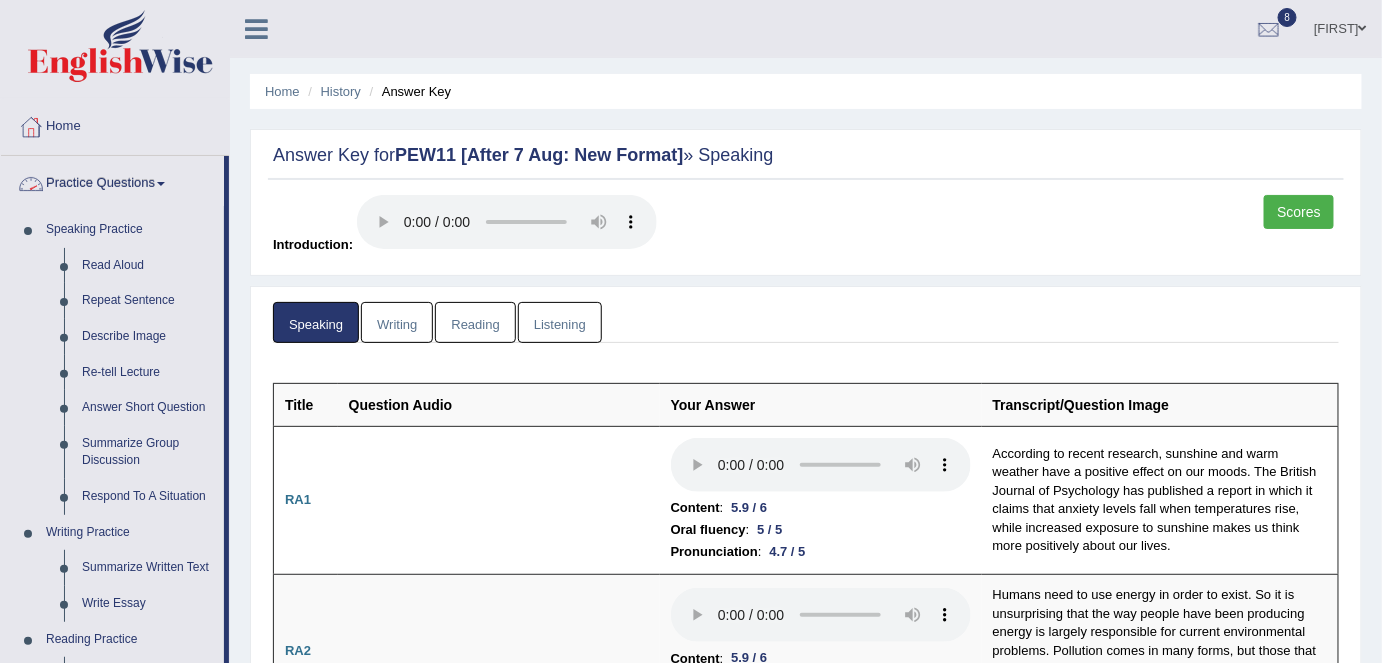 click on "Practice Questions" at bounding box center (112, 181) 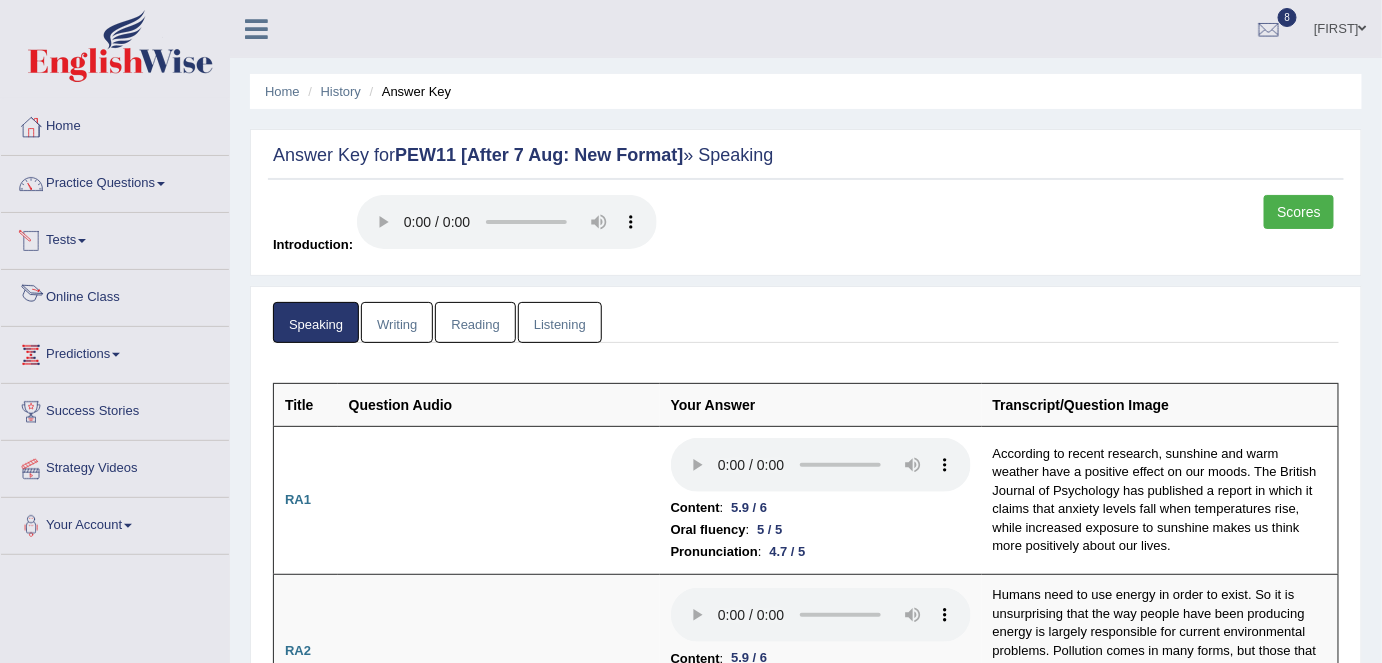 click on "Online Class" at bounding box center (115, 295) 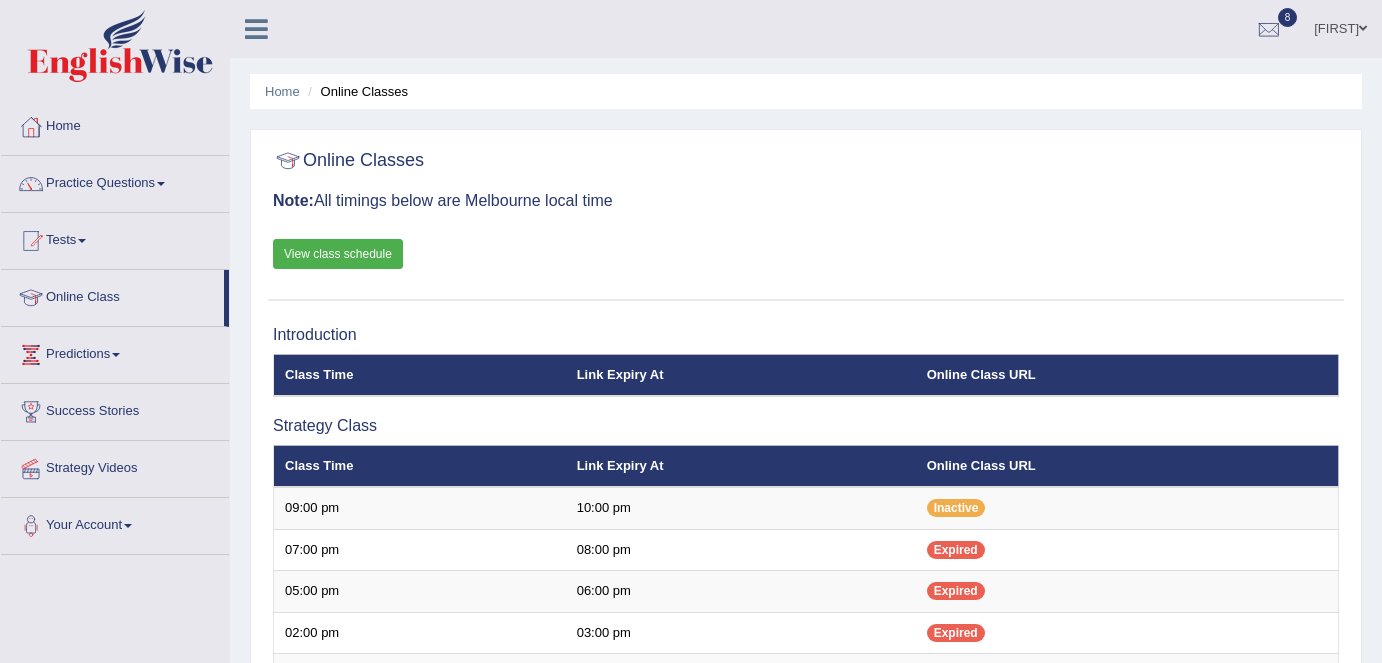 scroll, scrollTop: 0, scrollLeft: 0, axis: both 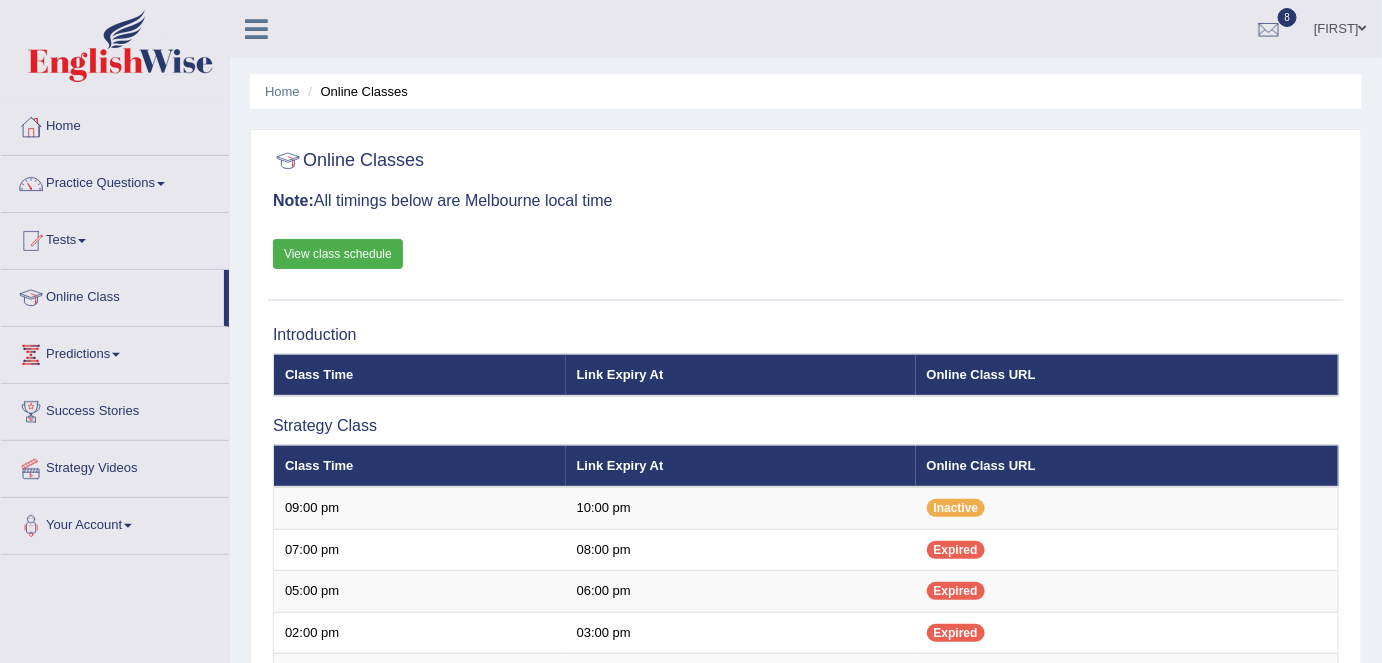 click on "View class schedule" at bounding box center (338, 254) 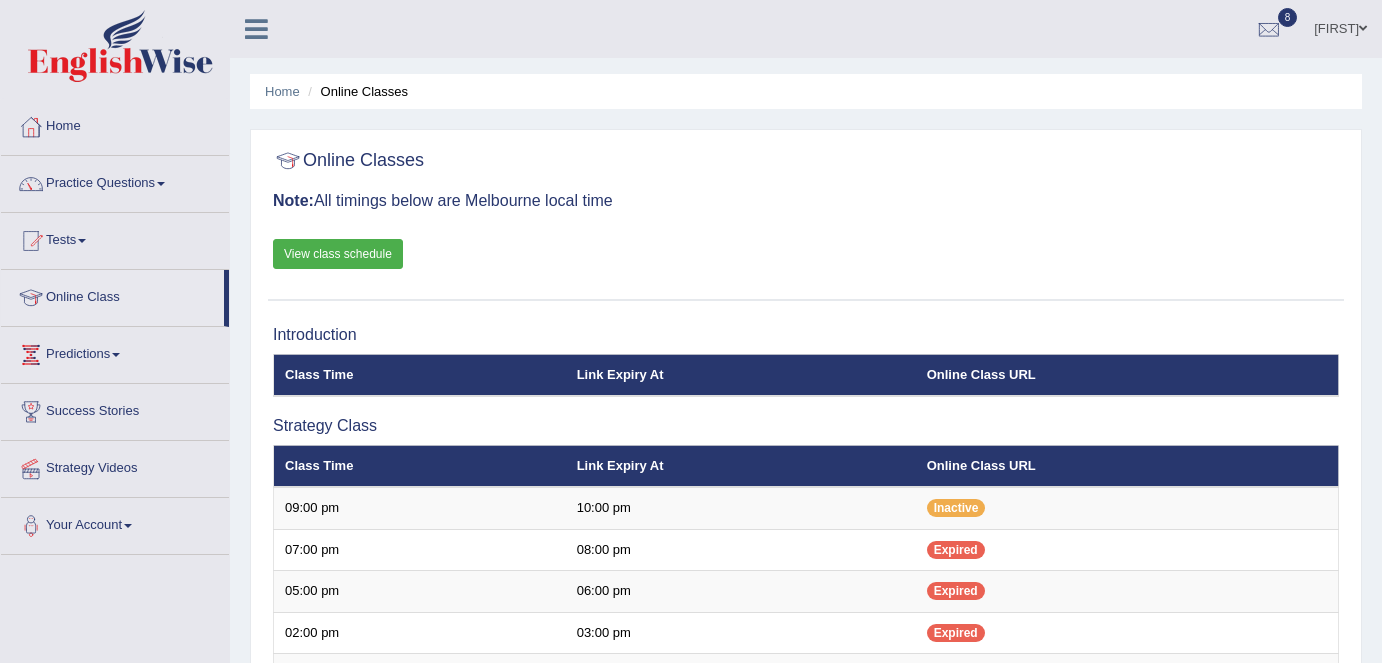 scroll, scrollTop: 0, scrollLeft: 0, axis: both 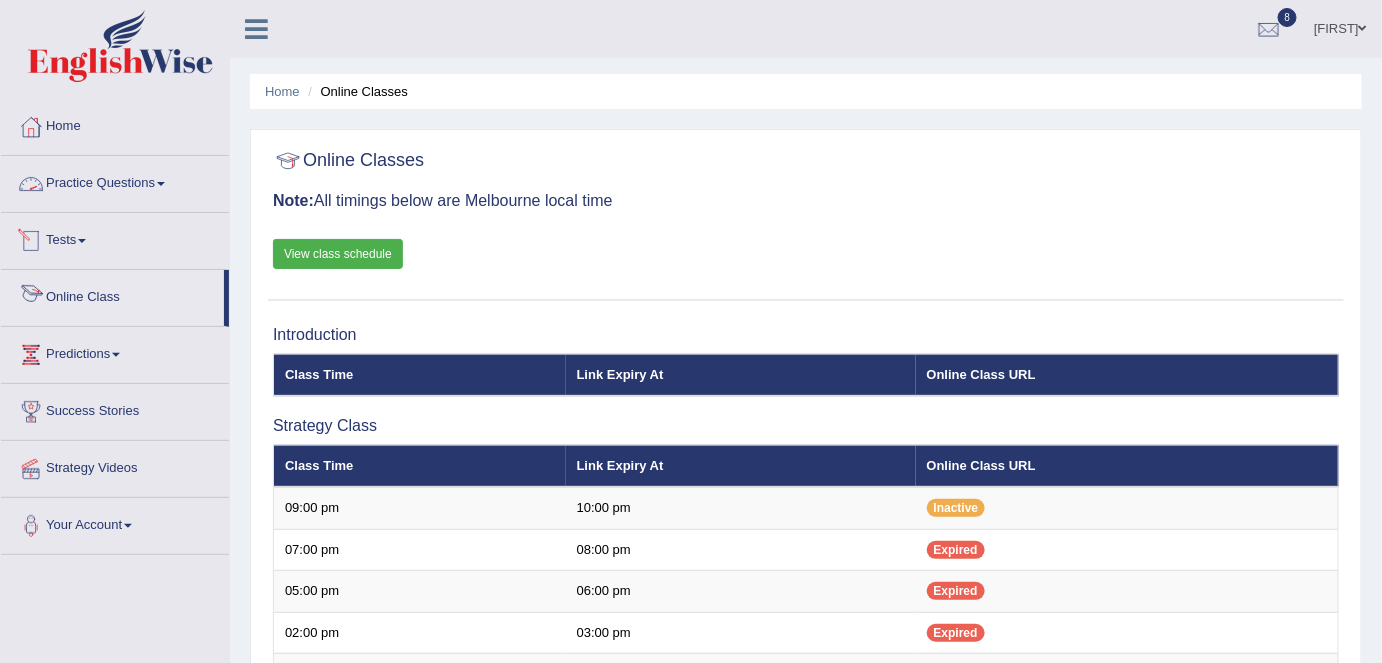 click on "Practice Questions" at bounding box center [115, 181] 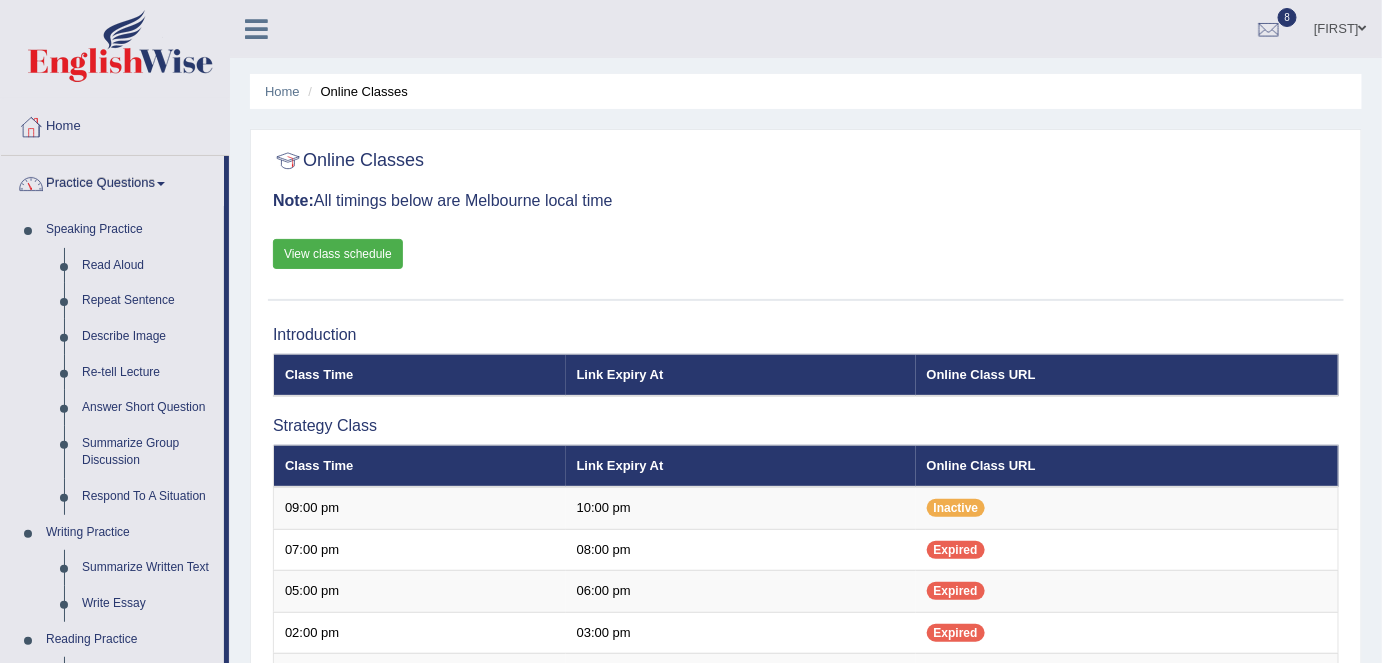 click on "Speaking Practice" at bounding box center (130, 230) 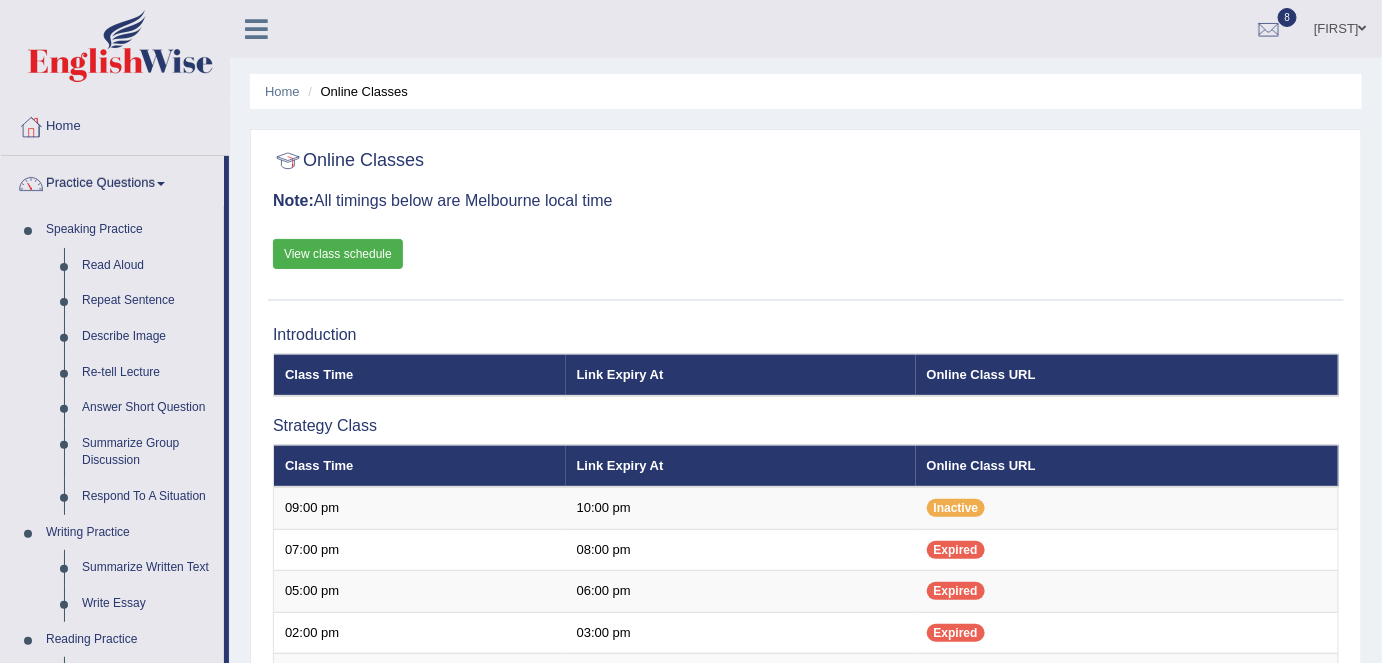 click on "Speaking Practice" at bounding box center (130, 230) 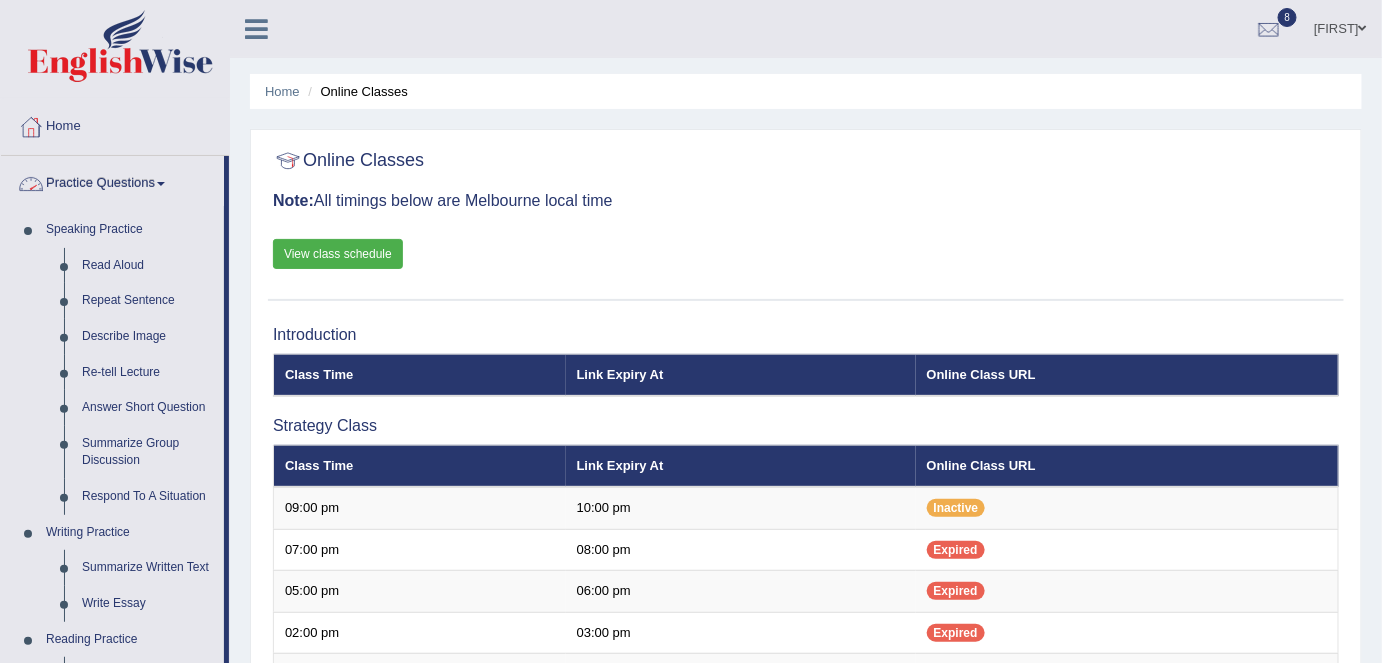 click on "Practice Questions" at bounding box center (112, 181) 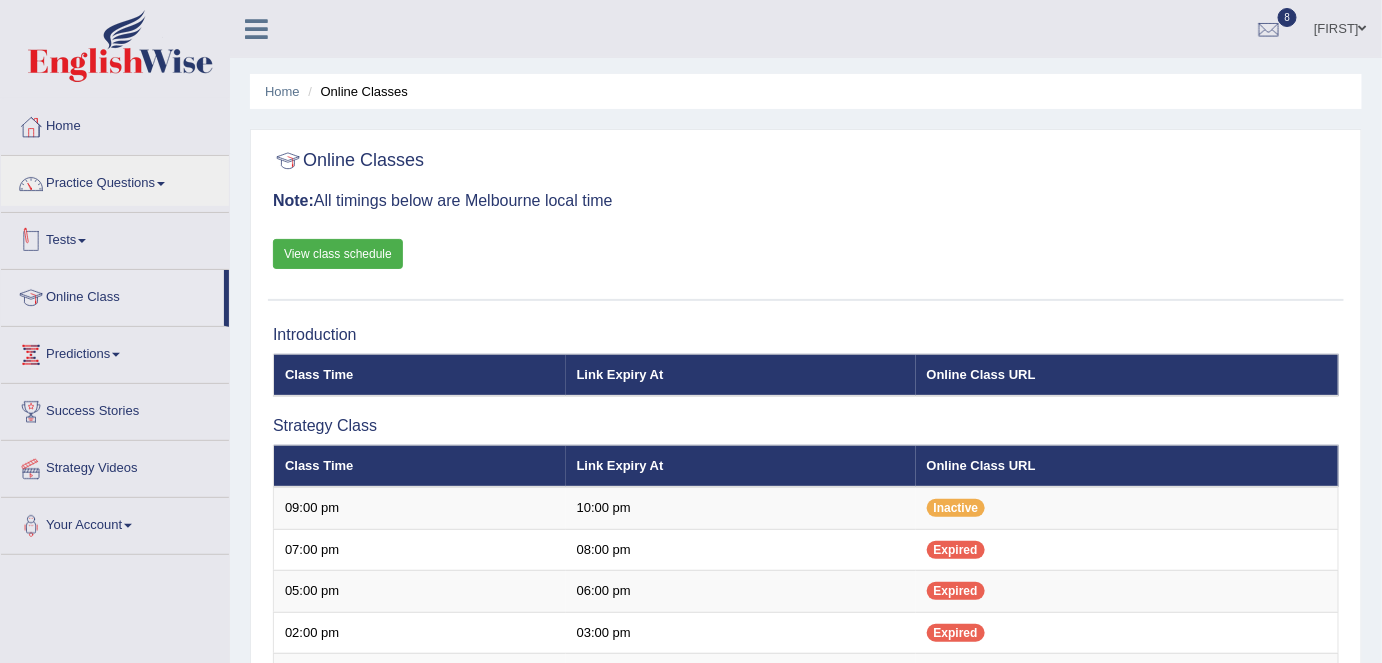 click on "Tests" at bounding box center (115, 238) 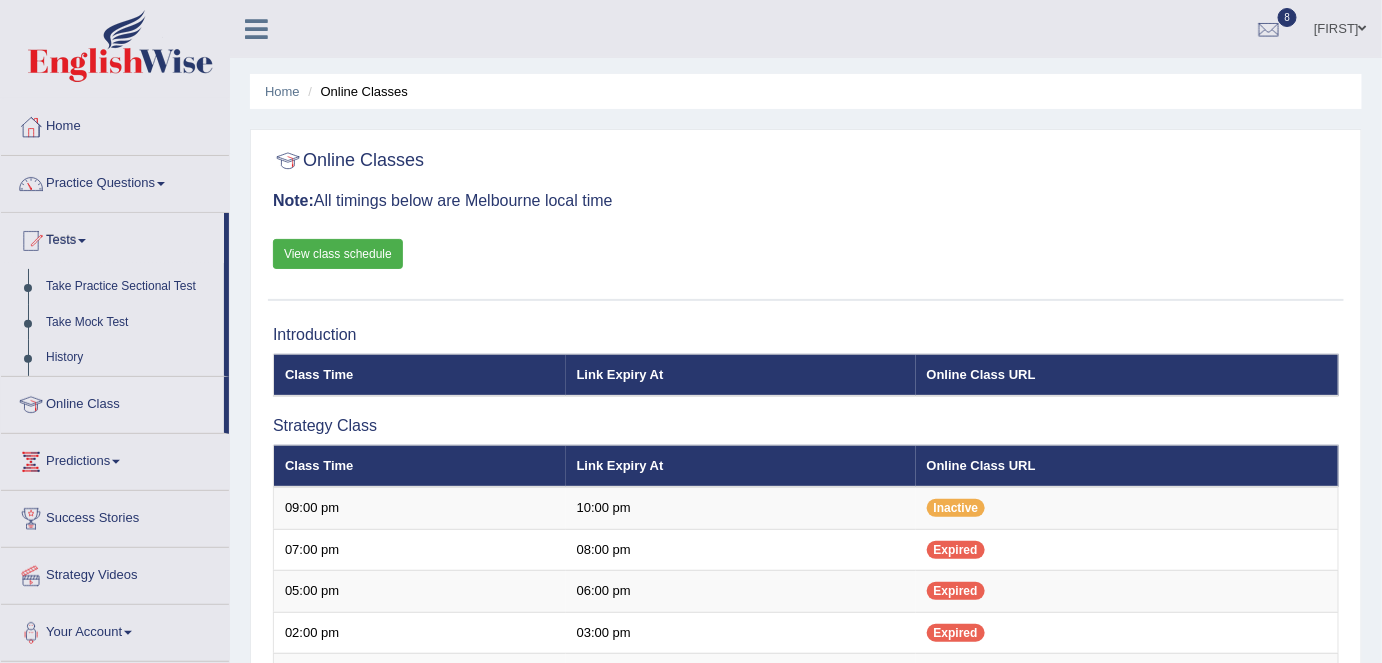 click on "History" at bounding box center (130, 358) 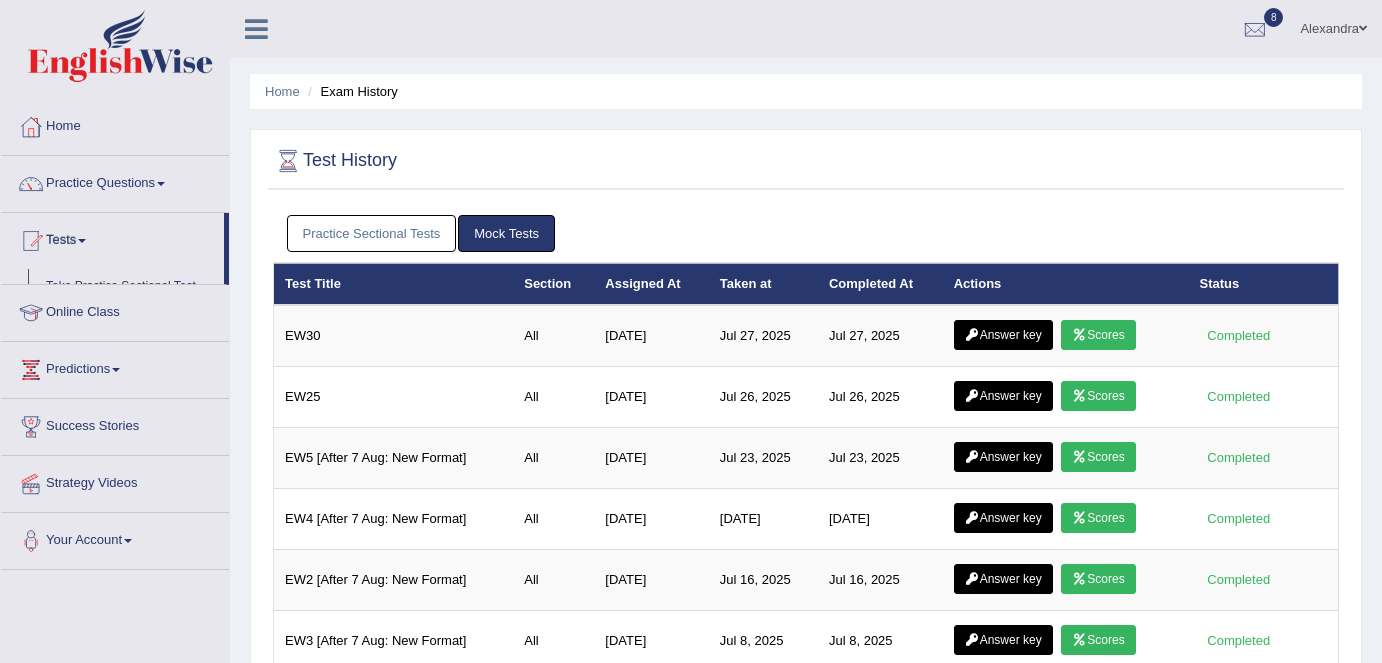 scroll, scrollTop: 0, scrollLeft: 0, axis: both 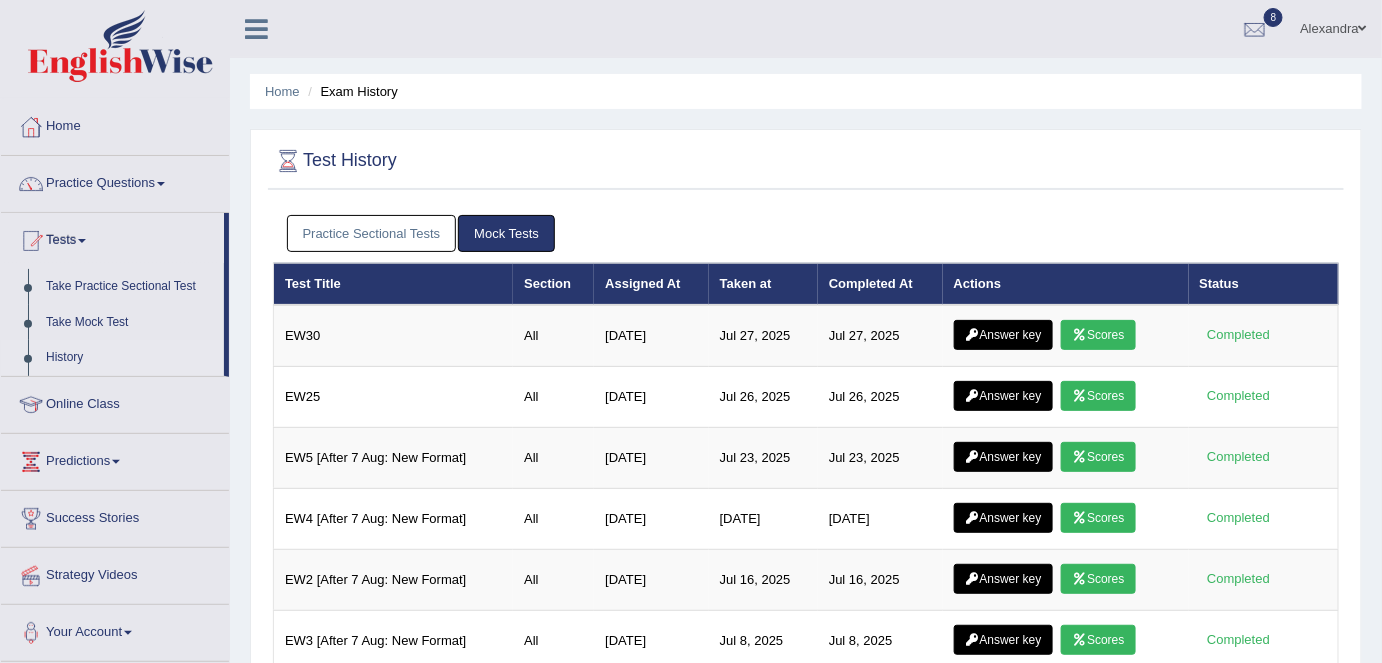 click on "Practice Sectional Tests" at bounding box center (372, 233) 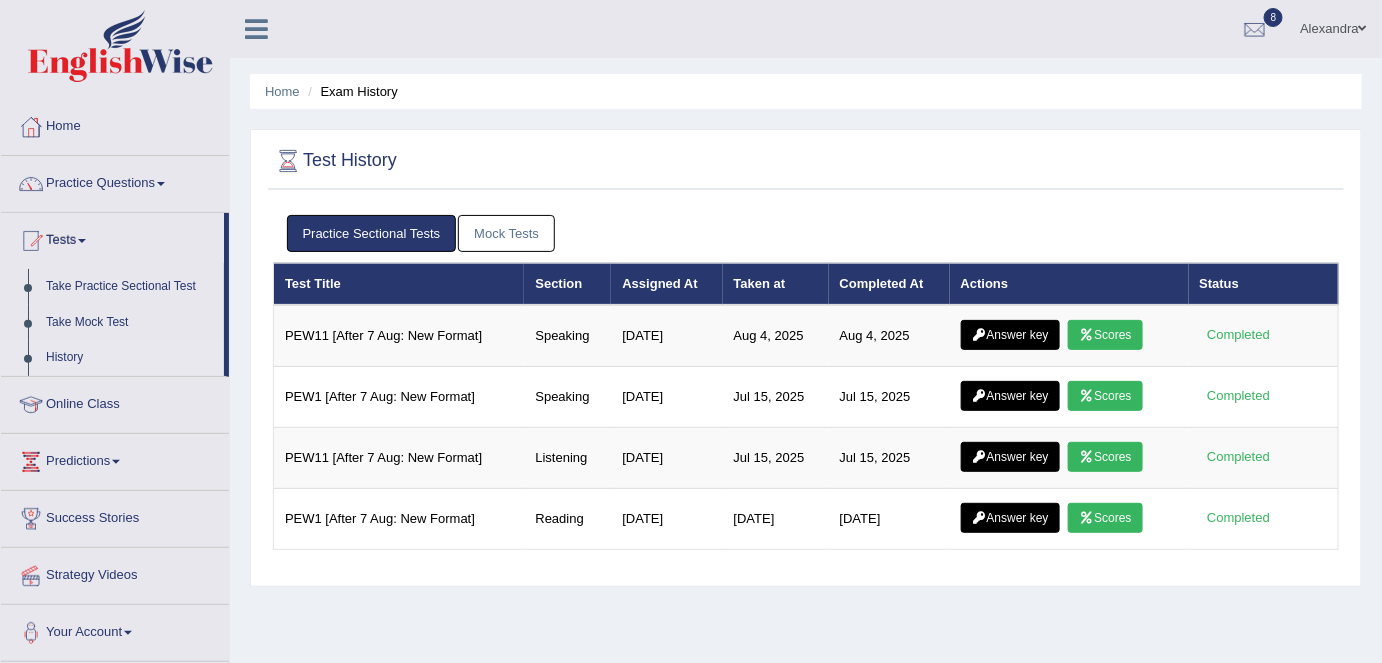 click on "Scores" at bounding box center [1105, 335] 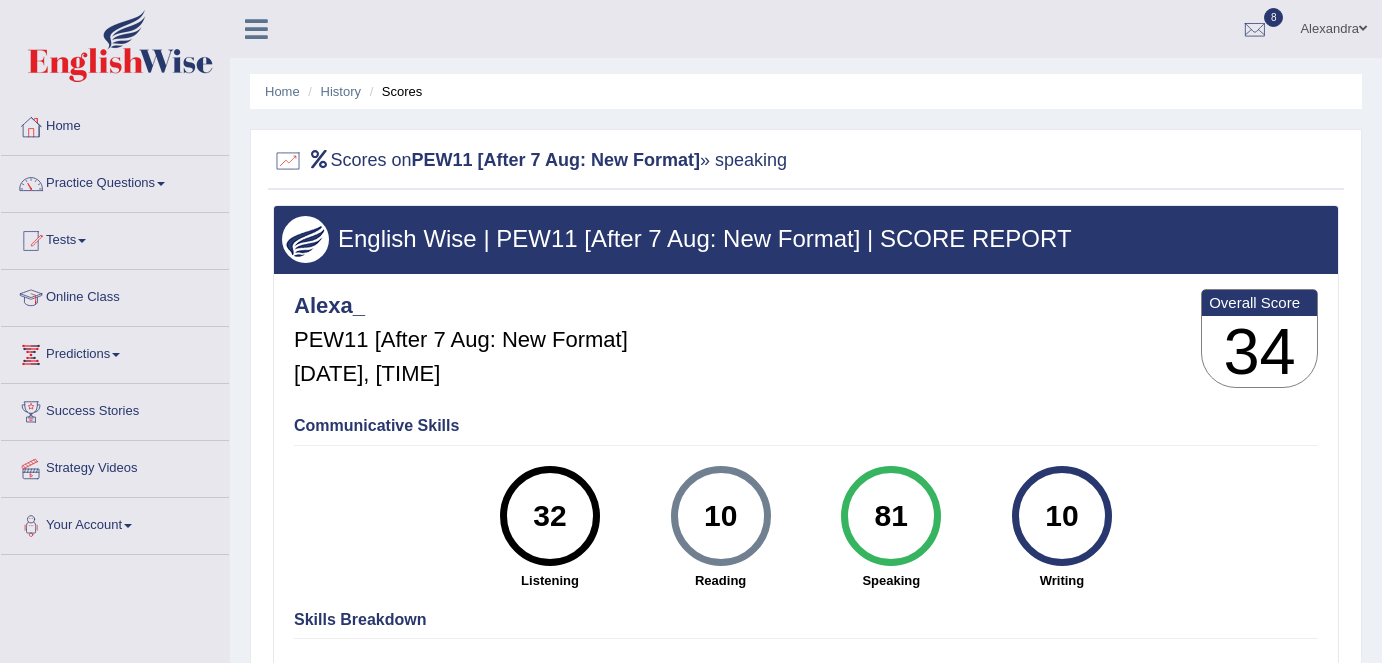 scroll, scrollTop: 0, scrollLeft: 0, axis: both 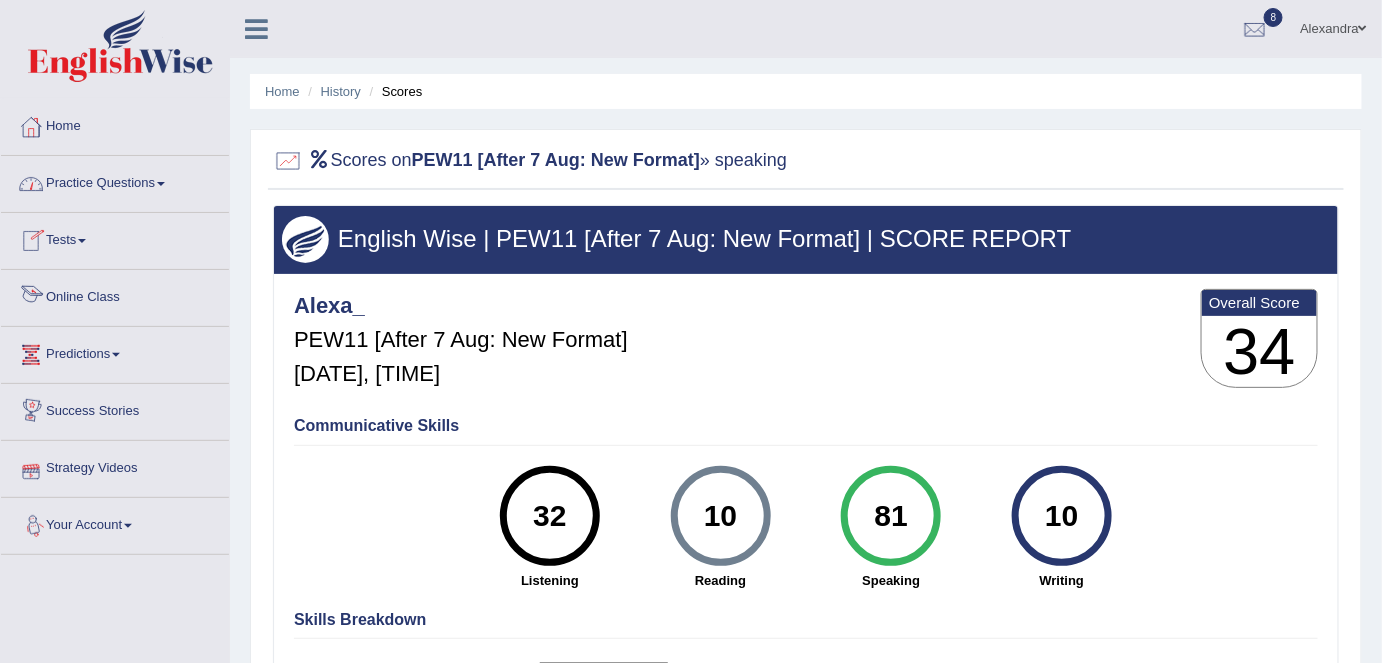 click on "Tests" at bounding box center (115, 238) 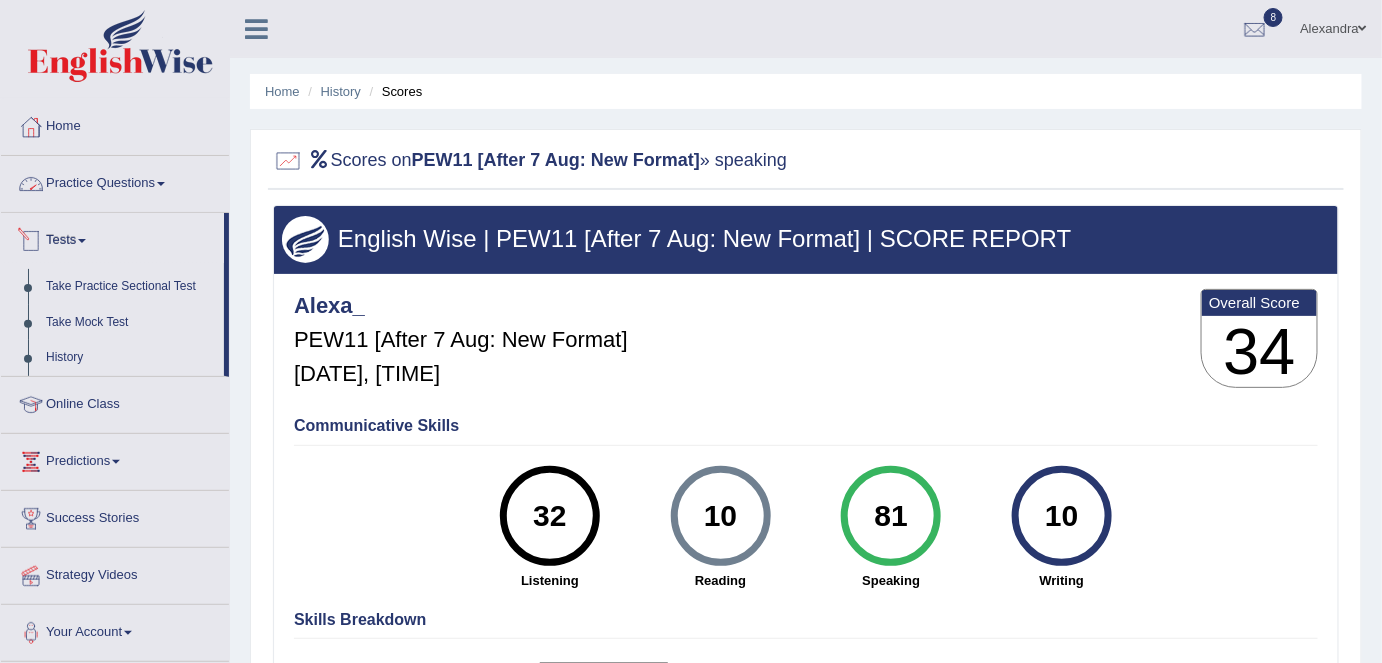 click on "Practice Questions" at bounding box center [115, 181] 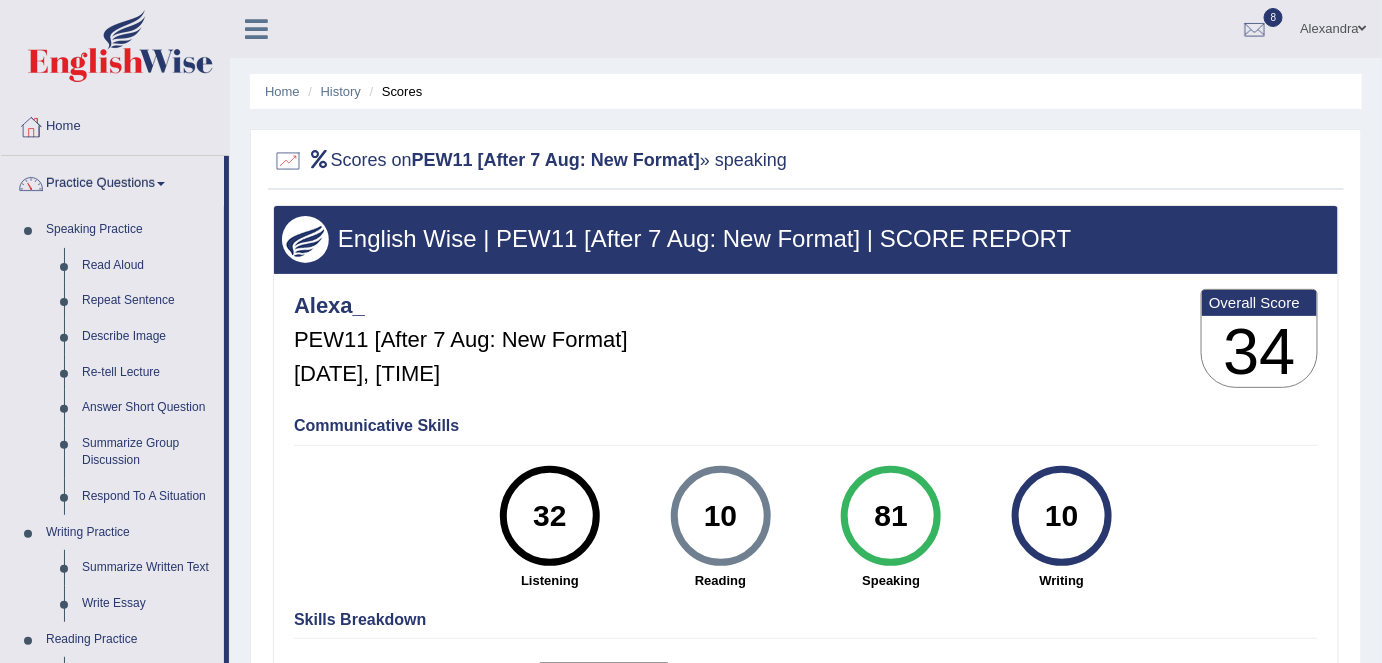 click on "Write Essay" at bounding box center (148, 604) 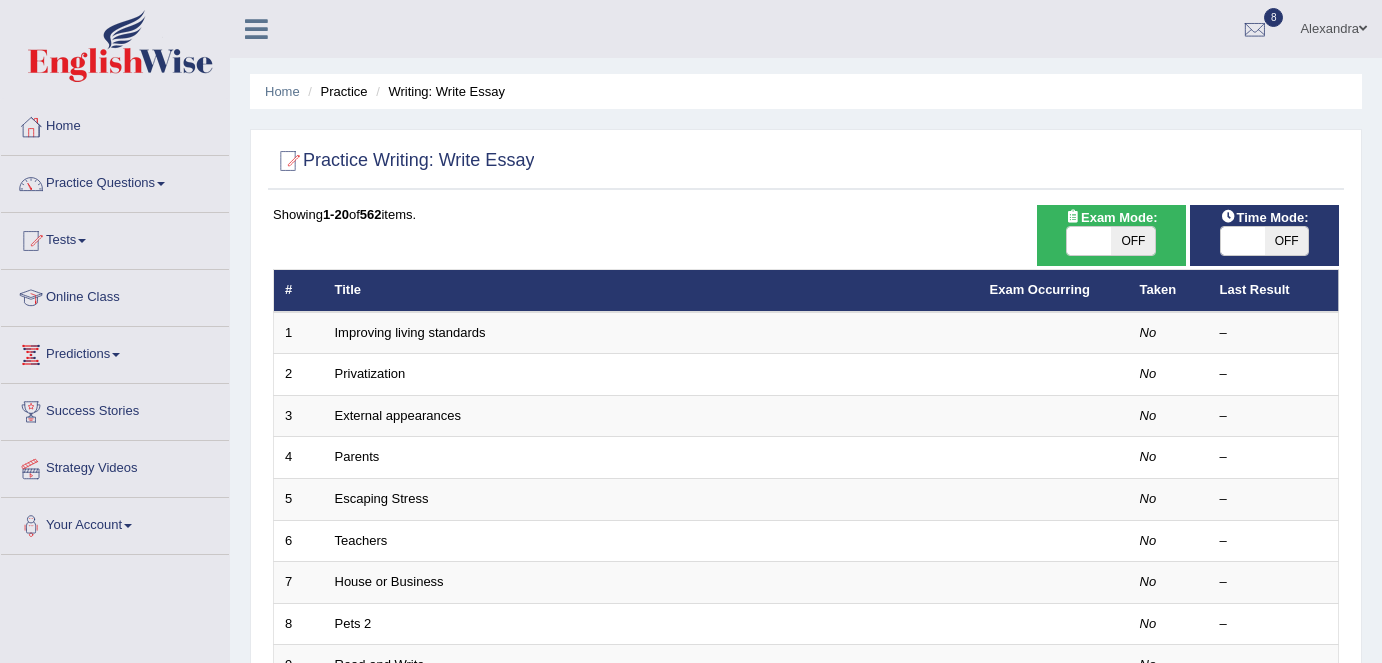 scroll, scrollTop: 0, scrollLeft: 0, axis: both 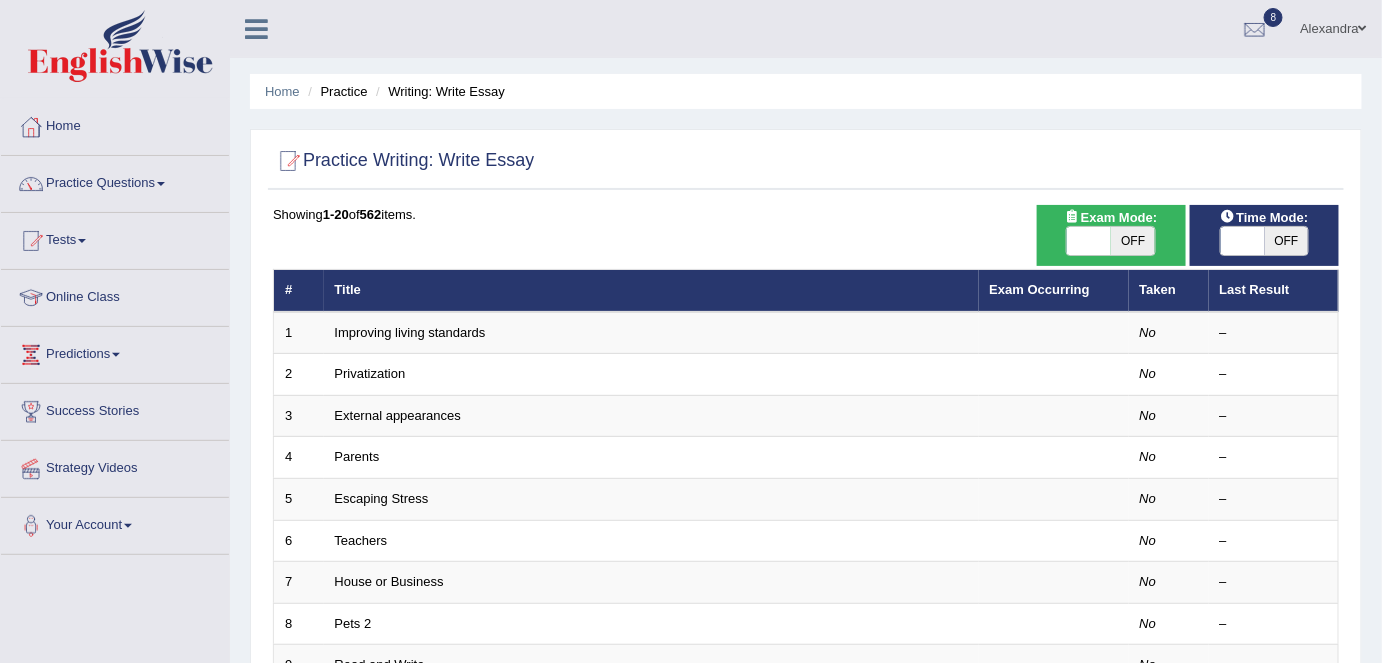 click on "OFF" at bounding box center [1133, 241] 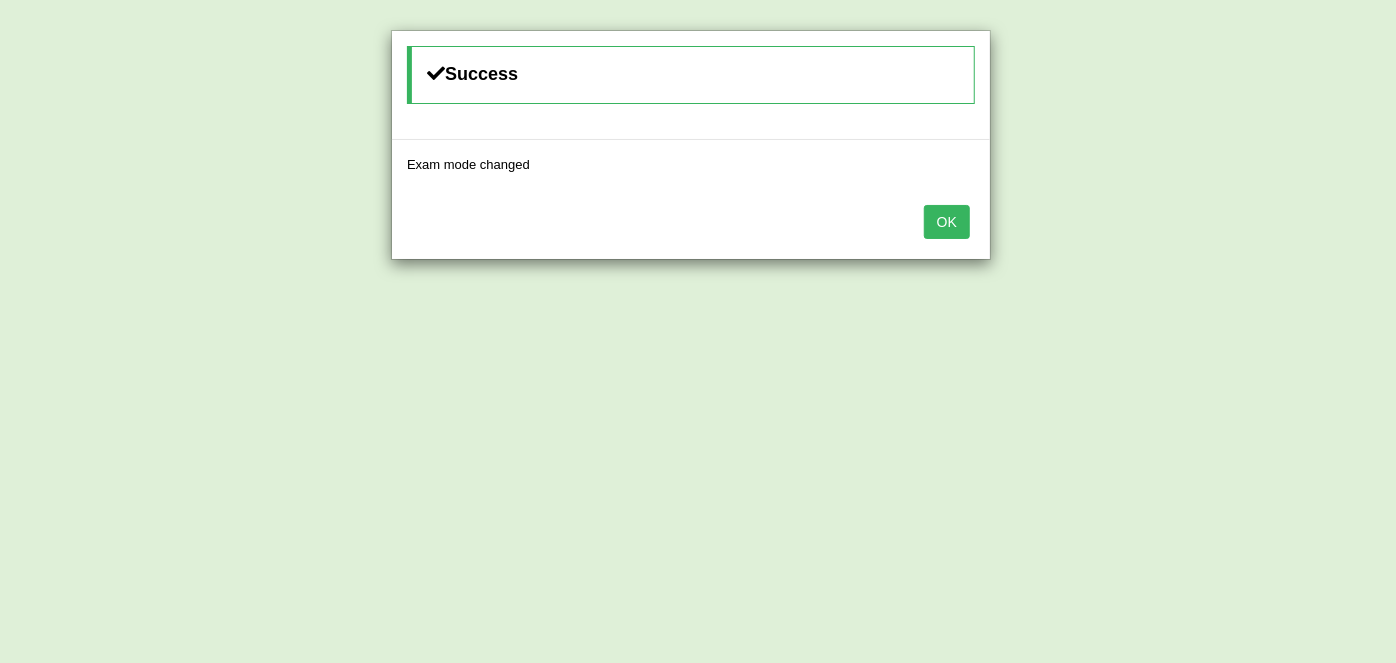 drag, startPoint x: 950, startPoint y: 222, endPoint x: 433, endPoint y: 58, distance: 542.38824 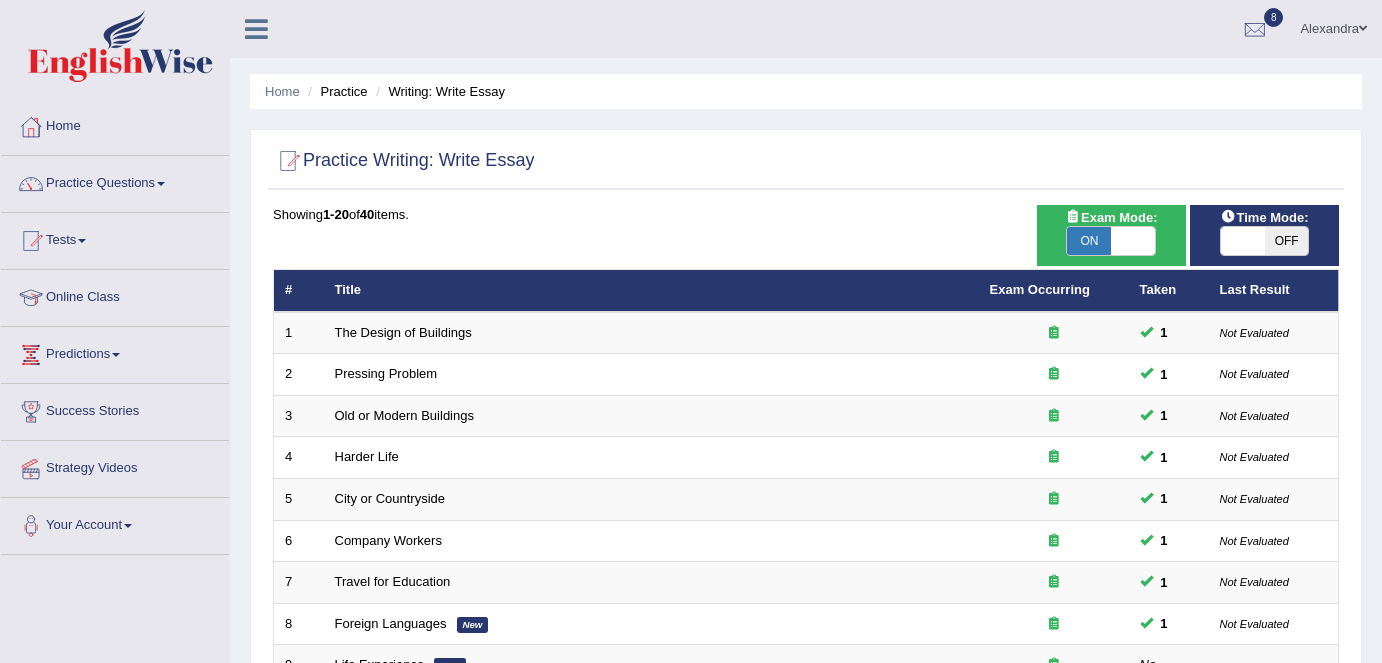 scroll, scrollTop: 0, scrollLeft: 0, axis: both 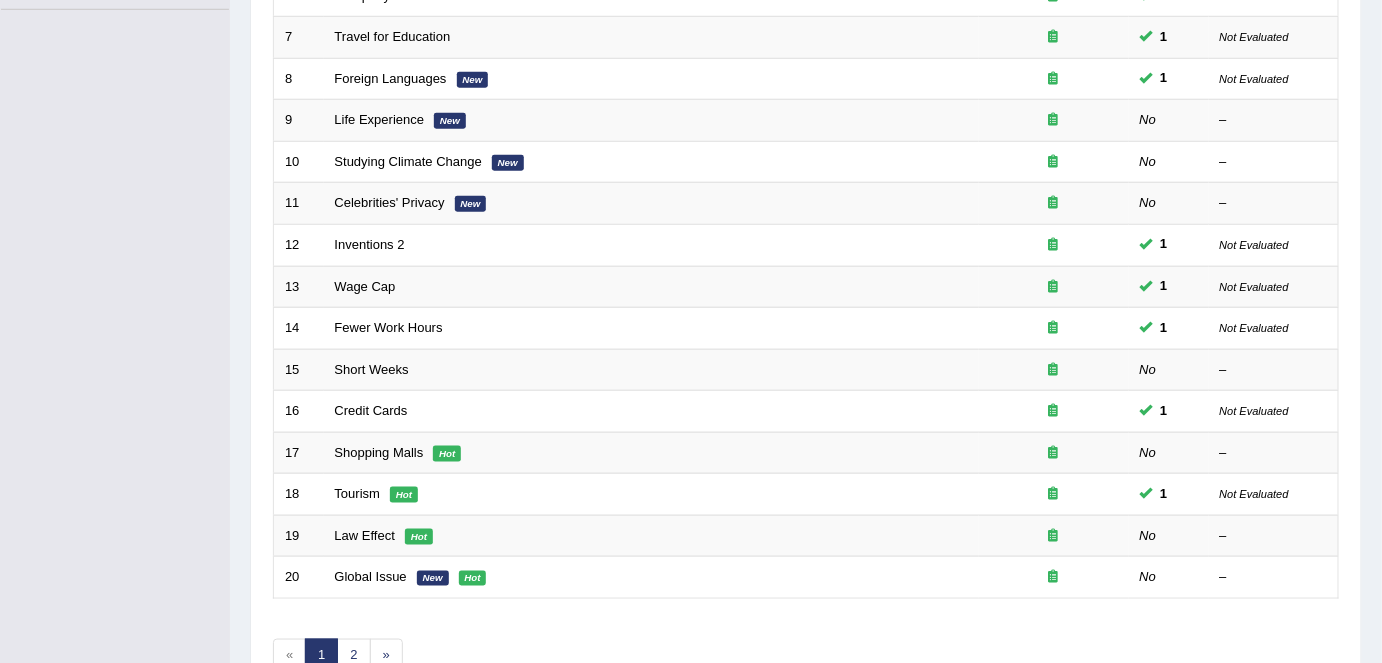 click on "Short Weeks" at bounding box center [372, 369] 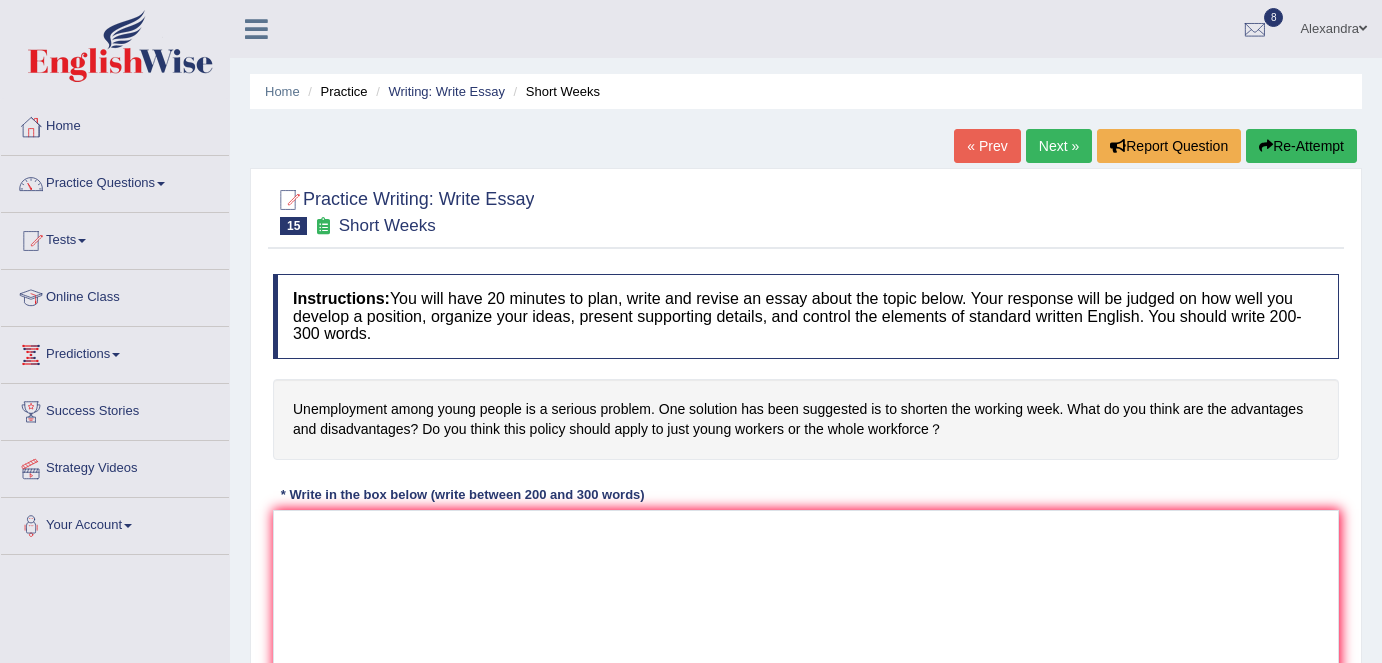 scroll, scrollTop: 0, scrollLeft: 0, axis: both 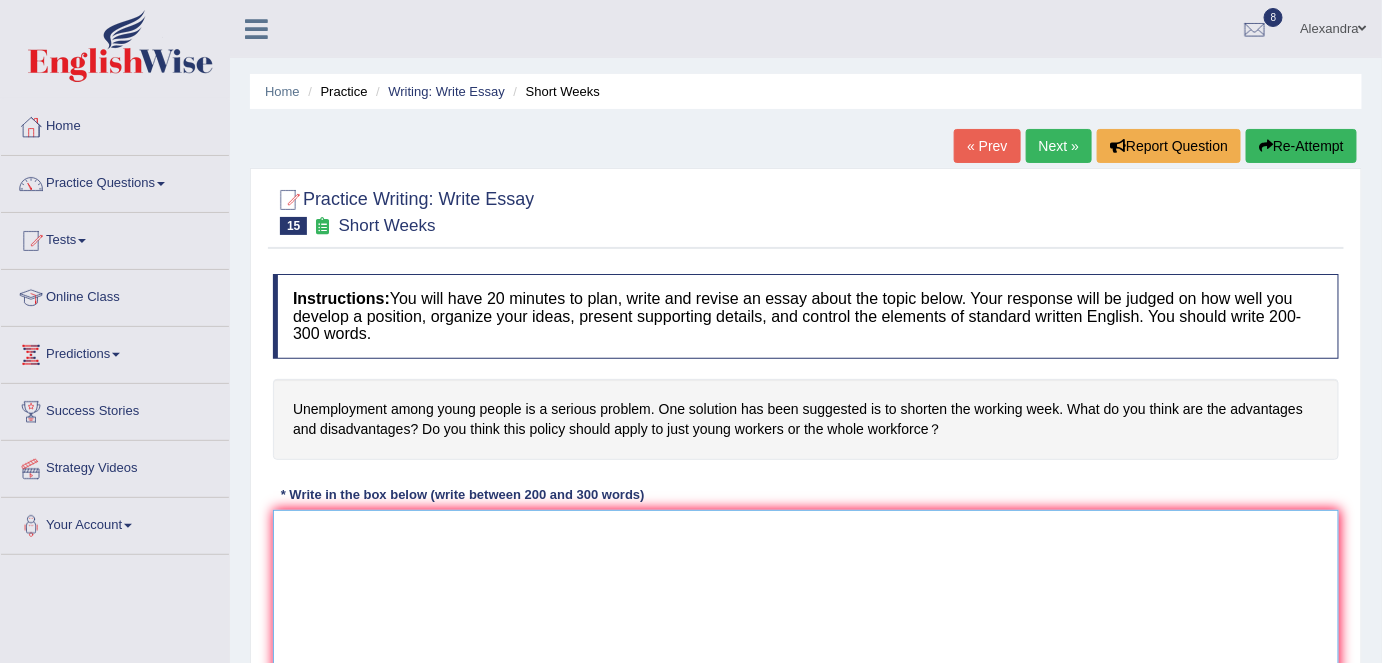 click at bounding box center (806, 607) 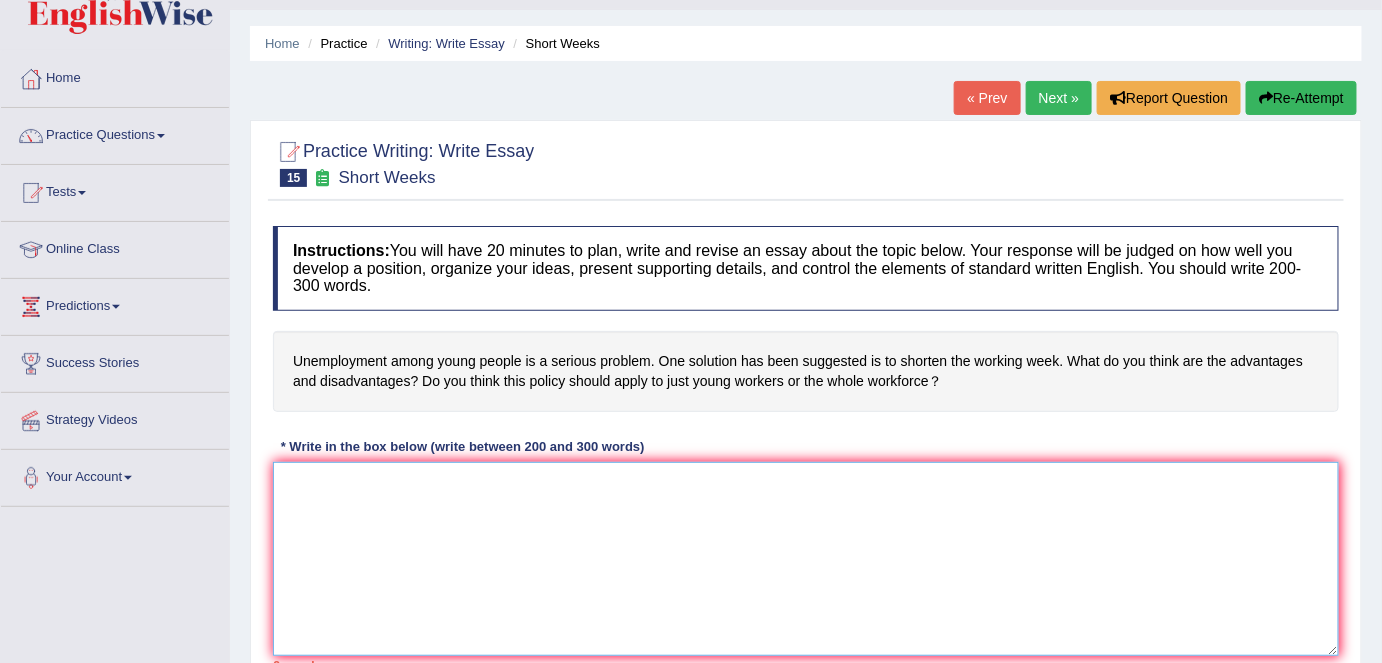 scroll, scrollTop: 58, scrollLeft: 0, axis: vertical 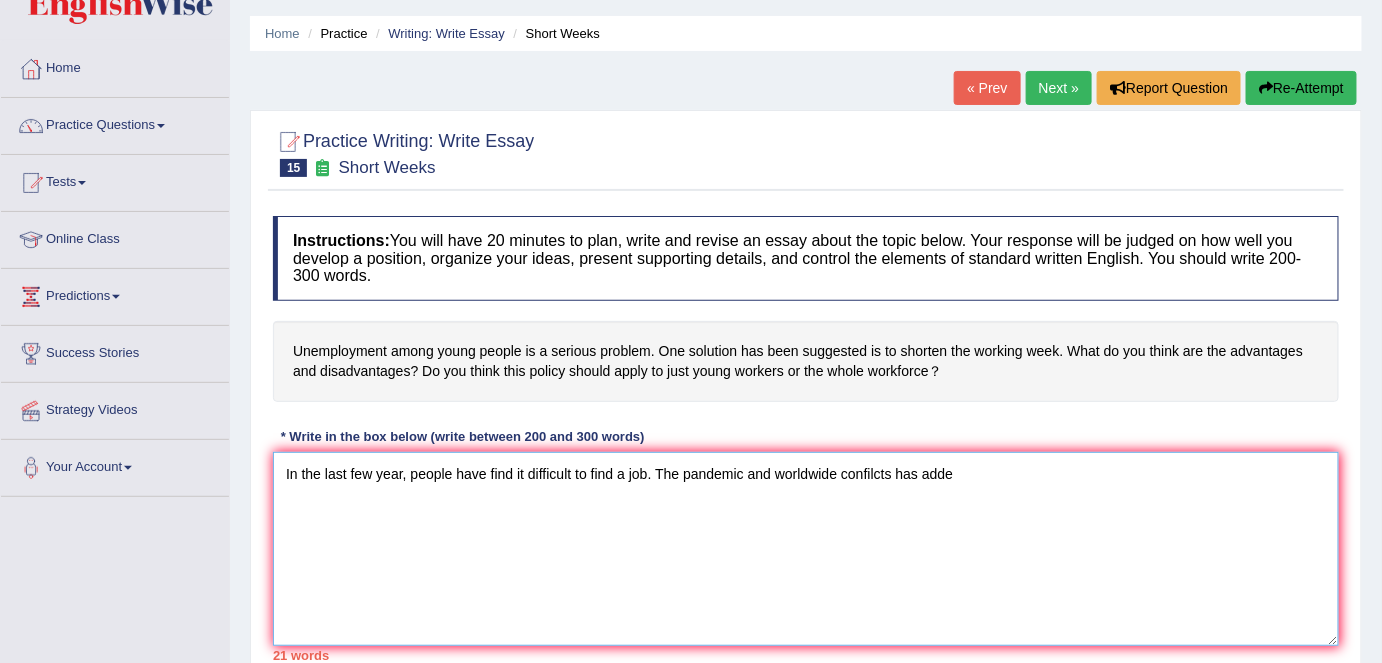 click on "In the last few year, people have find it difficult to find a job. The pandemic and worldwide confilcts has adde" at bounding box center [806, 549] 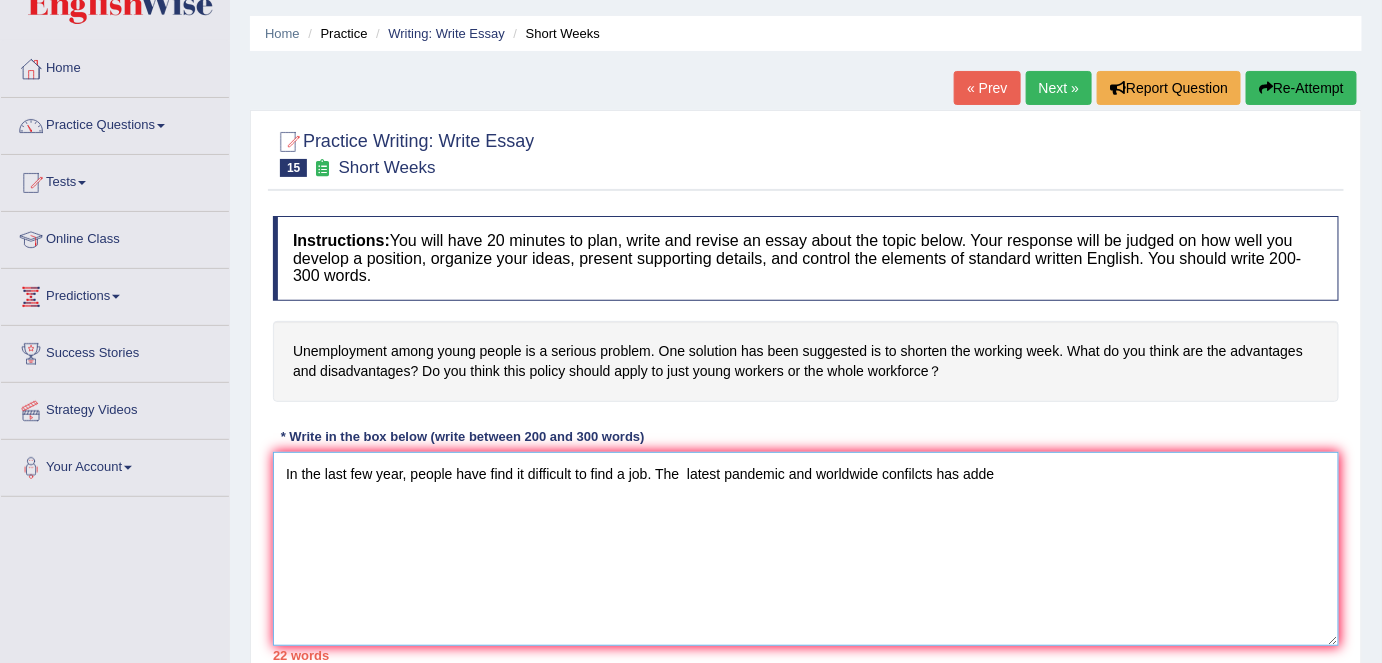 click on "In the last few year, people have find it difficult to find a job. The  latest pandemic and worldwide confilcts has adde" at bounding box center [806, 549] 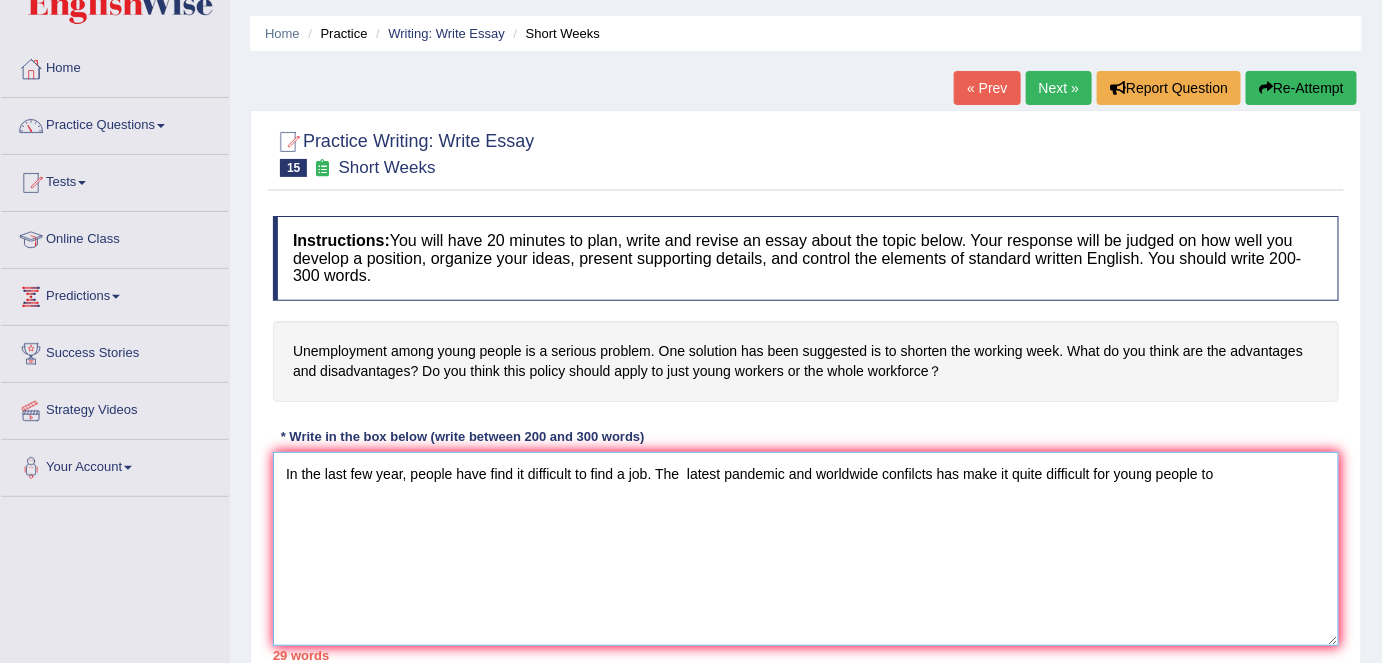 click on "In the last few year, people have find it difficult to find a job. The  latest pandemic and worldwide confilcts has make it quite difficult for young people to" at bounding box center (806, 549) 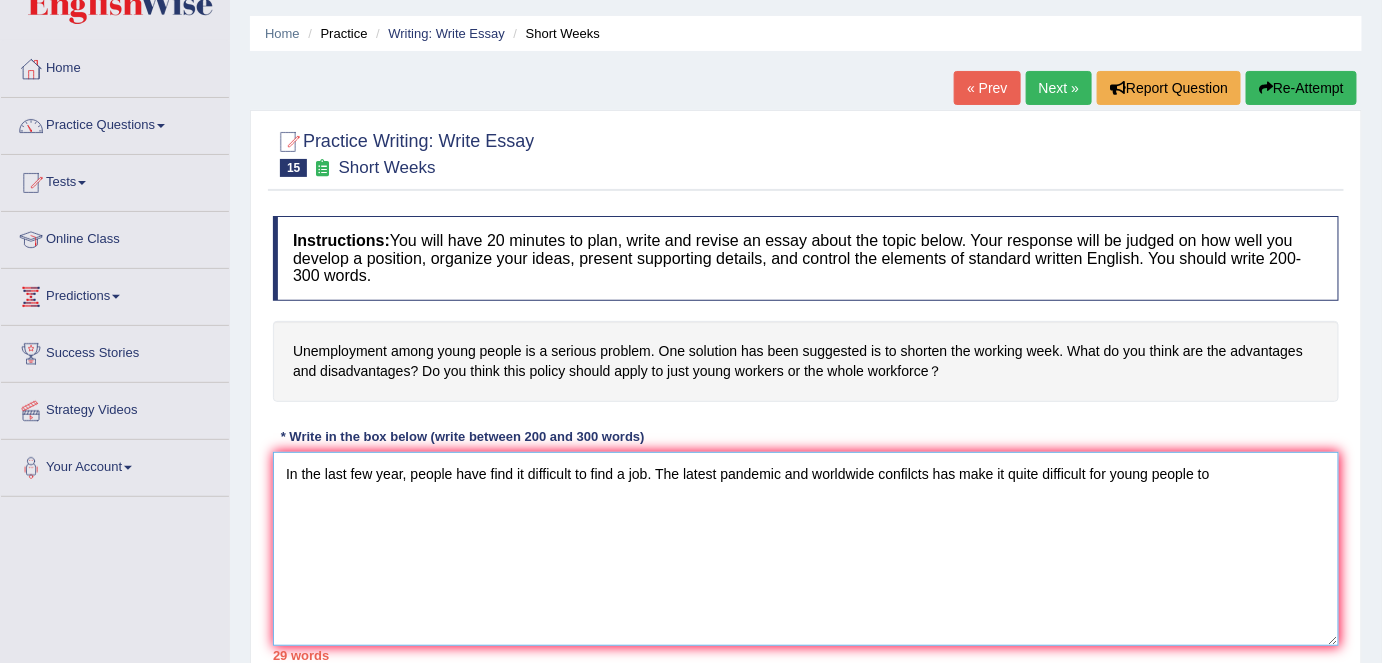 click on "In the last few year, people have find it difficult to find a job. The latest pandemic and worldwide confilcts has make it quite difficult for young people to" at bounding box center (806, 549) 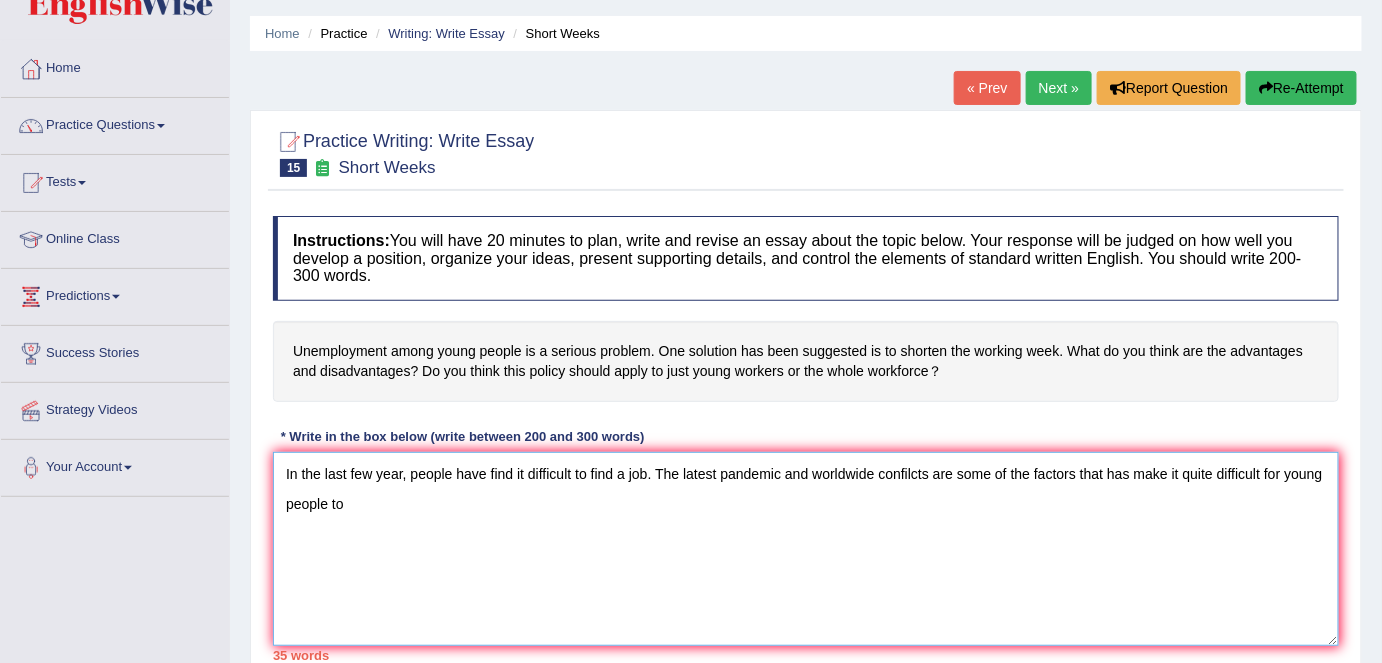 click on "In the last few year, people have find it difficult to find a job. The latest pandemic and worldwide confilcts are some of the factors that has make it quite difficult for young people to" at bounding box center (806, 549) 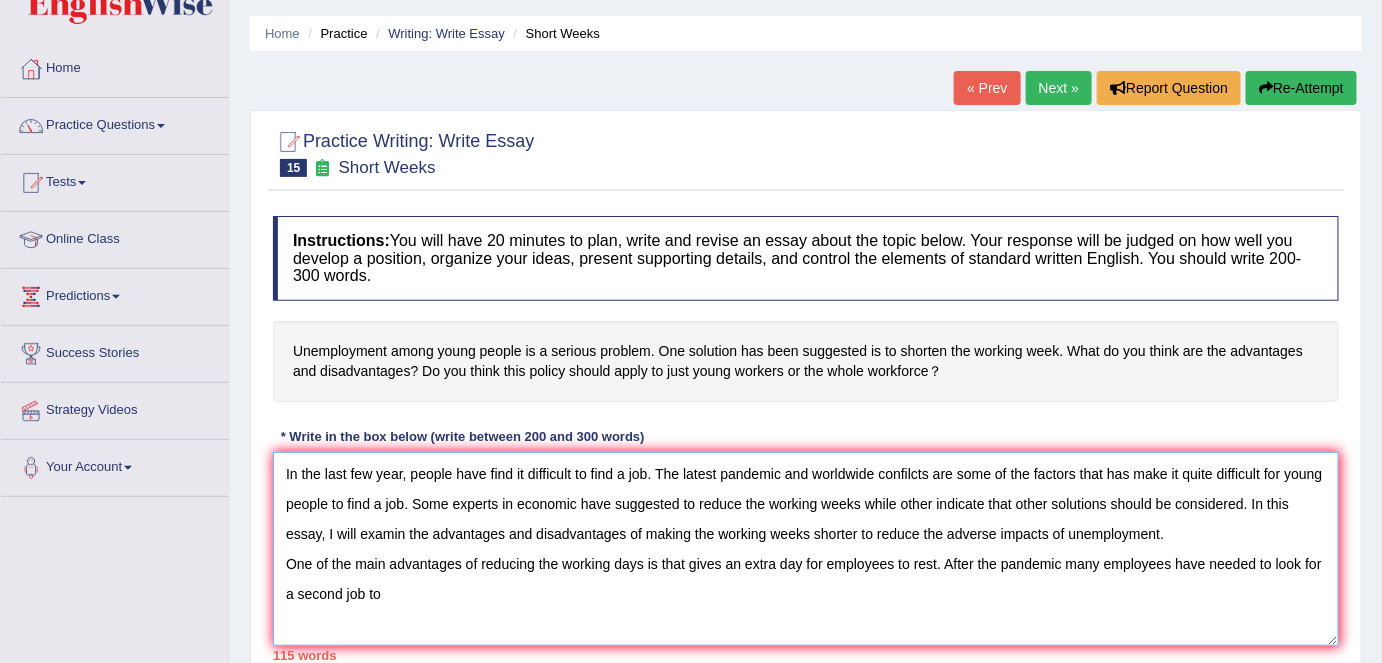 click on "In the last few year, people have find it difficult to find a job. The latest pandemic and worldwide confilcts are some of the factors that has make it quite difficult for young people to find a job. Some experts in economic have suggested to reduce the working weeks while other indicate that other solutions should be considered. In this essay, I will examin the advantages and disadvantages of making the working weeks shorter to reduce the adverse impacts of unemployment.
One of the main advantages of reducing the working days is that gives an extra day for employees to rest. After the pandemic many employees have needed to look for a second job to" at bounding box center [806, 549] 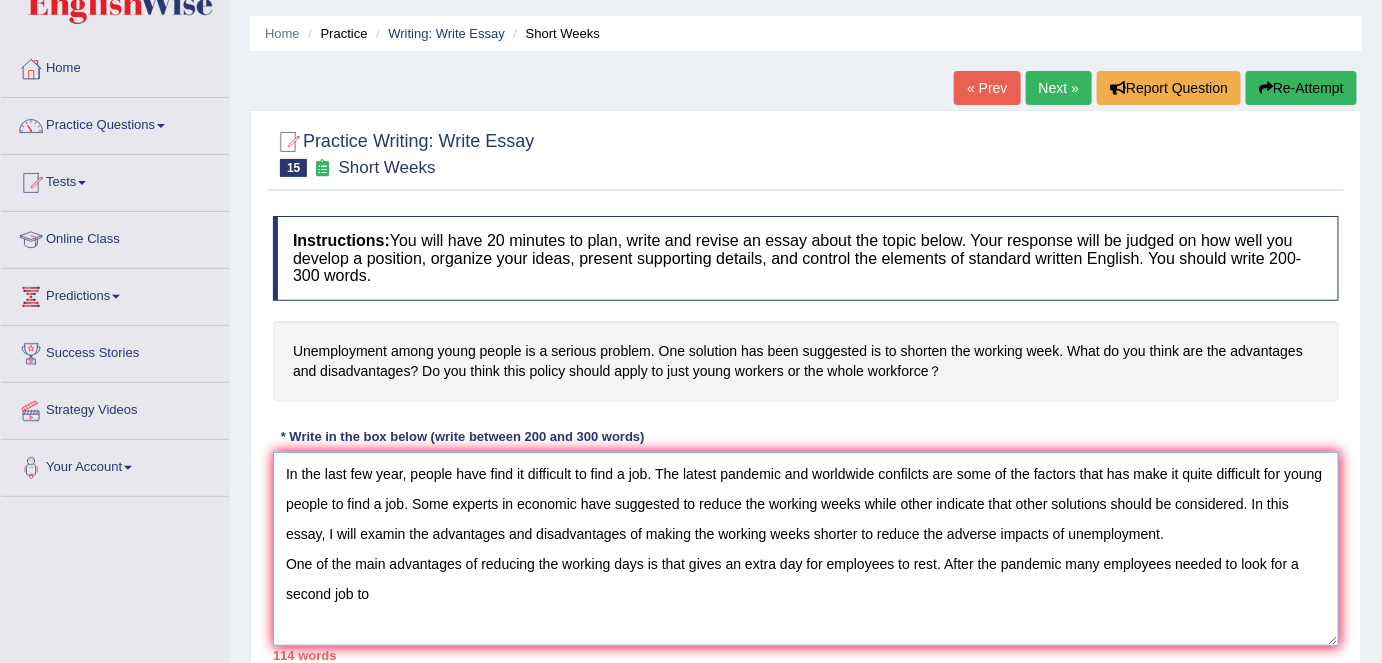 click on "In the last few year, people have find it difficult to find a job. The latest pandemic and worldwide confilcts are some of the factors that has make it quite difficult for young people to find a job. Some experts in economic have suggested to reduce the working weeks while other indicate that other solutions should be considered. In this essay, I will examin the advantages and disadvantages of making the working weeks shorter to reduce the adverse impacts of unemployment.
One of the main advantages of reducing the working days is that gives an extra day for employees to rest. After the pandemic many employees needed to look for a second job to" at bounding box center (806, 549) 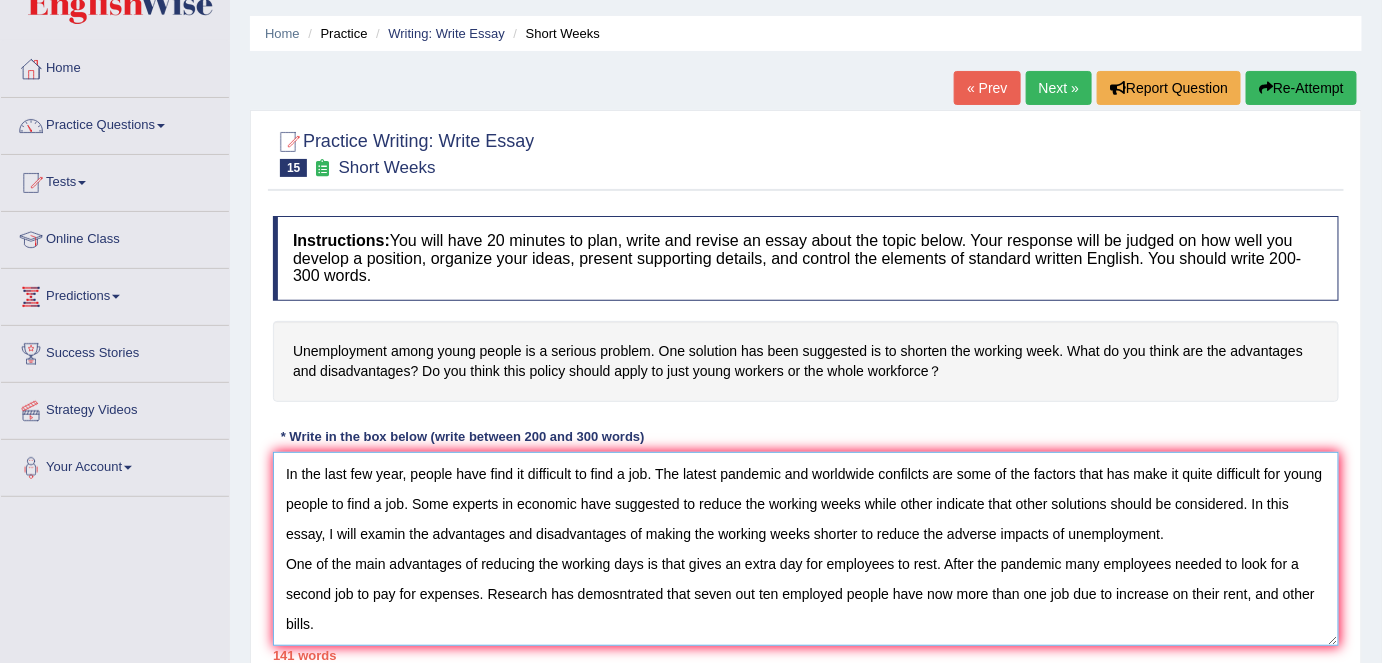 click on "In the last few year, people have find it difficult to find a job. The latest pandemic and worldwide confilcts are some of the factors that has make it quite difficult for young people to find a job. Some experts in economic have suggested to reduce the working weeks while other indicate that other solutions should be considered. In this essay, I will examin the advantages and disadvantages of making the working weeks shorter to reduce the adverse impacts of unemployment.
One of the main advantages of reducing the working days is that gives an extra day for employees to rest. After the pandemic many employees needed to look for a second job to pay for expenses. Research has demosntrated that seven out ten employed people have now more than one job due to increase on their rent, and other bills." at bounding box center (806, 549) 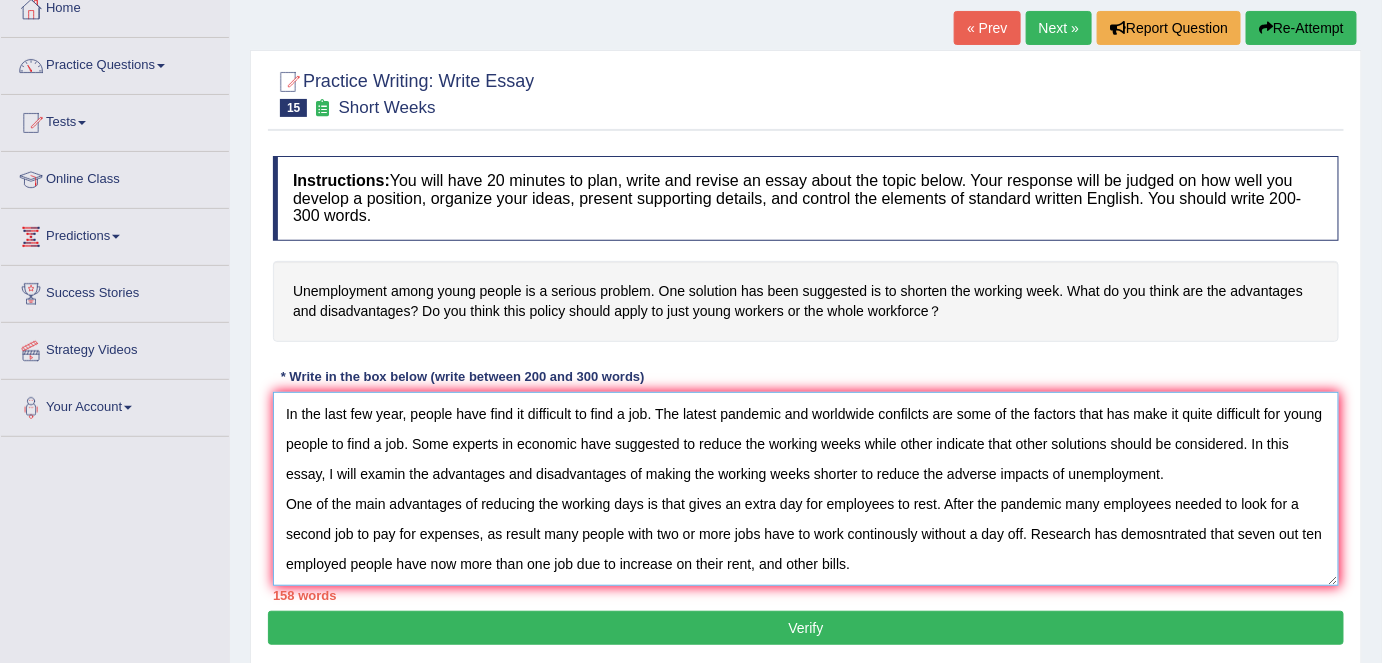 scroll, scrollTop: 119, scrollLeft: 0, axis: vertical 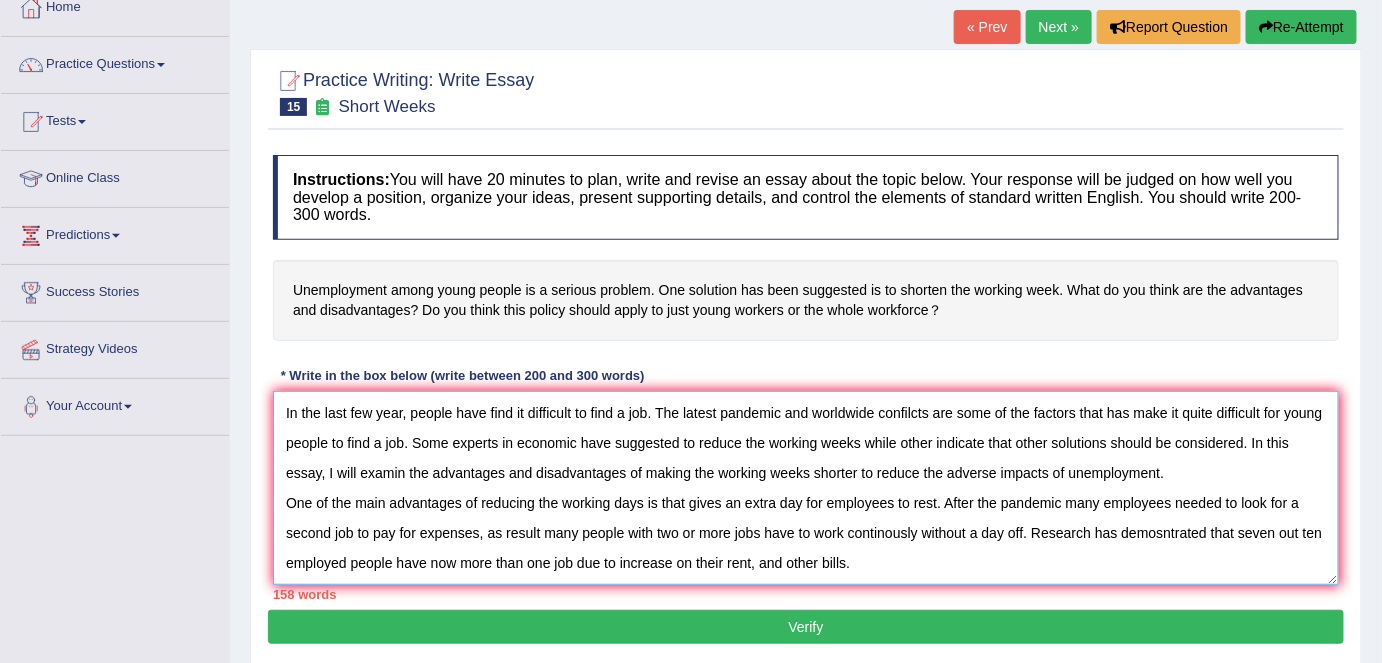 click on "In the last few year, people have find it difficult to find a job. The latest pandemic and worldwide confilcts are some of the factors that has make it quite difficult for young people to find a job. Some experts in economic have suggested to reduce the working weeks while other indicate that other solutions should be considered. In this essay, I will examin the advantages and disadvantages of making the working weeks shorter to reduce the adverse impacts of unemployment.
One of the main advantages of reducing the working days is that gives an extra day for employees to rest. After the pandemic many employees needed to look for a second job to pay for expenses, as result many people with two or more jobs have to work continously without a day off. Research has demosntrated that seven out ten employed people have now more than one job due to increase on their rent, and other bills." at bounding box center [806, 488] 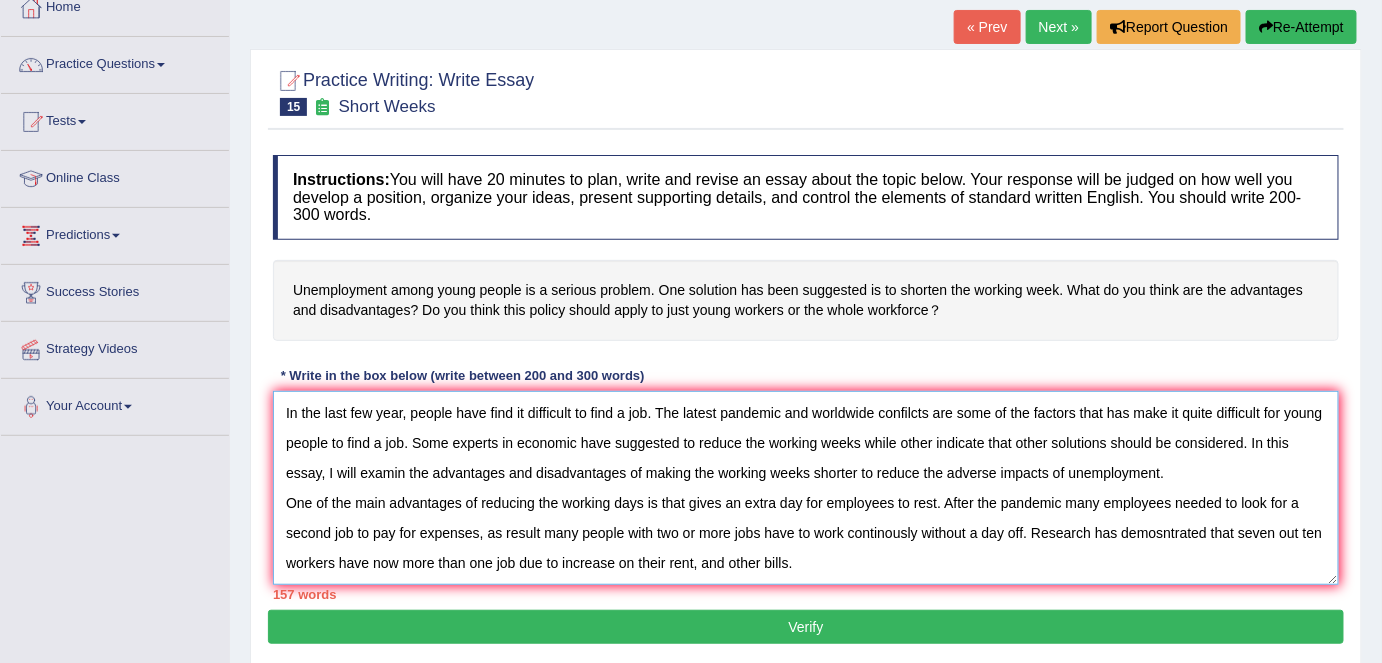 click on "In the last few year, people have find it difficult to find a job. The latest pandemic and worldwide confilcts are some of the factors that has make it quite difficult for young people to find a job. Some experts in economic have suggested to reduce the working weeks while other indicate that other solutions should be considered. In this essay, I will examin the advantages and disadvantages of making the working weeks shorter to reduce the adverse impacts of unemployment.
One of the main advantages of reducing the working days is that gives an extra day for employees to rest. After the pandemic many employees needed to look for a second job to pay for expenses, as result many people with two or more jobs have to work continously without a day off. Research has demosntrated that seven out ten workers have now more than one job due to increase on their rent, and other bills." at bounding box center (806, 488) 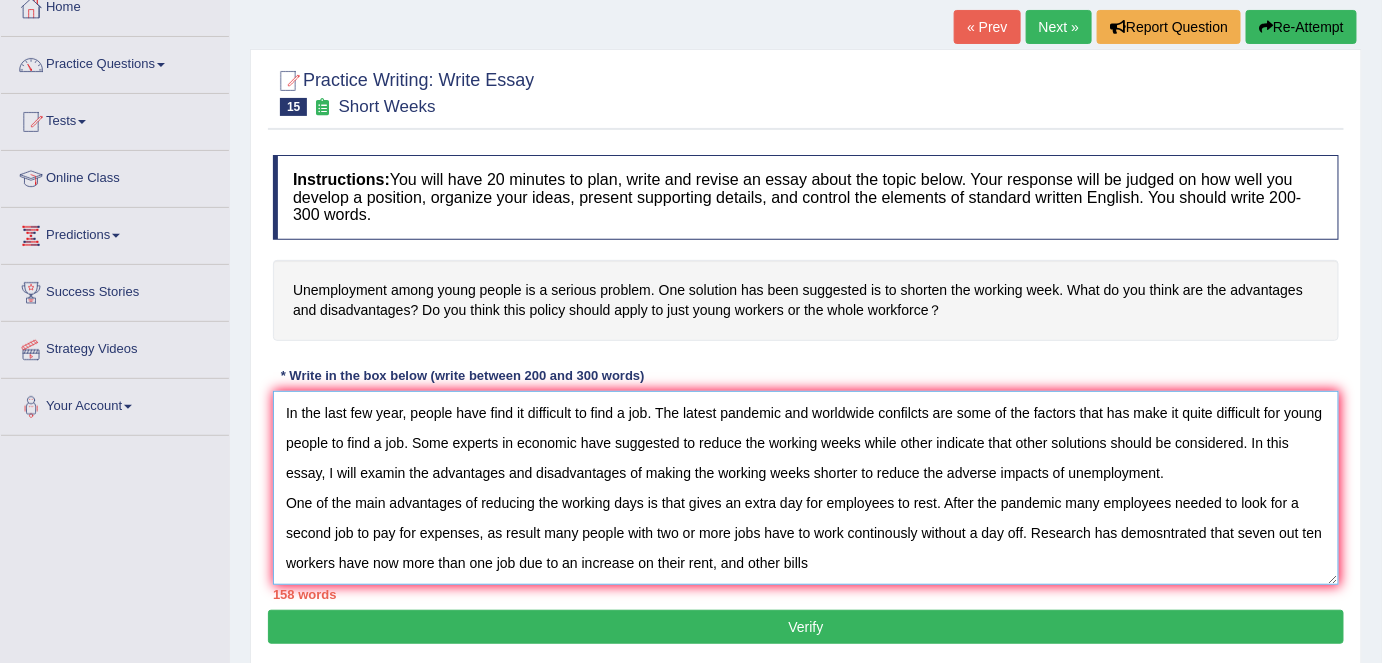 click on "In the last few year, people have find it difficult to find a job. The latest pandemic and worldwide confilcts are some of the factors that has make it quite difficult for young people to find a job. Some experts in economic have suggested to reduce the working weeks while other indicate that other solutions should be considered. In this essay, I will examin the advantages and disadvantages of making the working weeks shorter to reduce the adverse impacts of unemployment.
One of the main advantages of reducing the working days is that gives an extra day for employees to rest. After the pandemic many employees needed to look for a second job to pay for expenses, as result many people with two or more jobs have to work continously without a day off. Research has demosntrated that seven out ten workers have now more than one job due to an increase on their rent, and other bills" at bounding box center [806, 488] 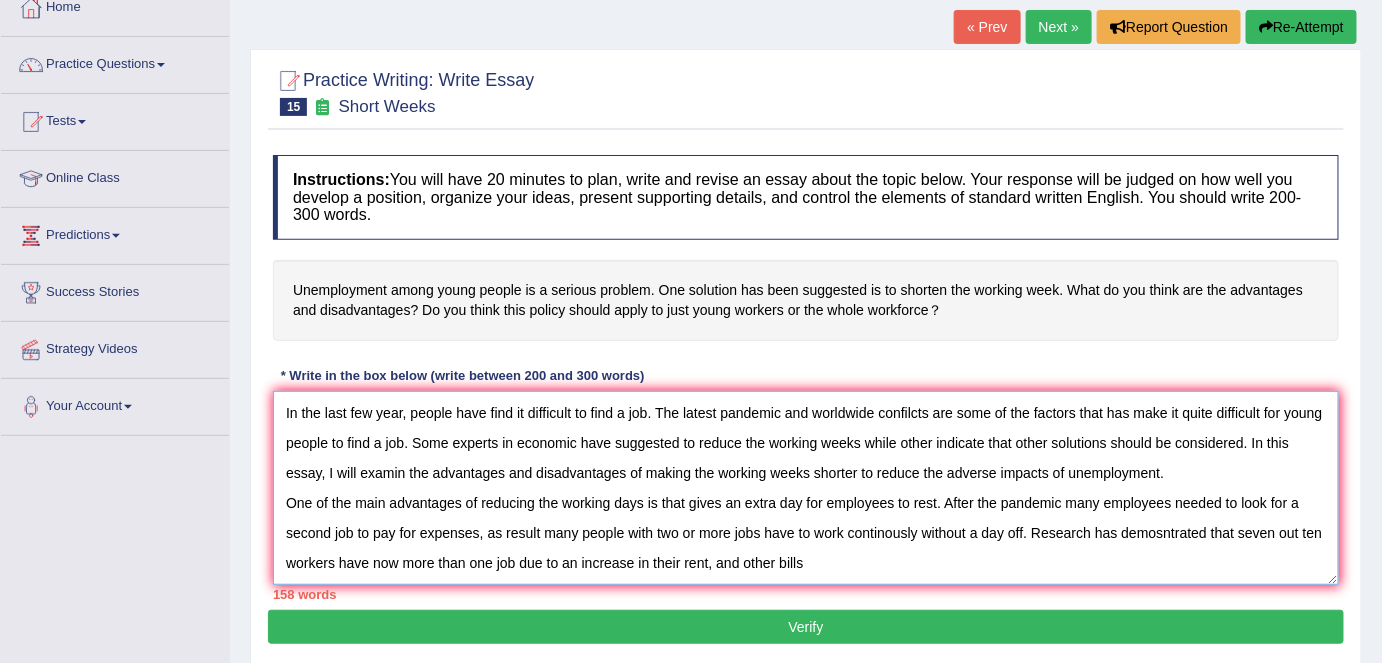 click on "In the last few year, people have find it difficult to find a job. The latest pandemic and worldwide confilcts are some of the factors that has make it quite difficult for young people to find a job. Some experts in economic have suggested to reduce the working weeks while other indicate that other solutions should be considered. In this essay, I will examin the advantages and disadvantages of making the working weeks shorter to reduce the adverse impacts of unemployment.
One of the main advantages of reducing the working days is that gives an extra day for employees to rest. After the pandemic many employees needed to look for a second job to pay for expenses, as result many people with two or more jobs have to work continously without a day off. Research has demosntrated that seven out ten workers have now more than one job due to an increase in their rent, and other bills" at bounding box center (806, 488) 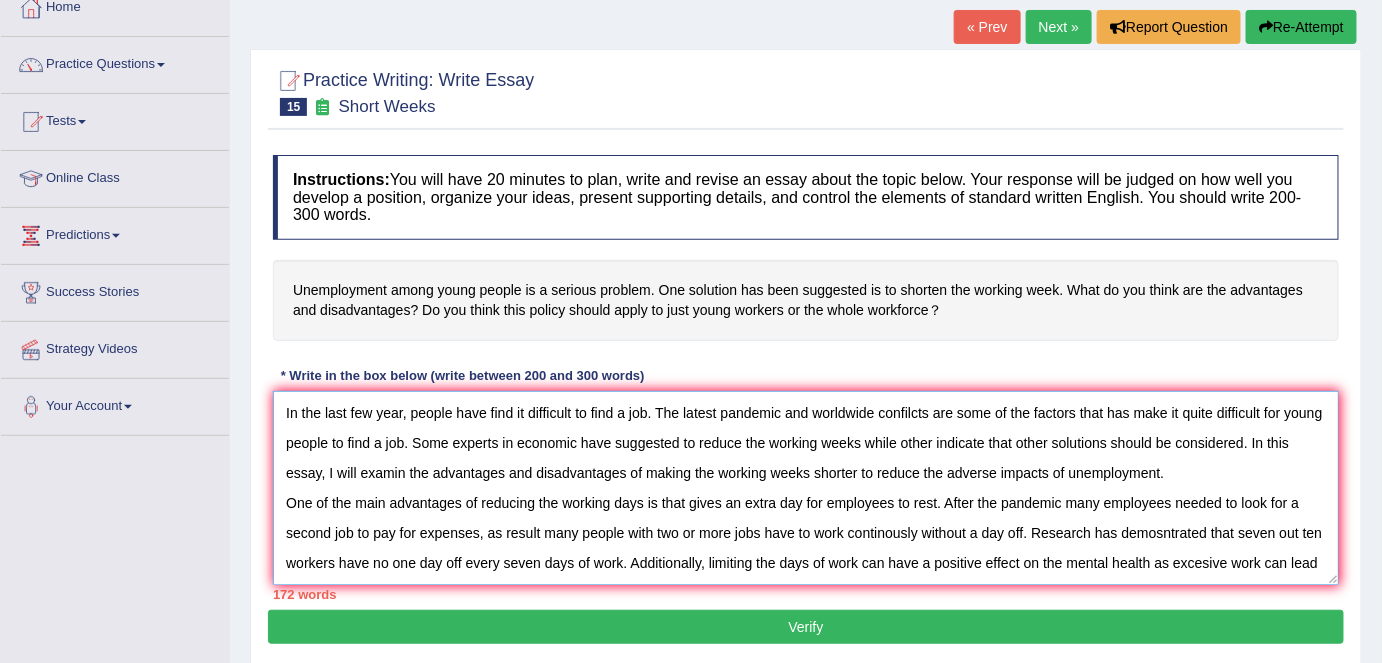 scroll, scrollTop: 17, scrollLeft: 0, axis: vertical 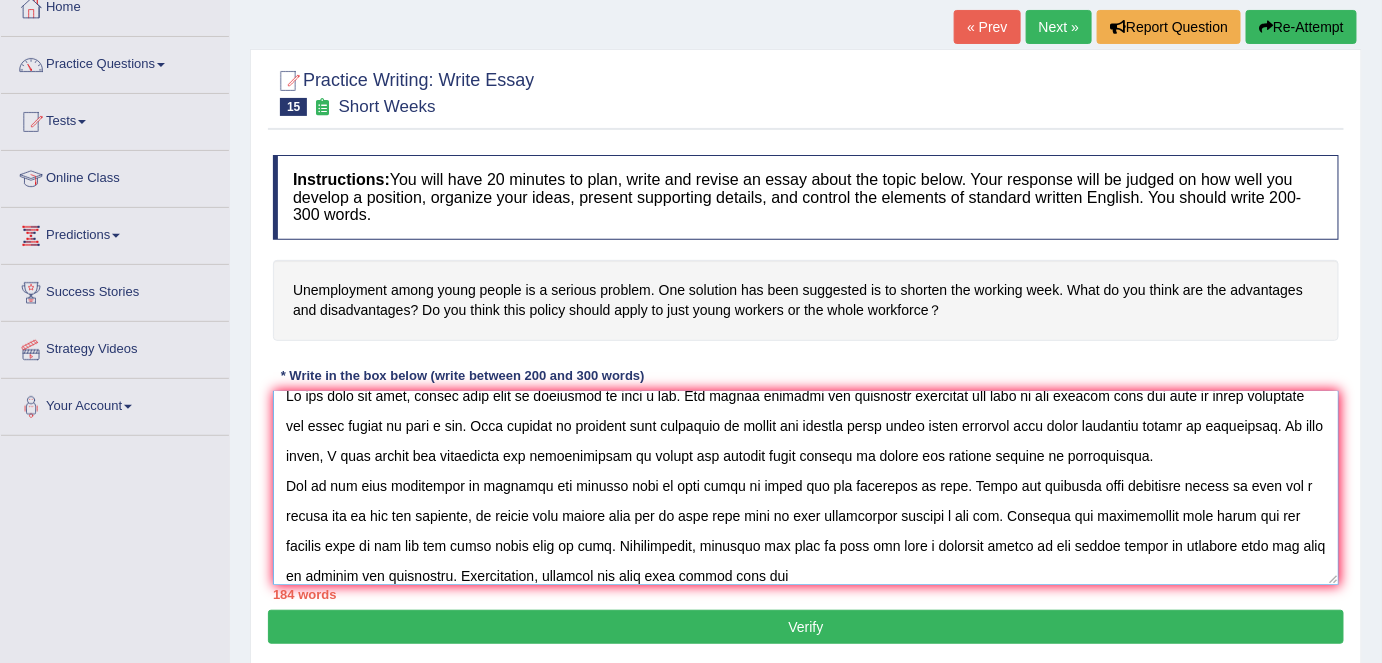 click at bounding box center (806, 488) 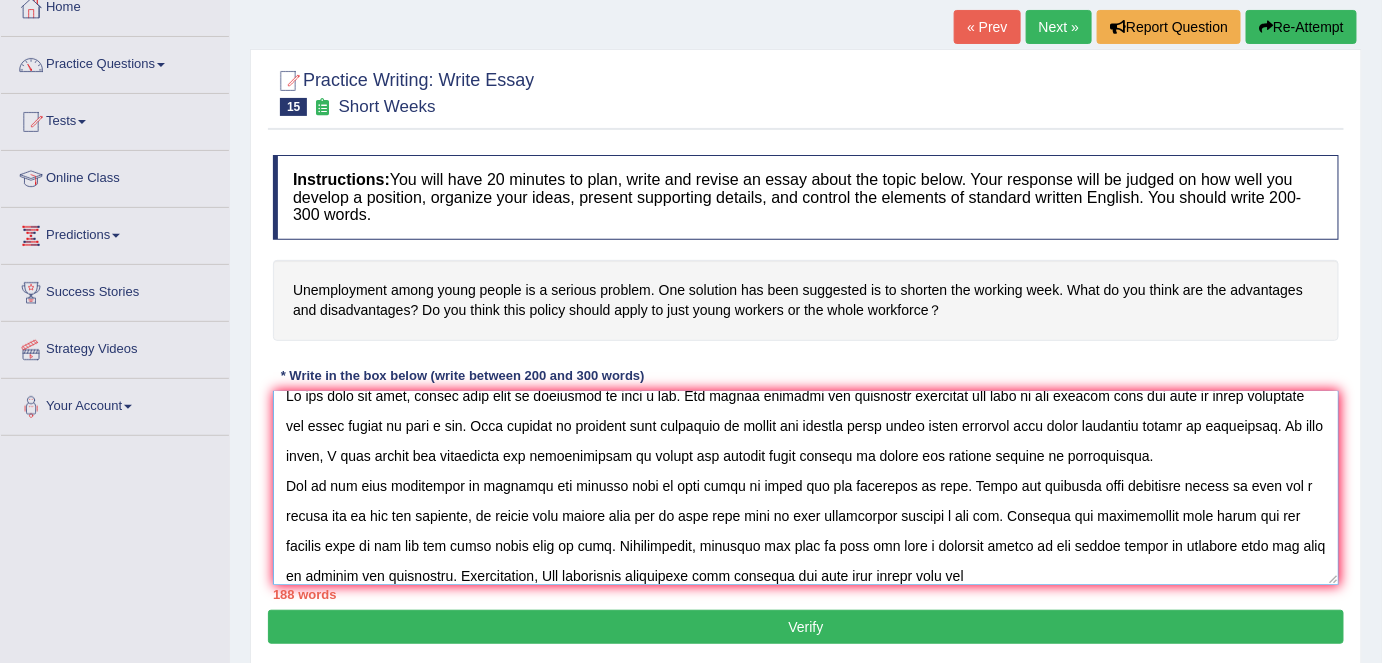 click at bounding box center (806, 488) 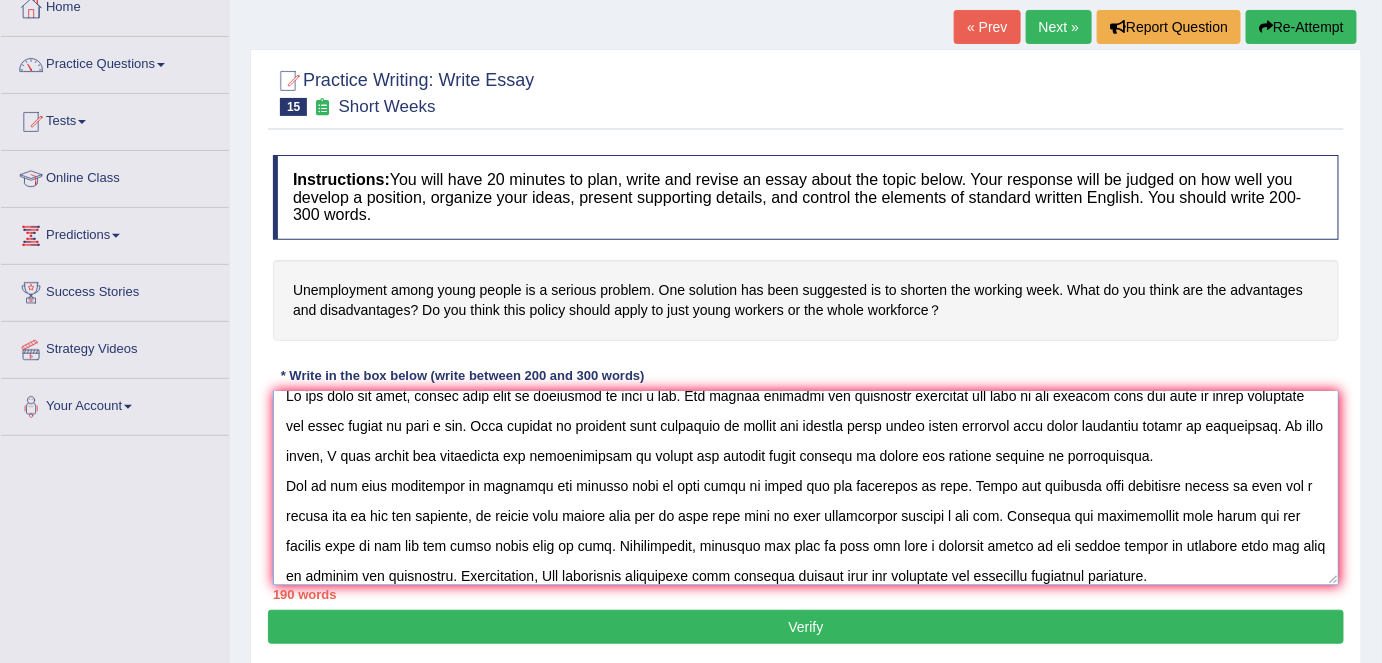 scroll, scrollTop: 47, scrollLeft: 0, axis: vertical 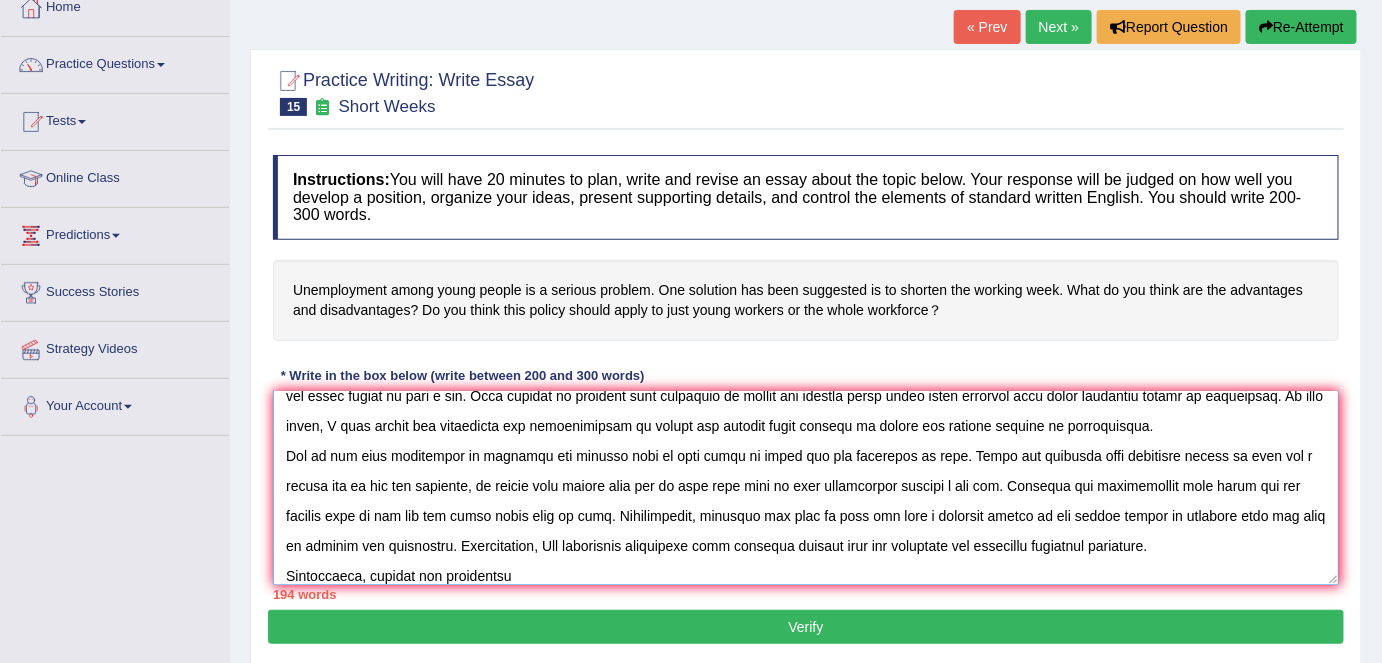 click at bounding box center (806, 488) 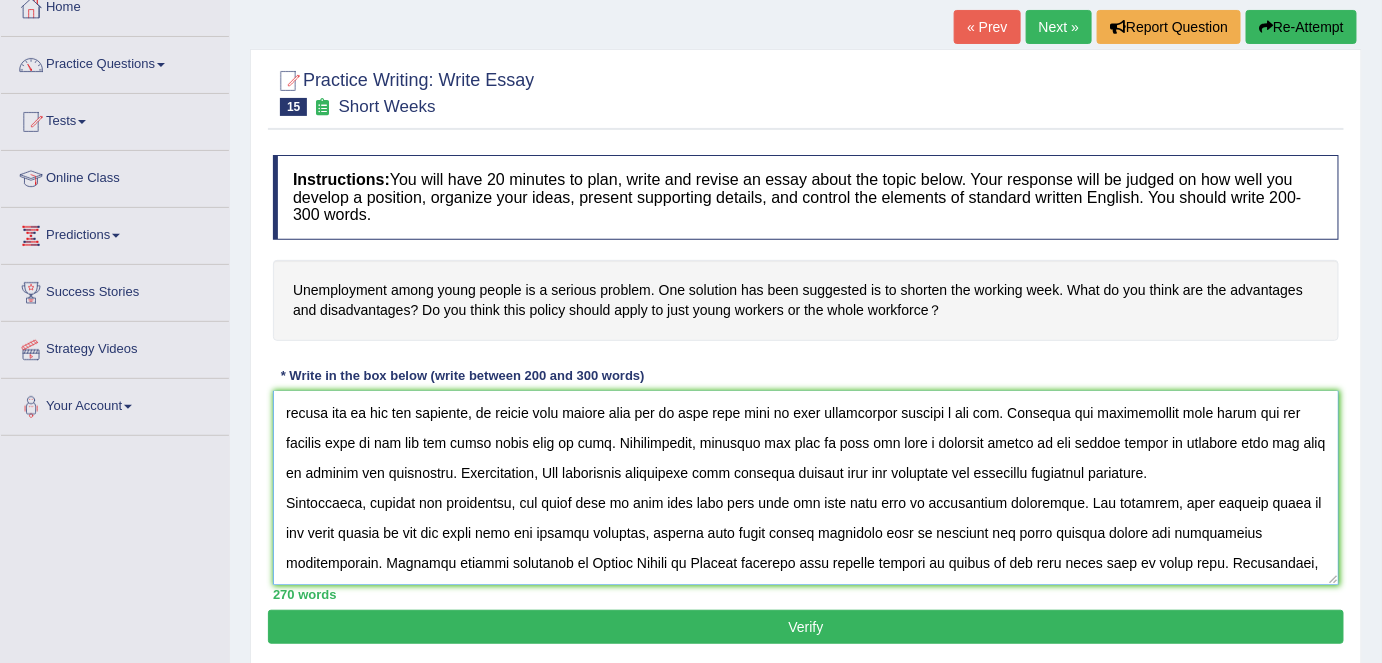 scroll, scrollTop: 137, scrollLeft: 0, axis: vertical 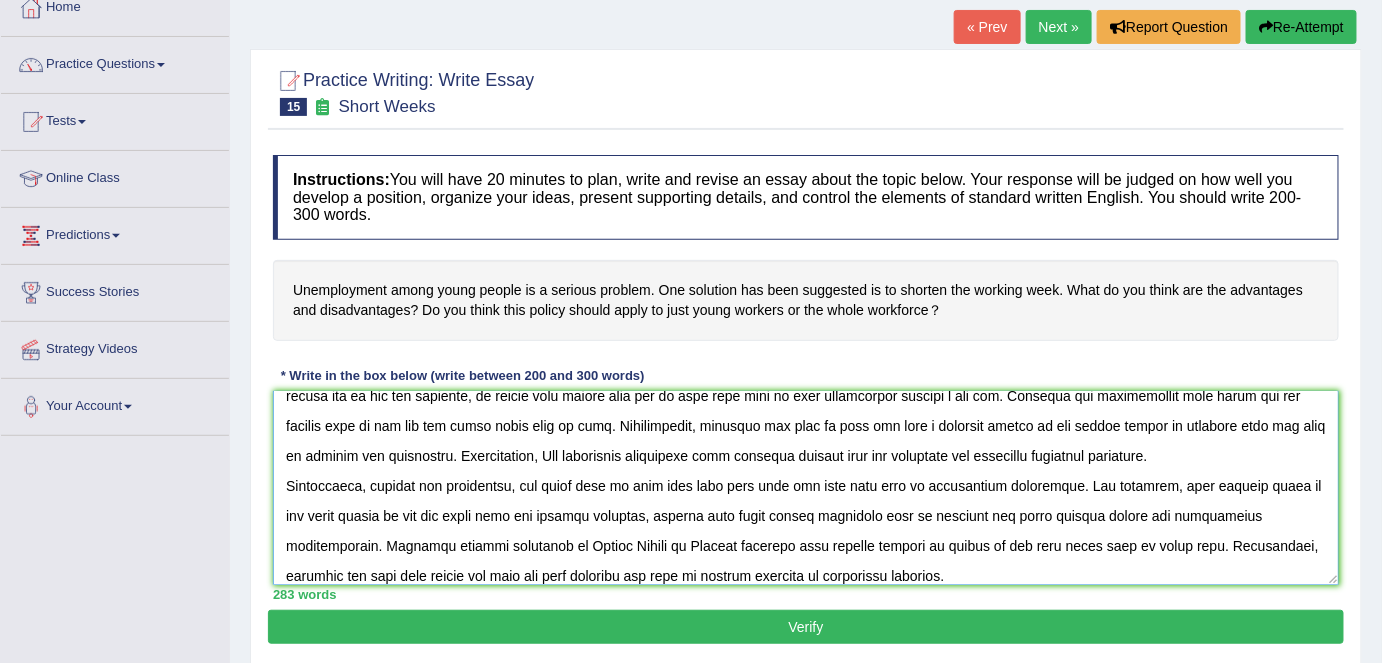 click at bounding box center (806, 488) 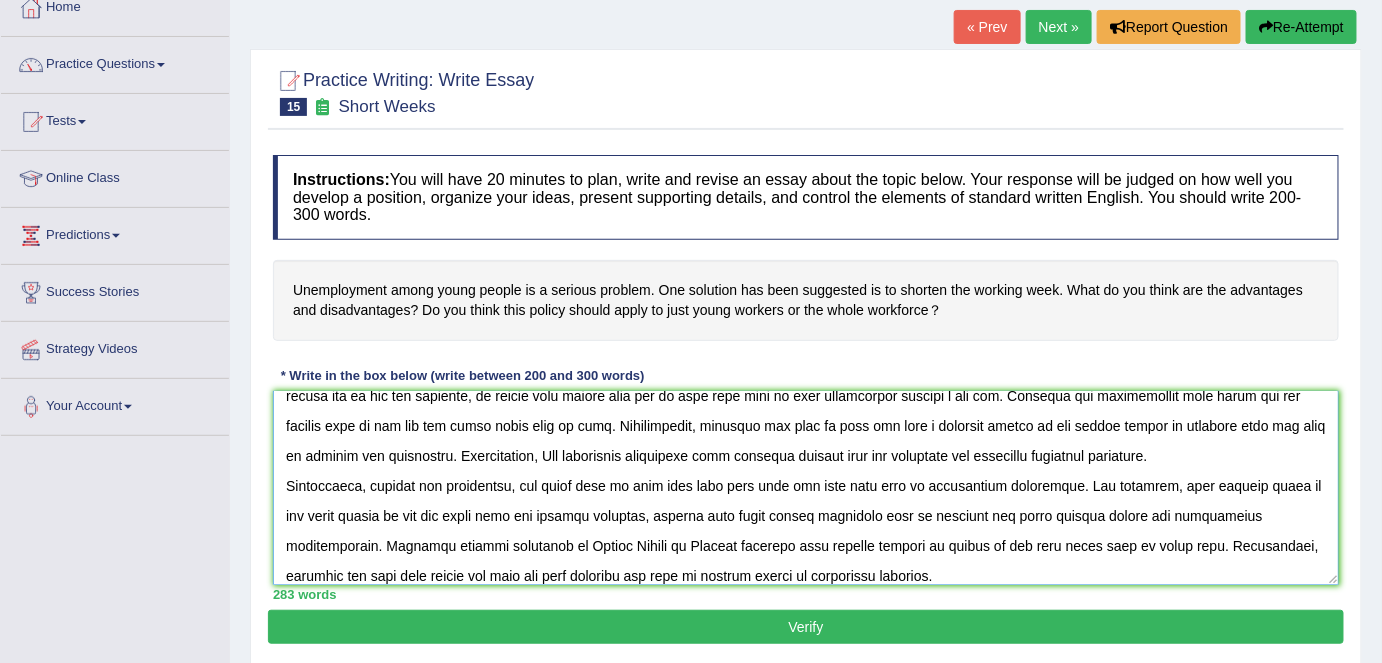 click at bounding box center (806, 488) 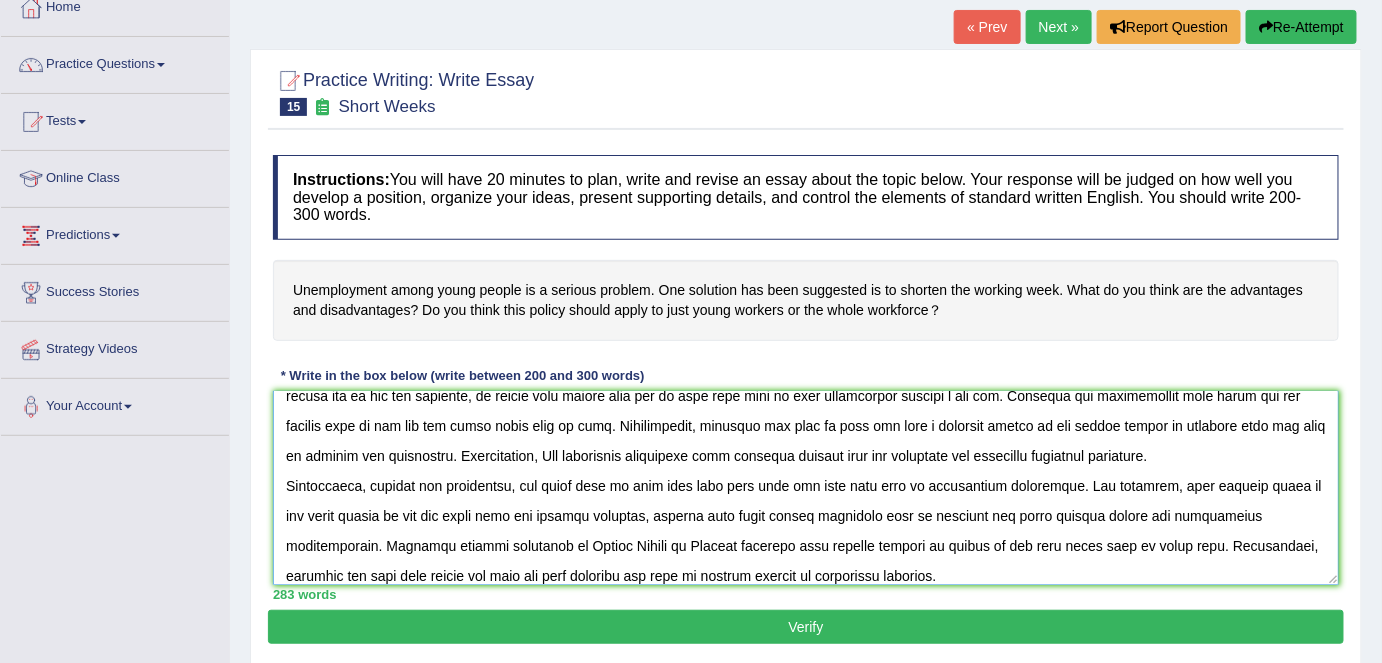 click at bounding box center [806, 488] 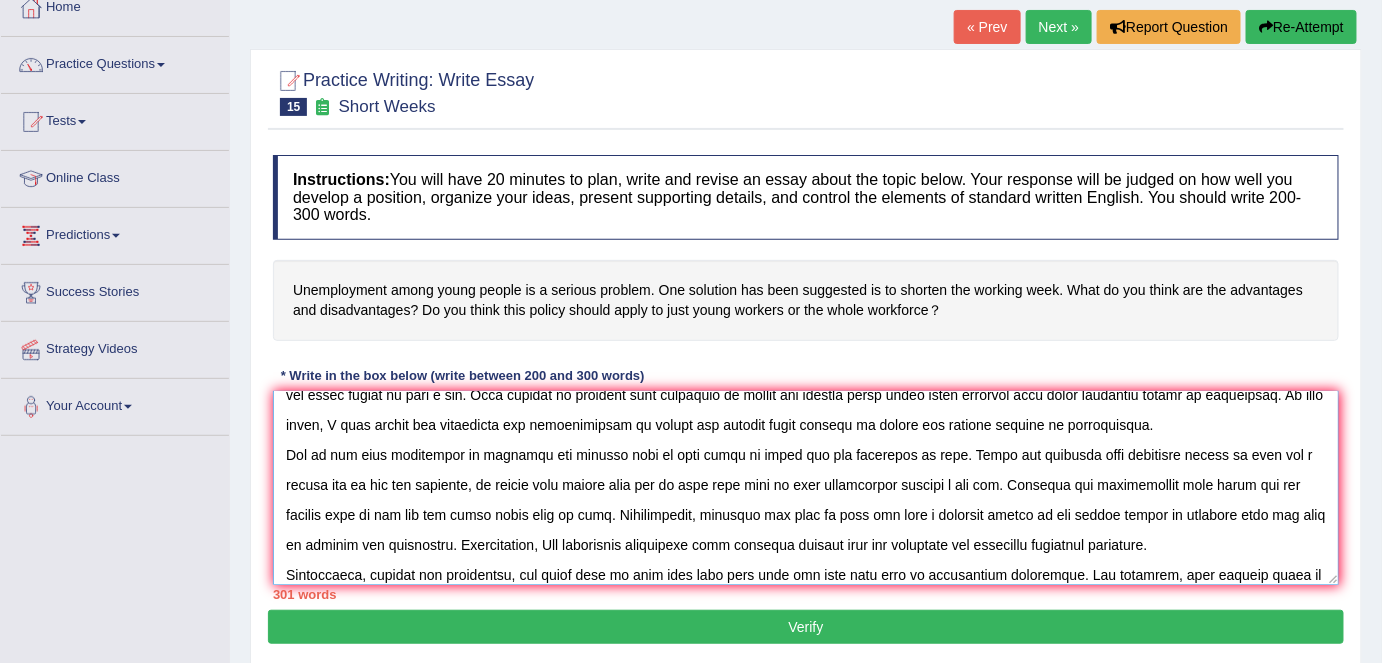 scroll, scrollTop: 0, scrollLeft: 0, axis: both 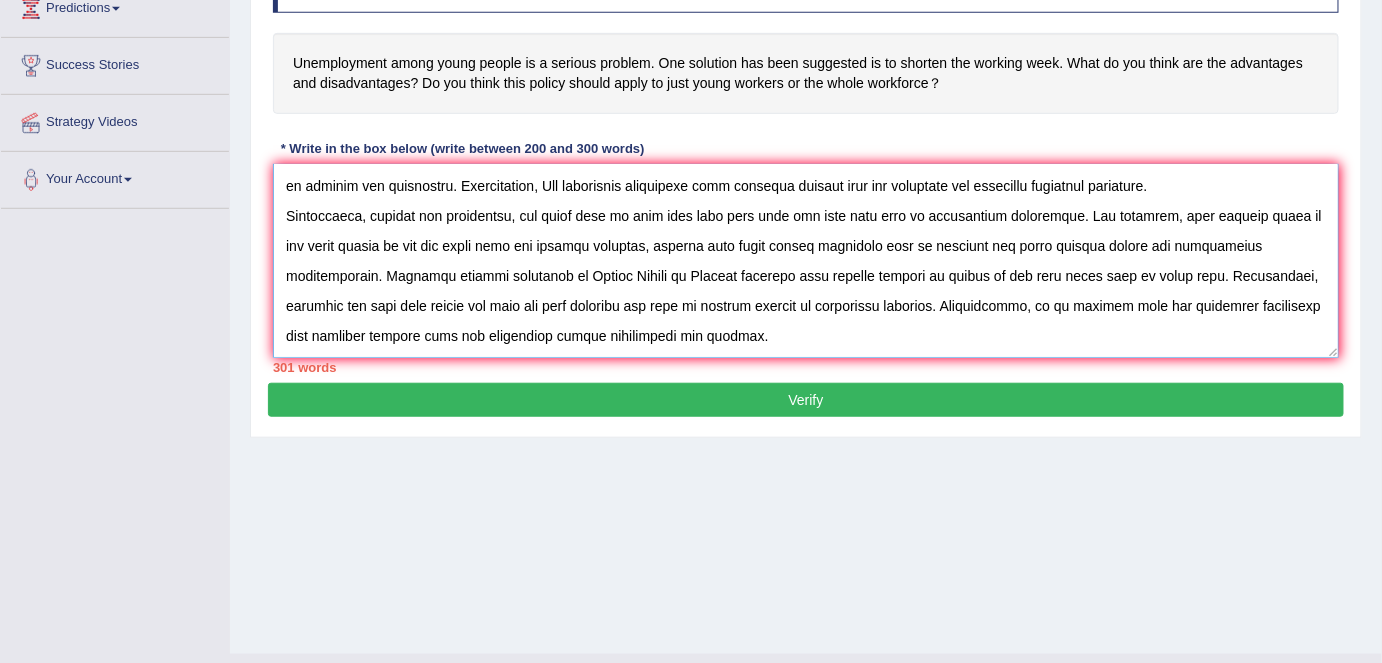 click at bounding box center (806, 261) 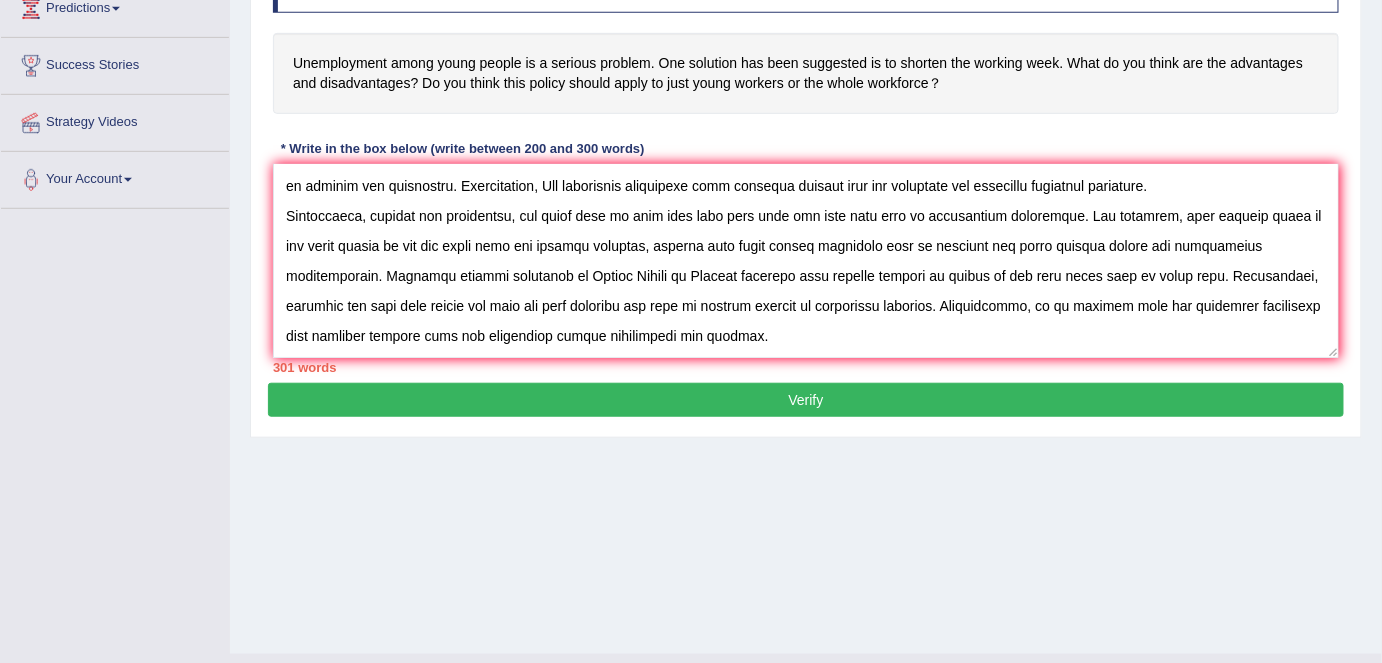 click on "Verify" at bounding box center [806, 400] 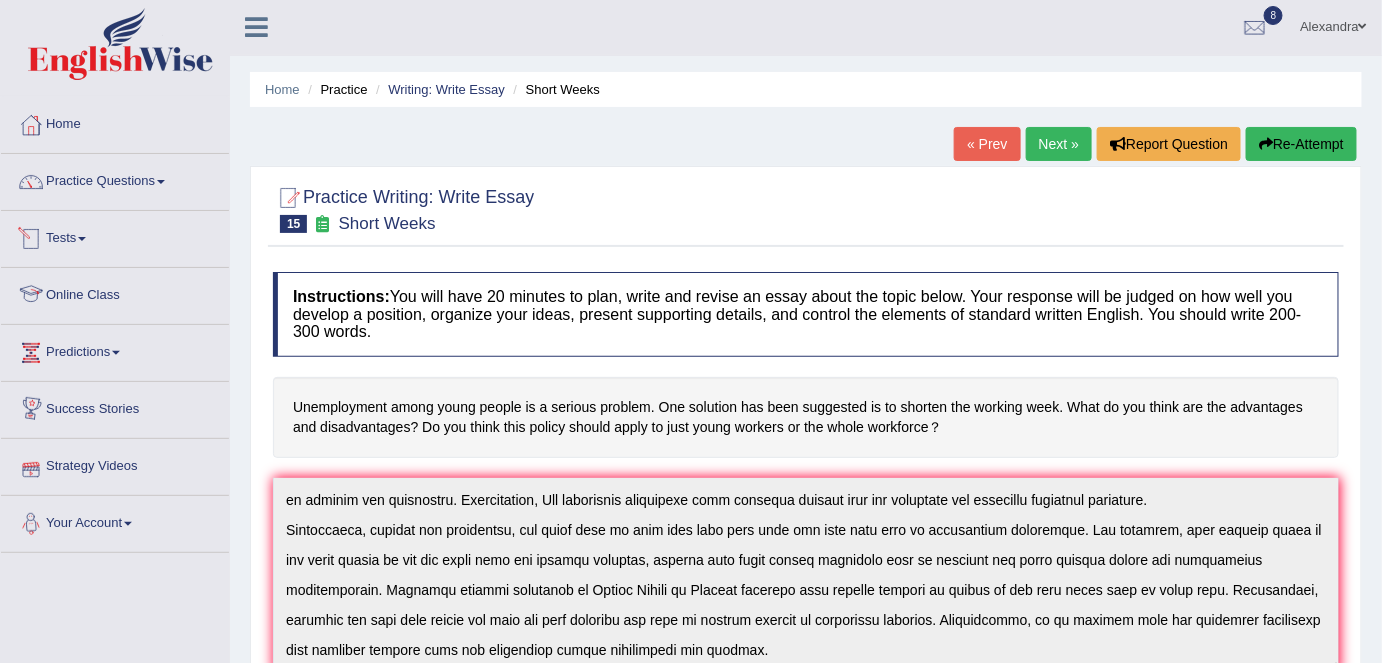 scroll, scrollTop: 0, scrollLeft: 0, axis: both 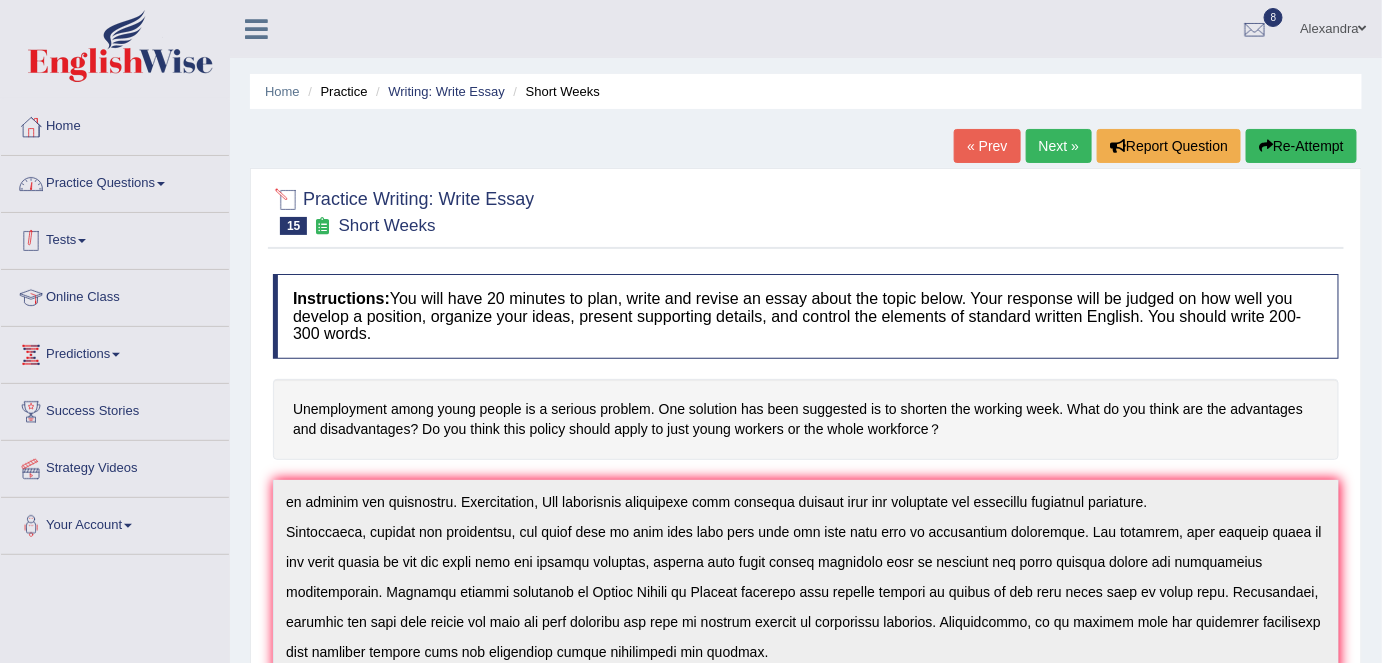 click on "Practice Questions" at bounding box center [115, 181] 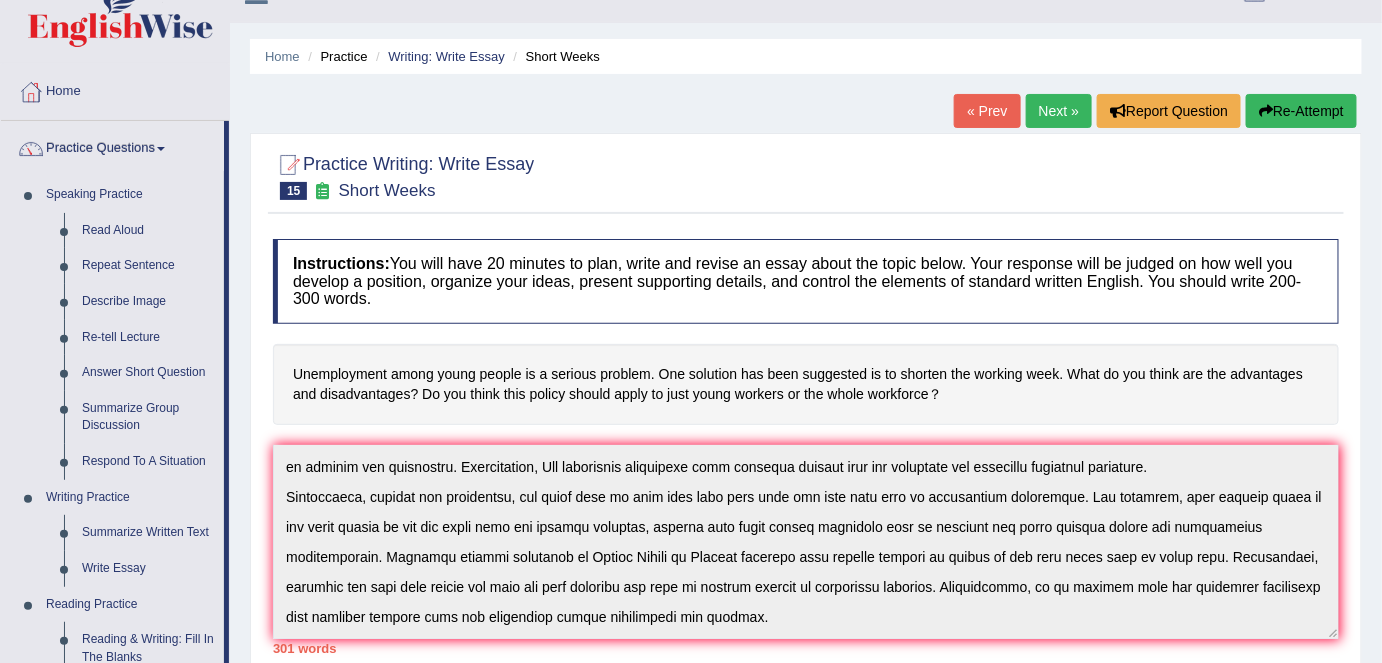 scroll, scrollTop: 0, scrollLeft: 0, axis: both 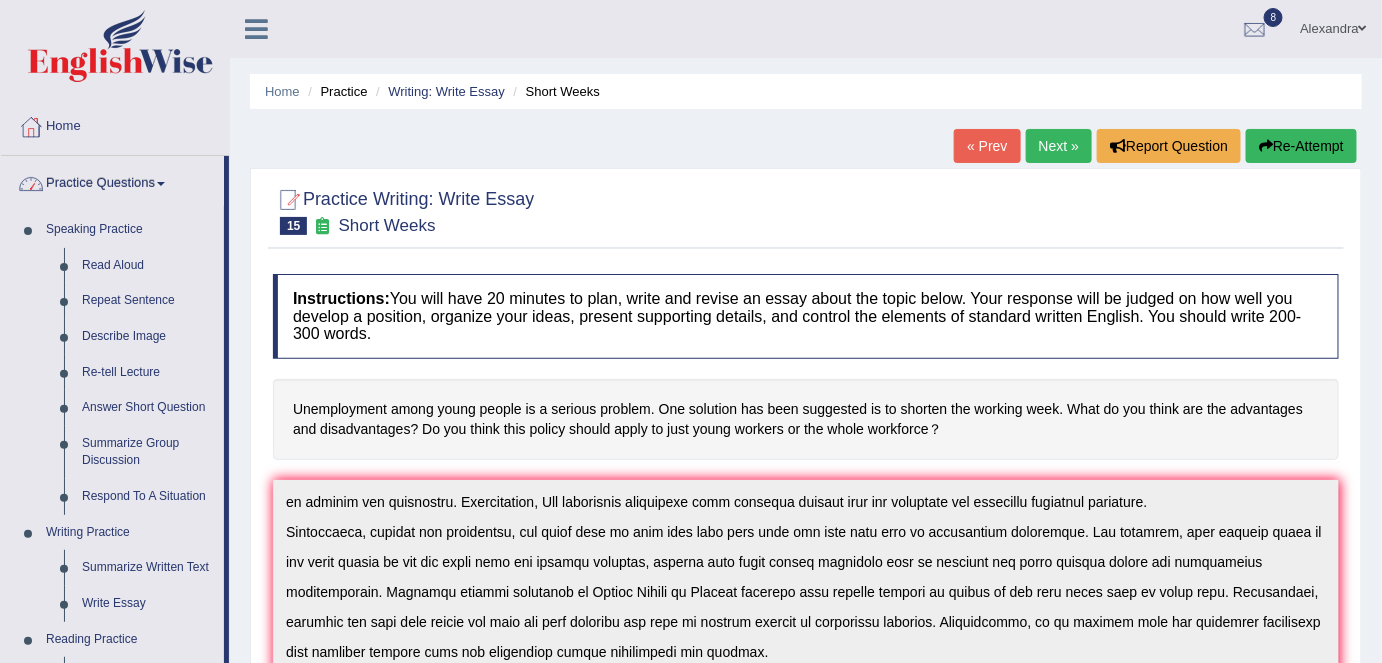 click on "Practice Questions" at bounding box center (112, 181) 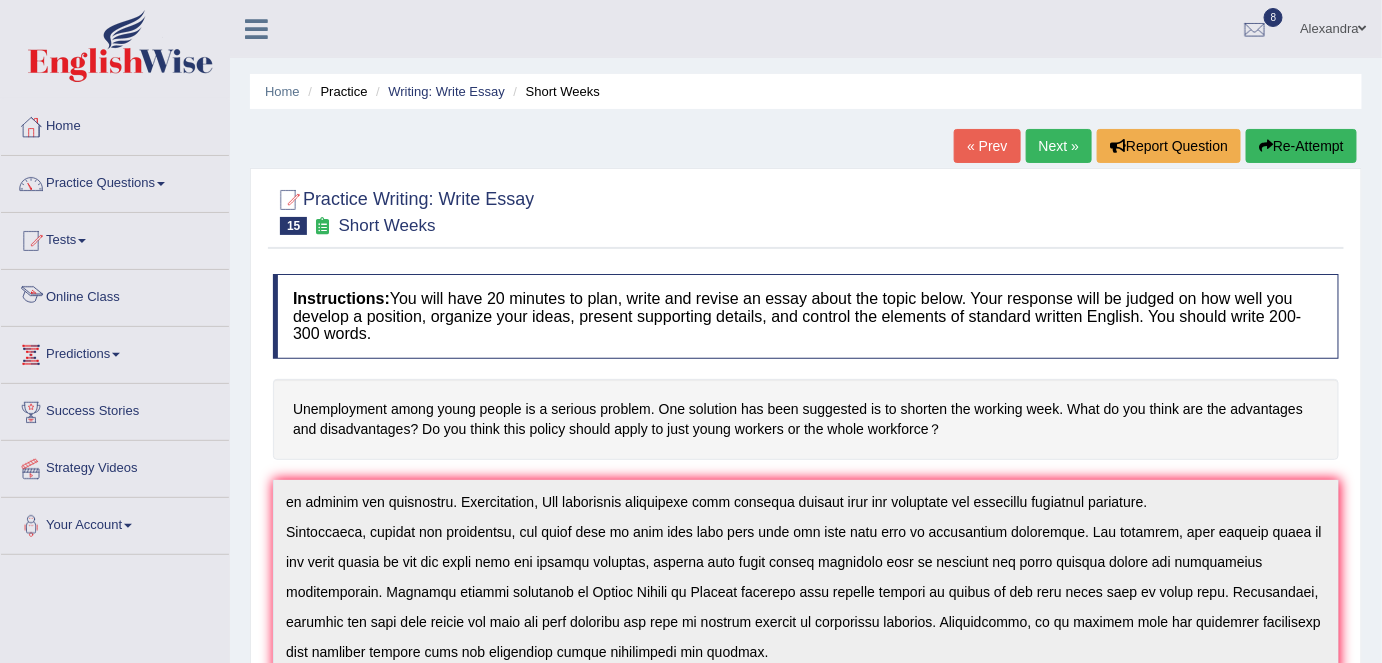 click on "Online Class" at bounding box center (115, 295) 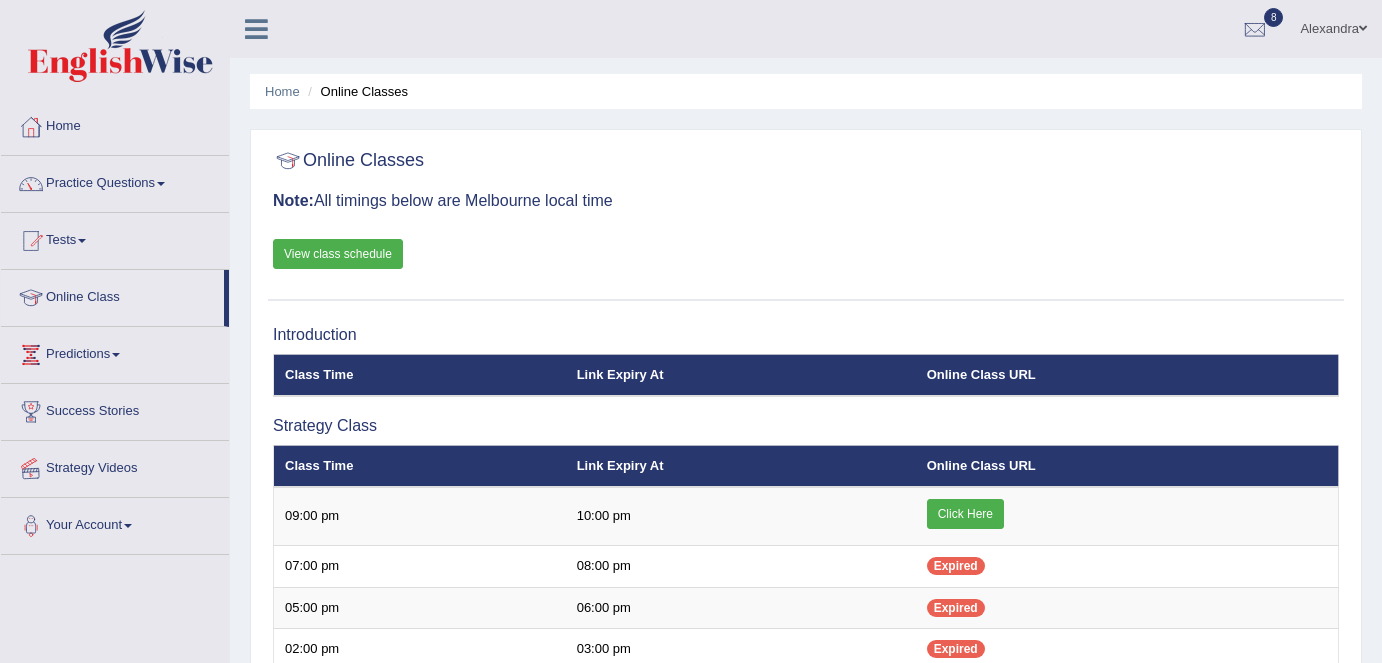 scroll, scrollTop: 0, scrollLeft: 0, axis: both 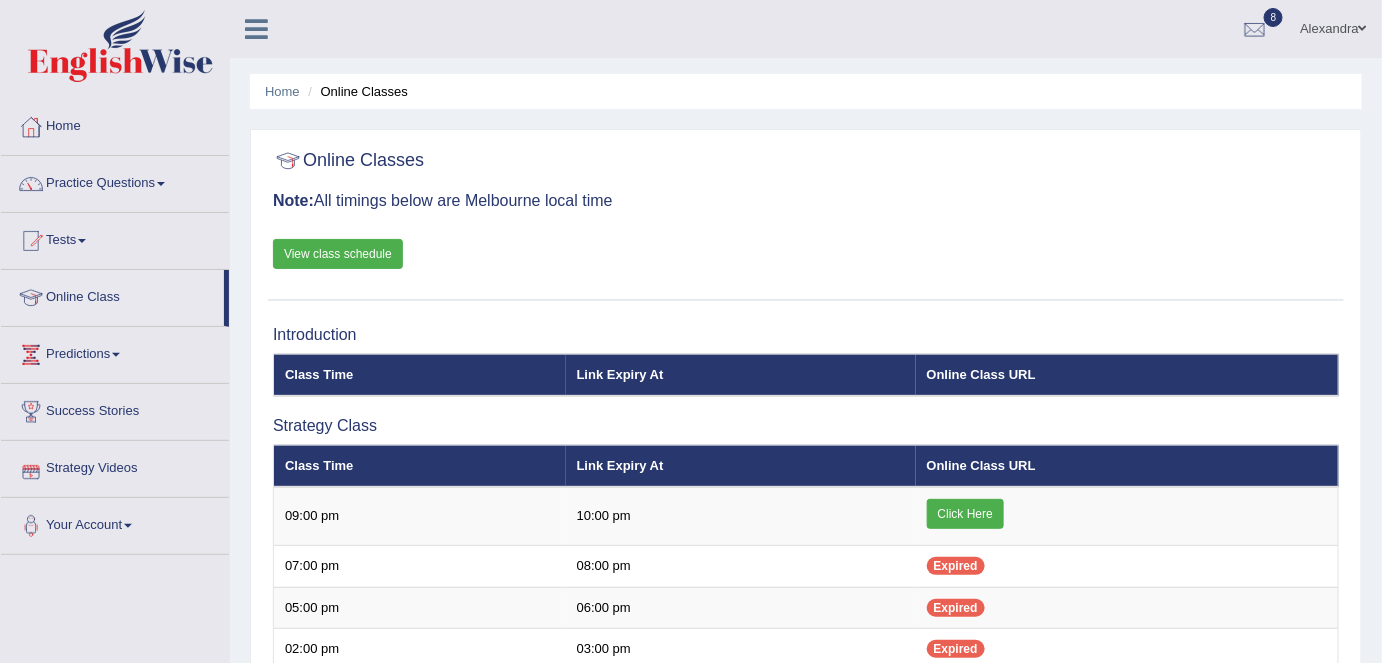 click on "Click Here" at bounding box center [965, 514] 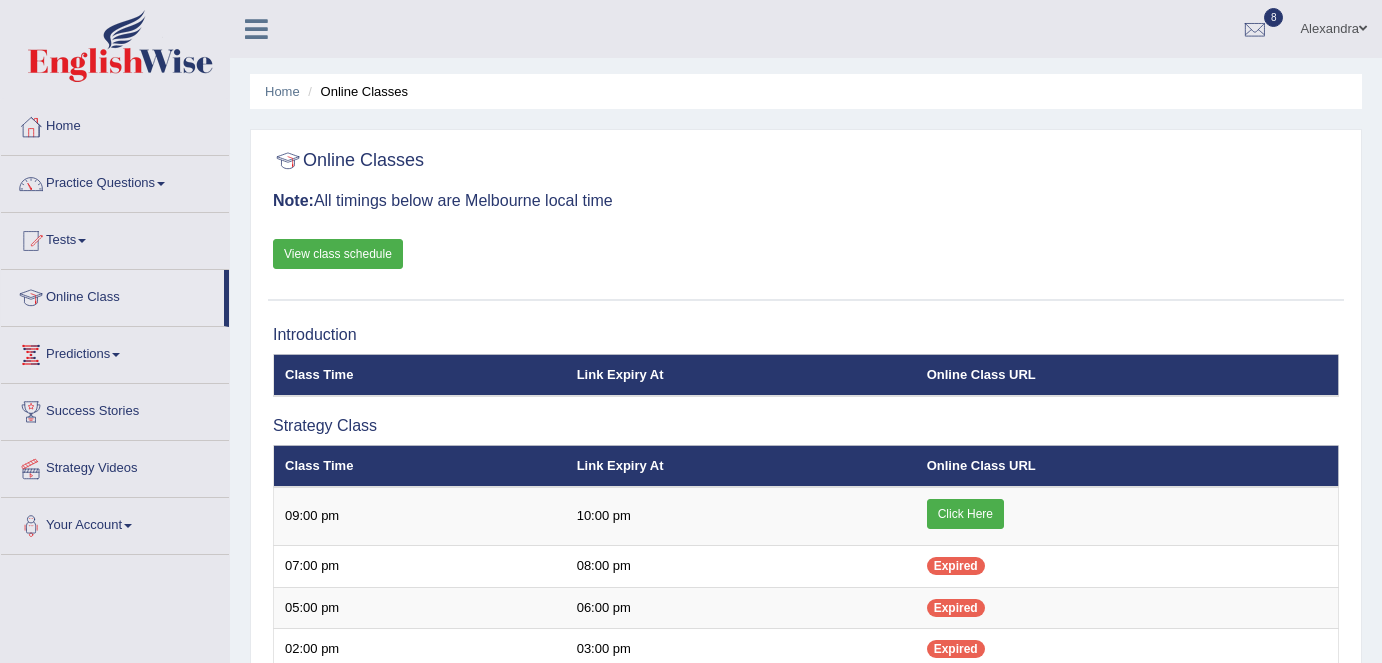 scroll, scrollTop: 0, scrollLeft: 0, axis: both 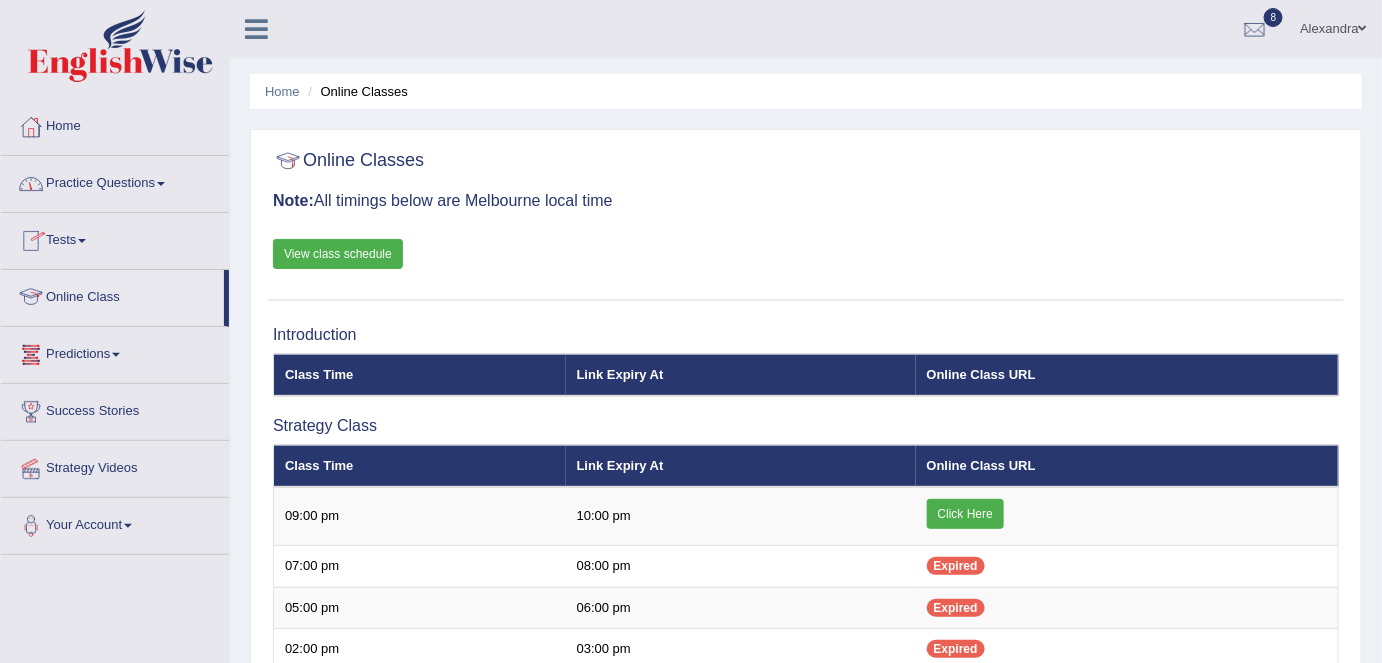 click on "Home" at bounding box center (115, 124) 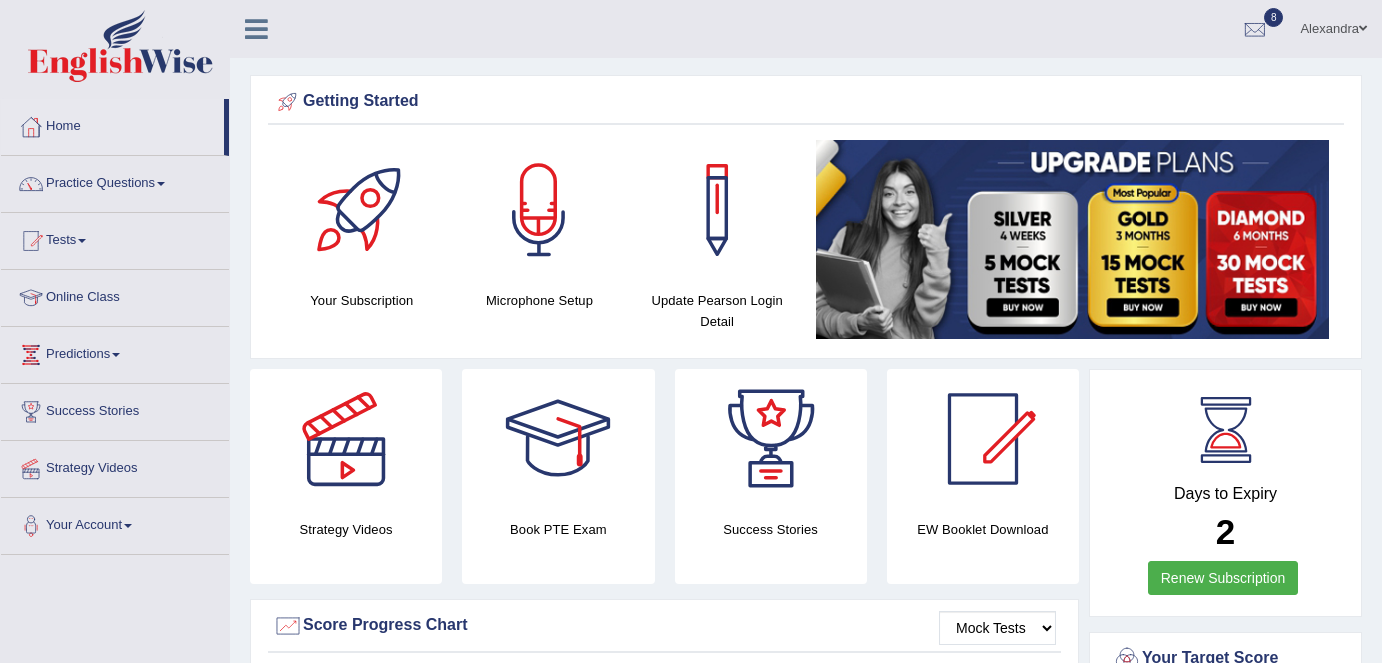 scroll, scrollTop: 0, scrollLeft: 0, axis: both 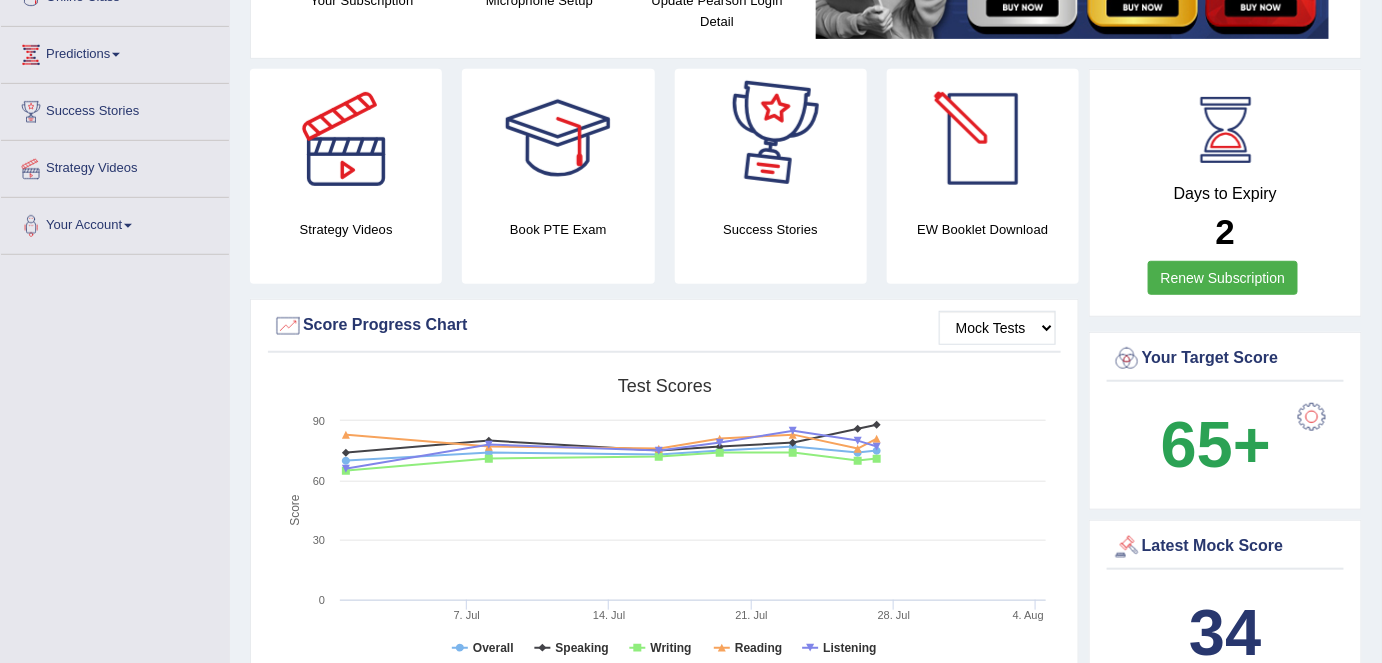 click at bounding box center (983, 139) 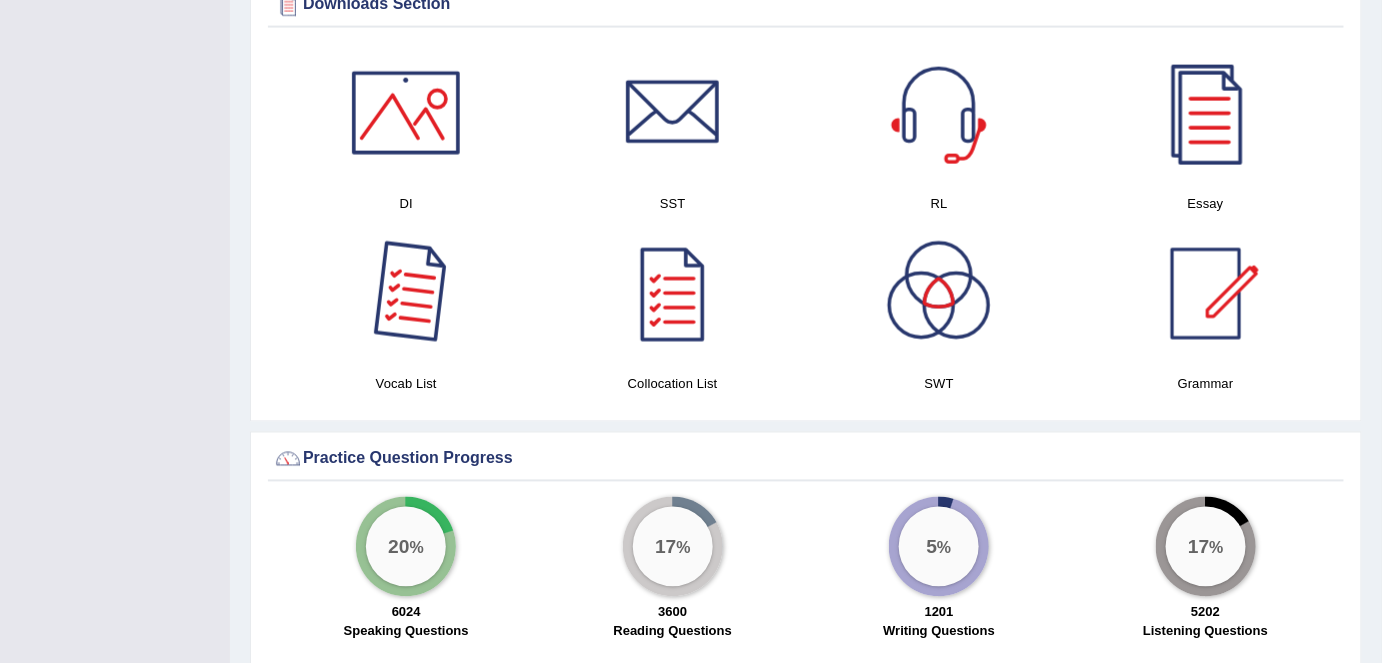 scroll, scrollTop: 1032, scrollLeft: 0, axis: vertical 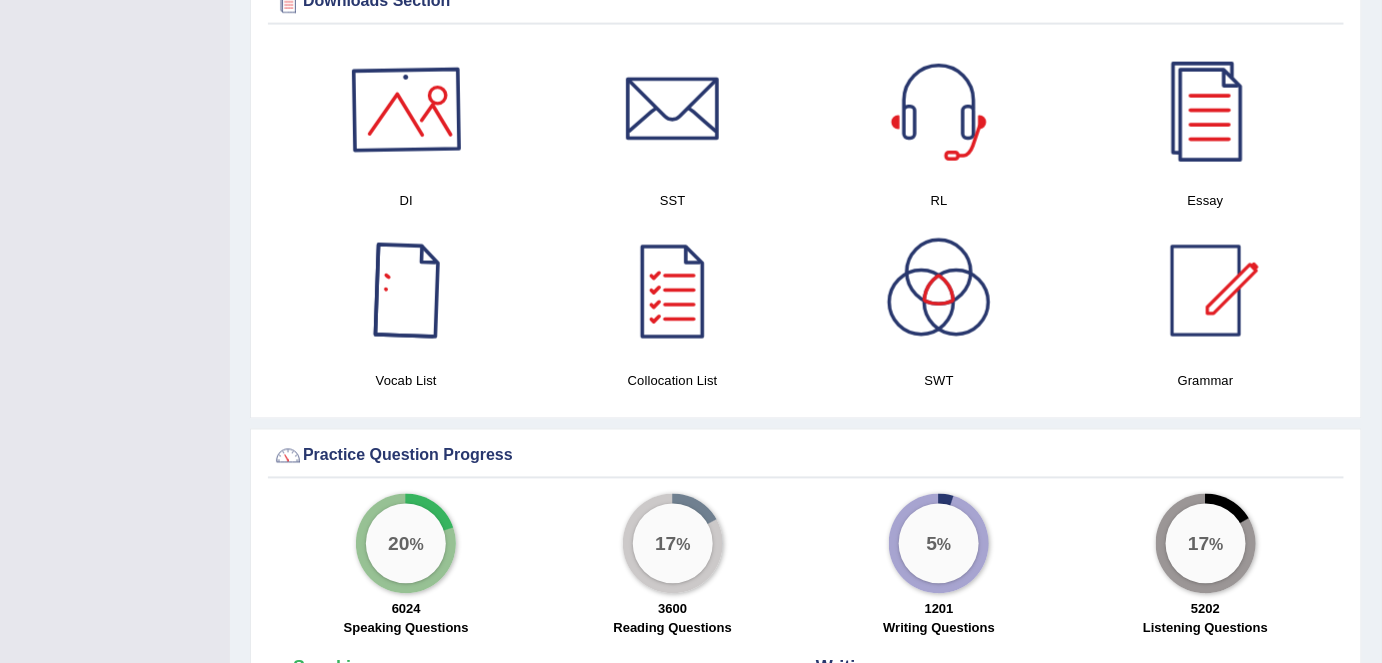 click at bounding box center [406, 110] 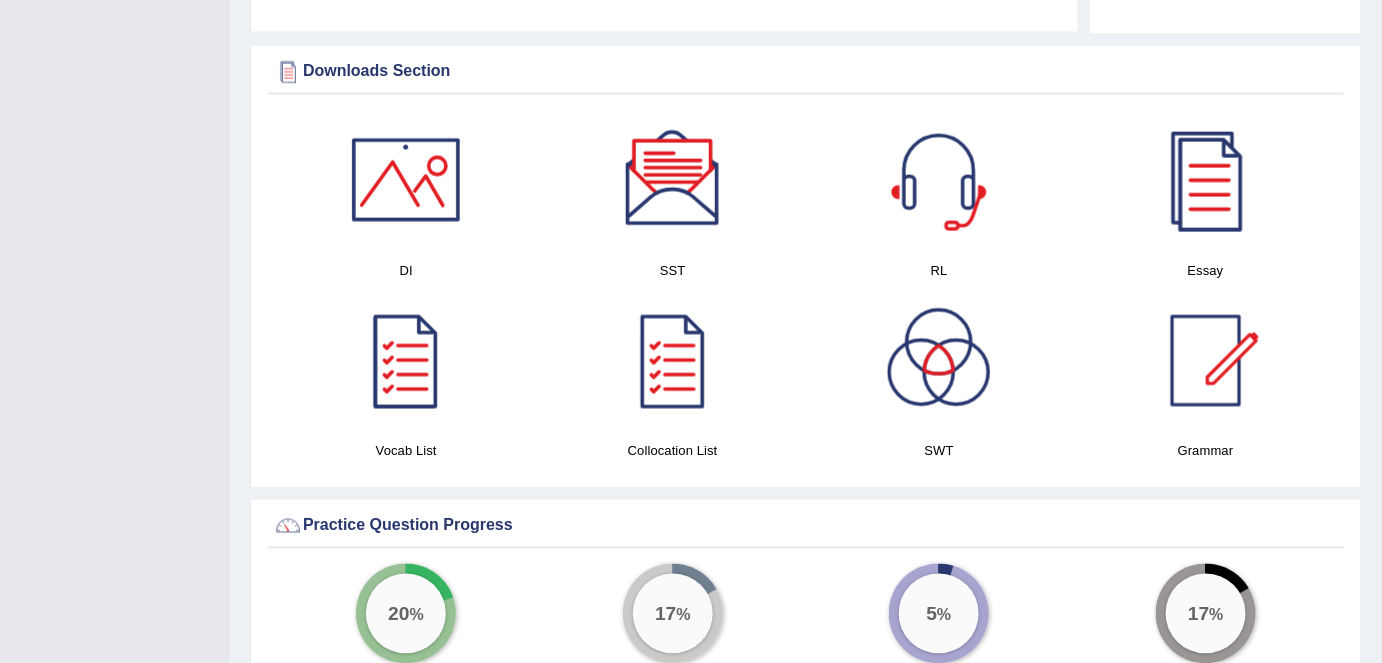 scroll, scrollTop: 963, scrollLeft: 0, axis: vertical 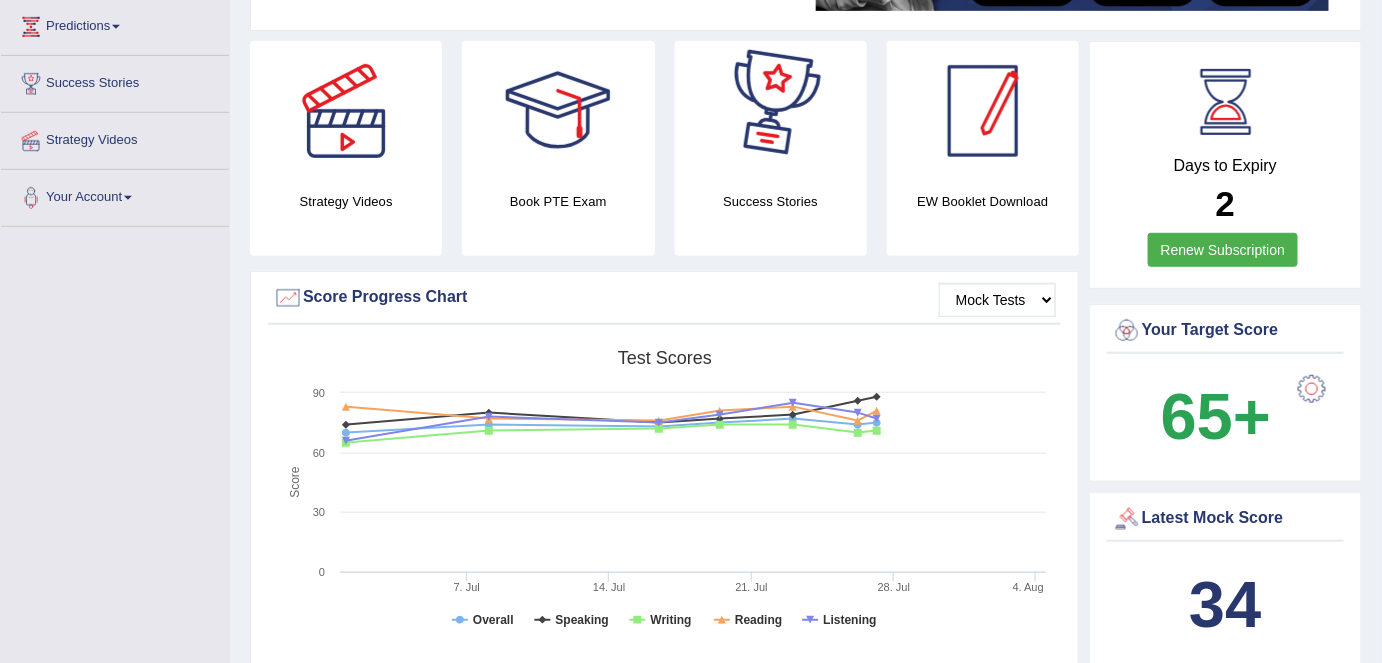 click at bounding box center [983, 111] 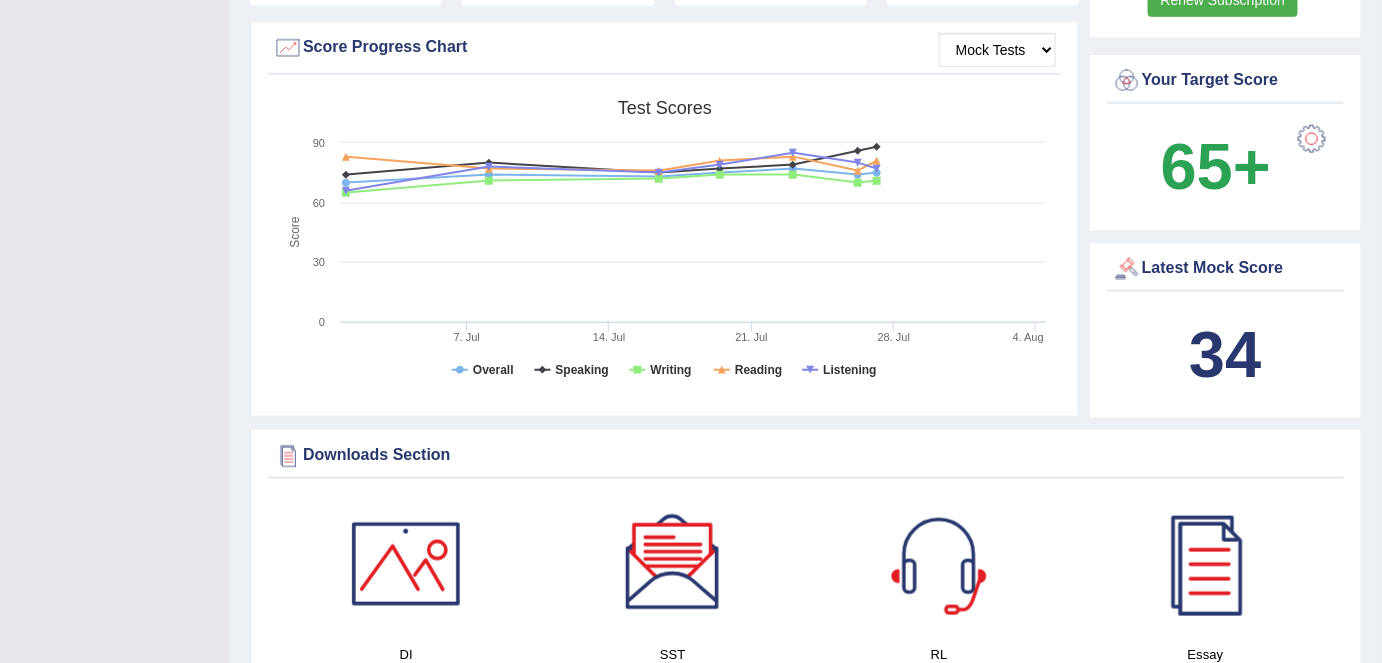 scroll, scrollTop: 0, scrollLeft: 0, axis: both 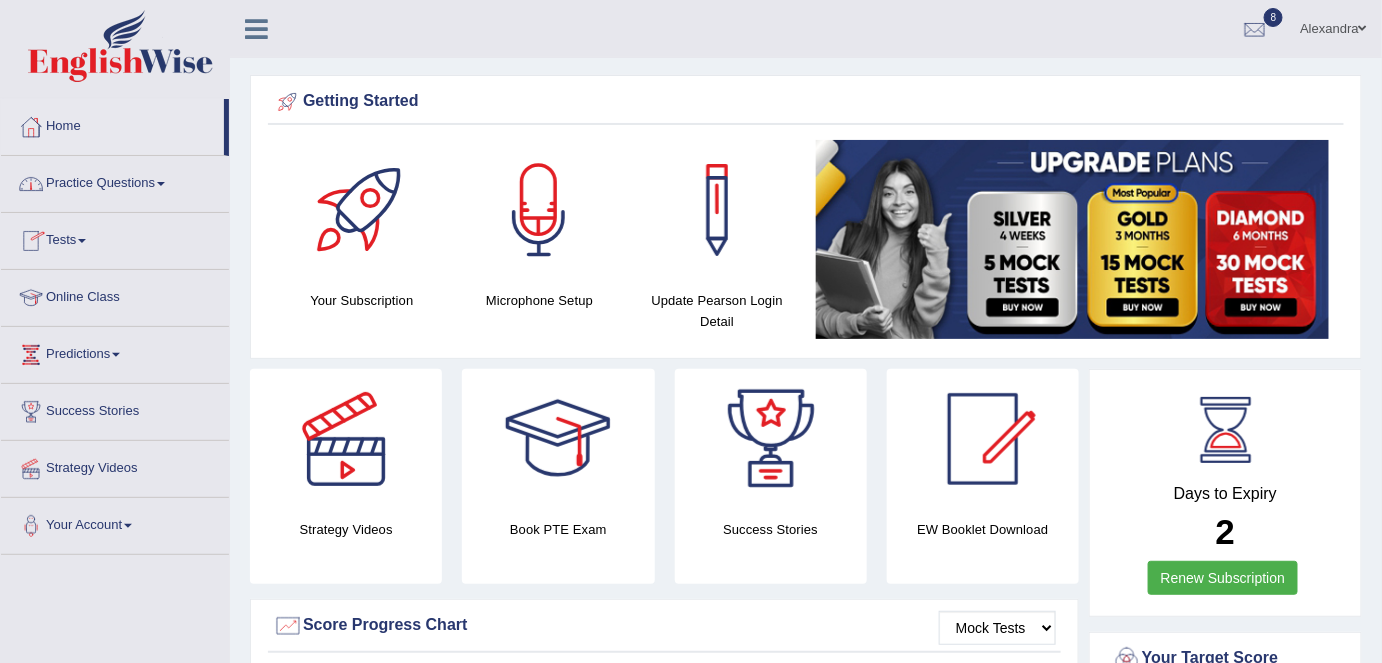 click on "Tests" at bounding box center (115, 238) 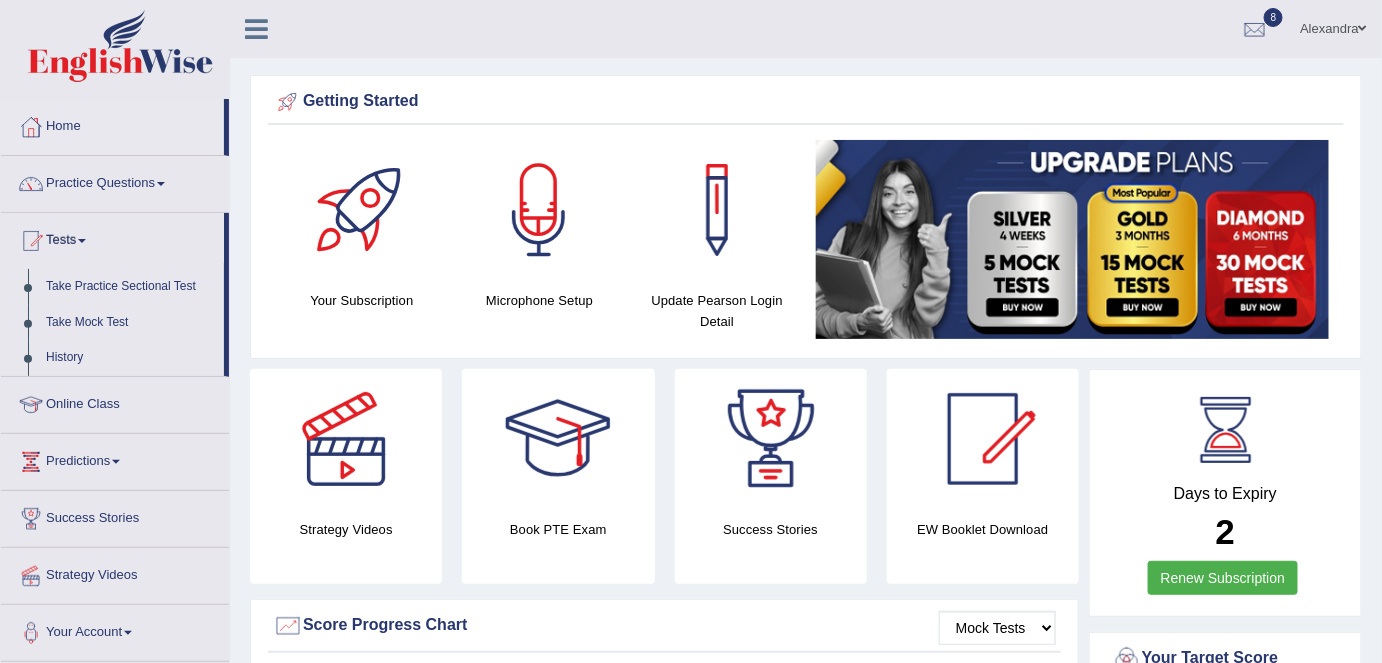 click on "Take Practice Sectional Test" at bounding box center [130, 287] 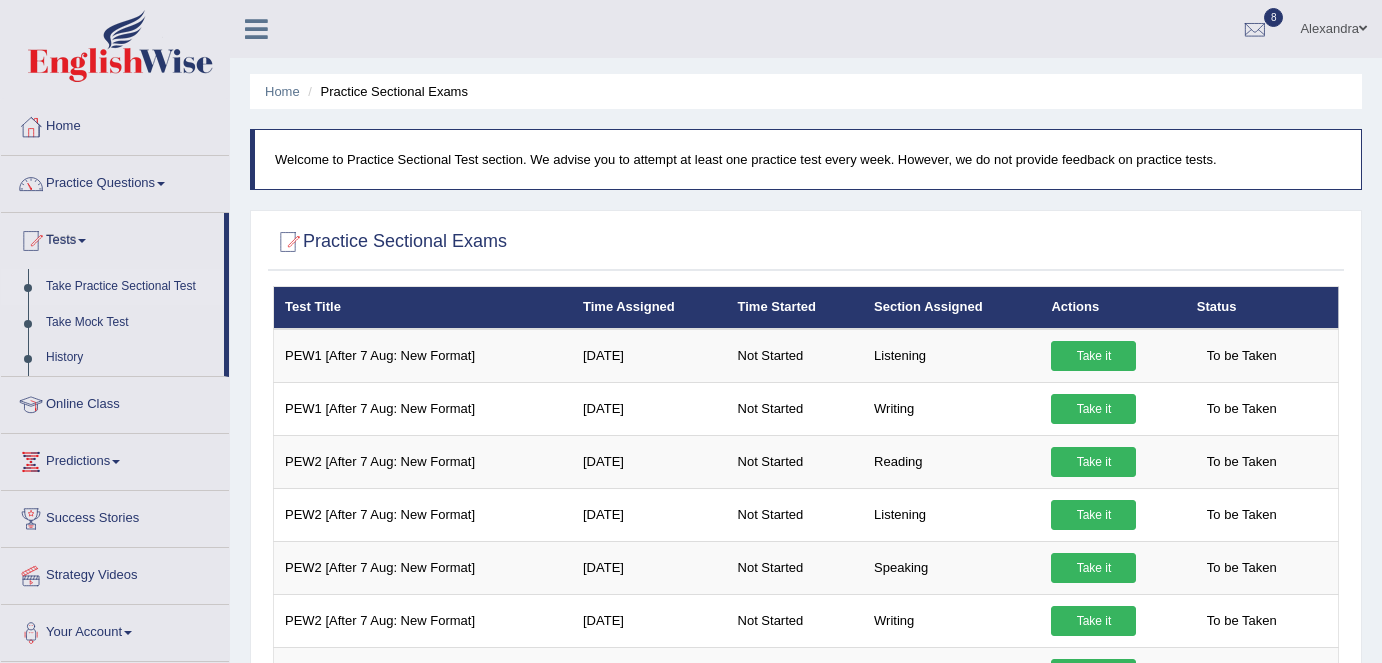 scroll, scrollTop: 75, scrollLeft: 0, axis: vertical 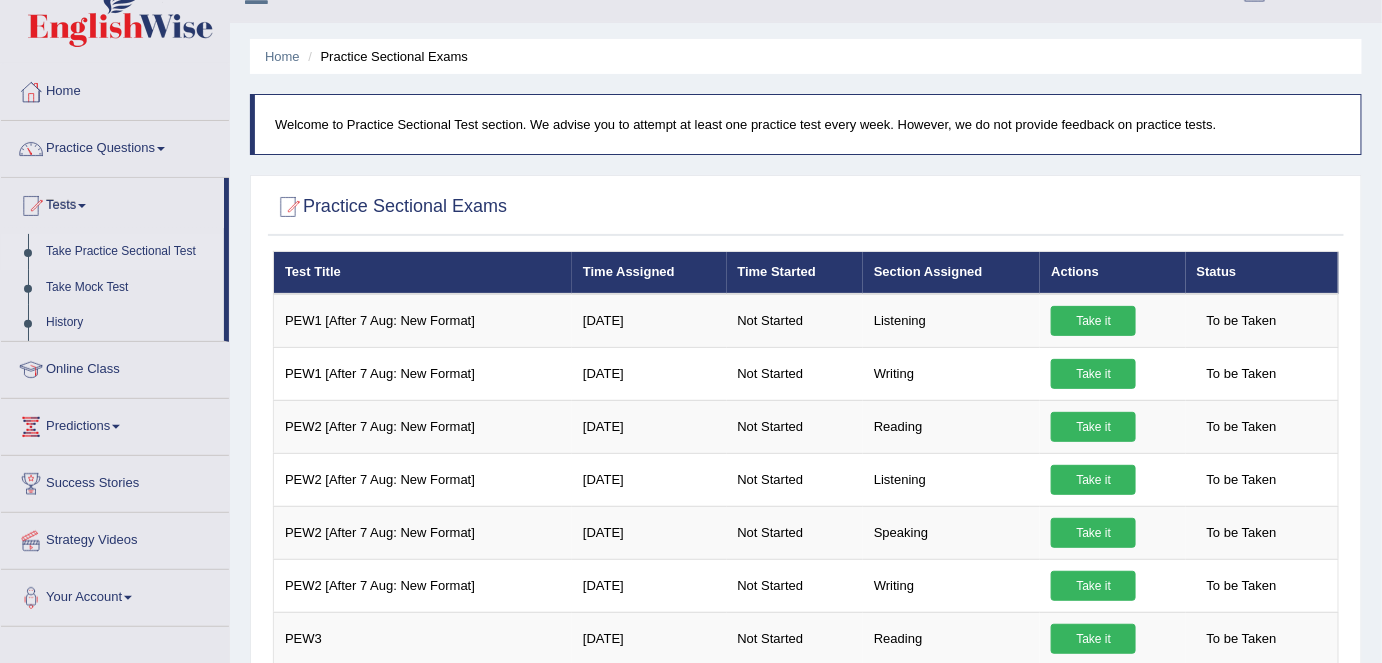 click on "History" at bounding box center (130, 323) 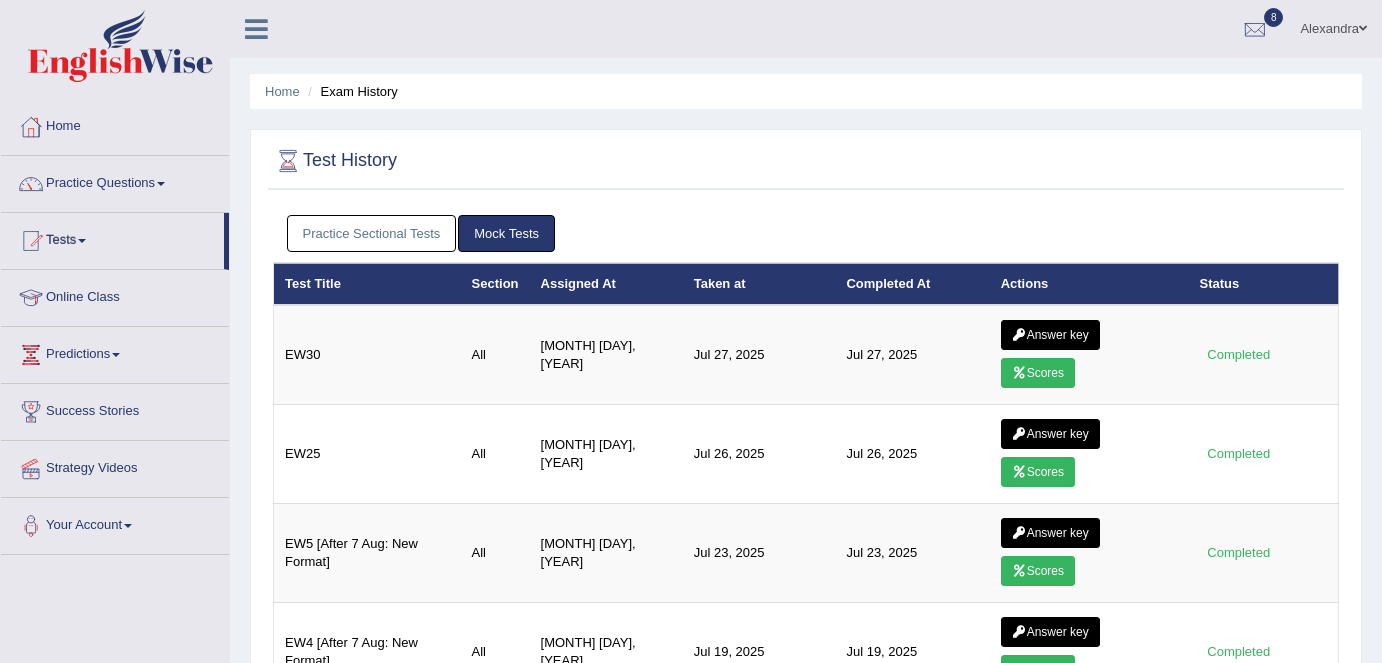 scroll, scrollTop: 0, scrollLeft: 0, axis: both 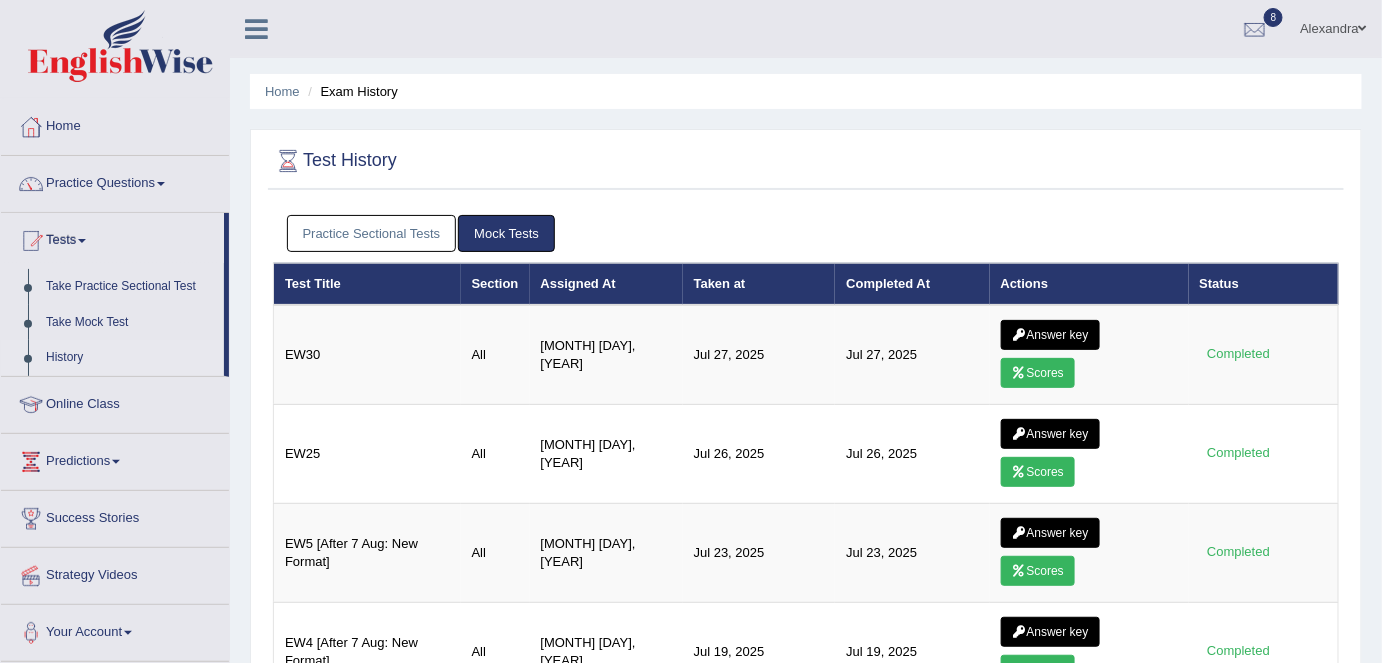 click on "Answer key" at bounding box center (1050, 335) 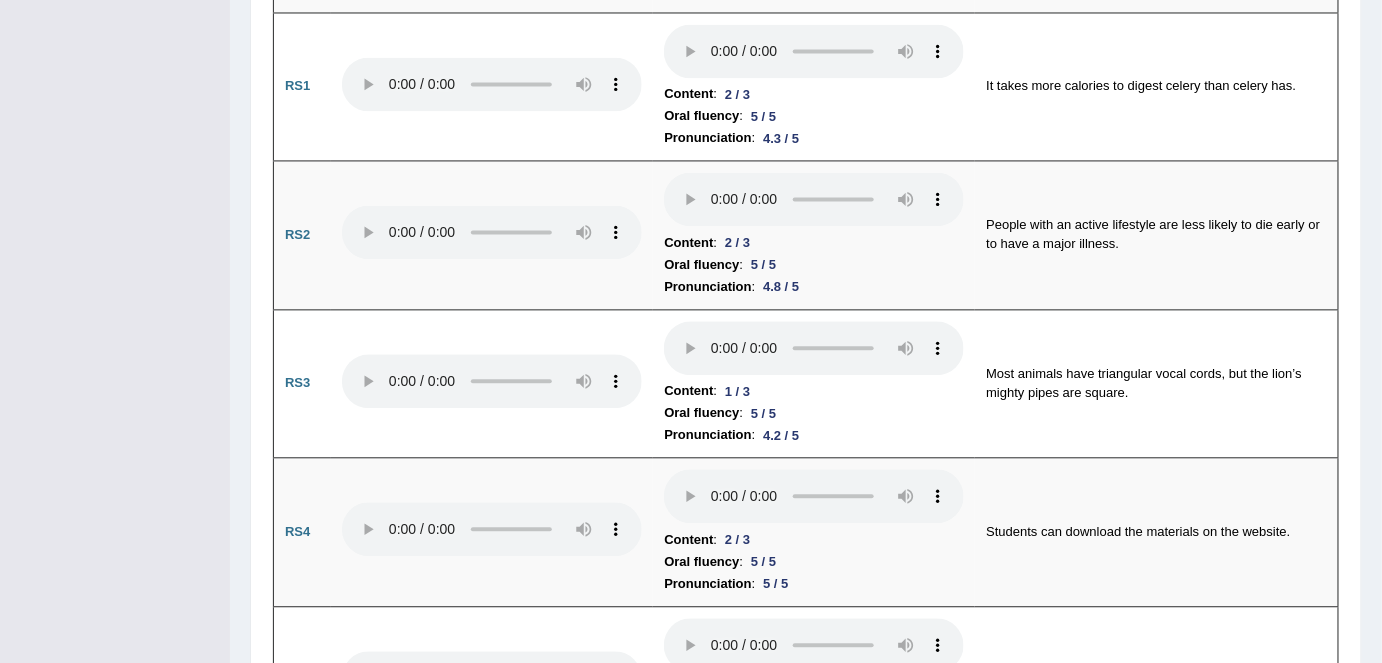 scroll, scrollTop: 0, scrollLeft: 0, axis: both 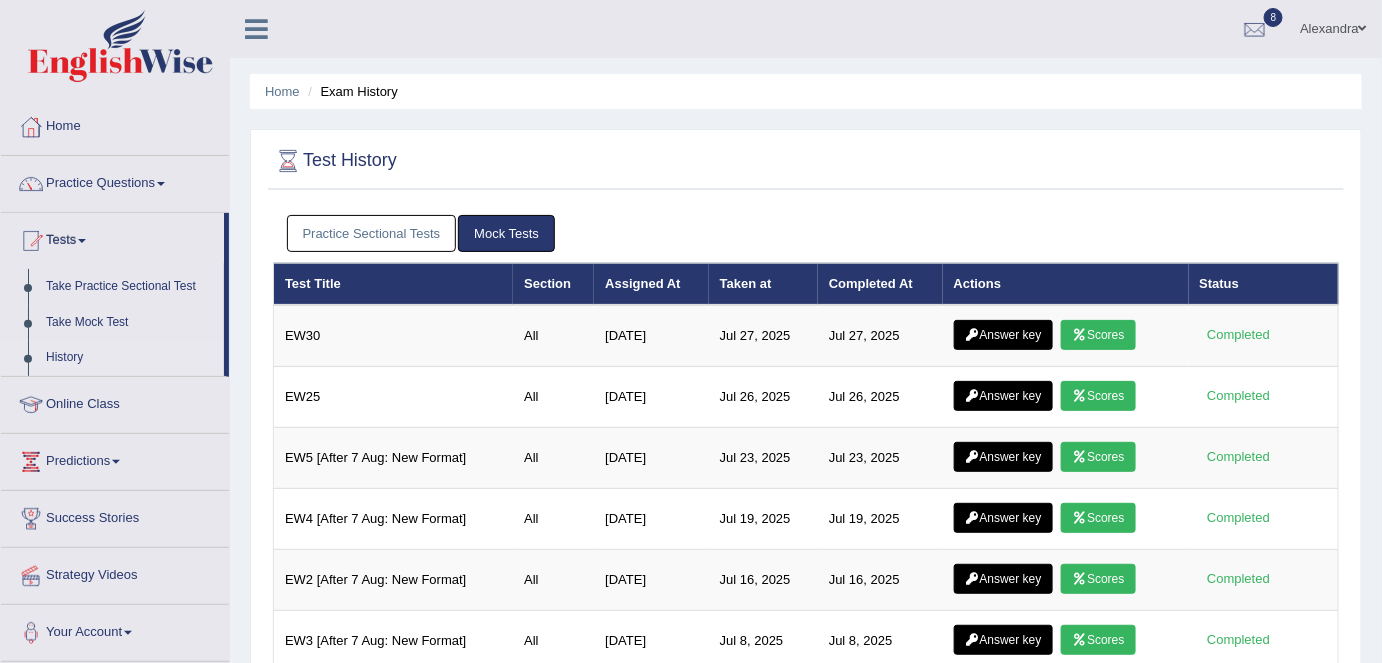 click on "Practice Sectional Tests" at bounding box center [372, 233] 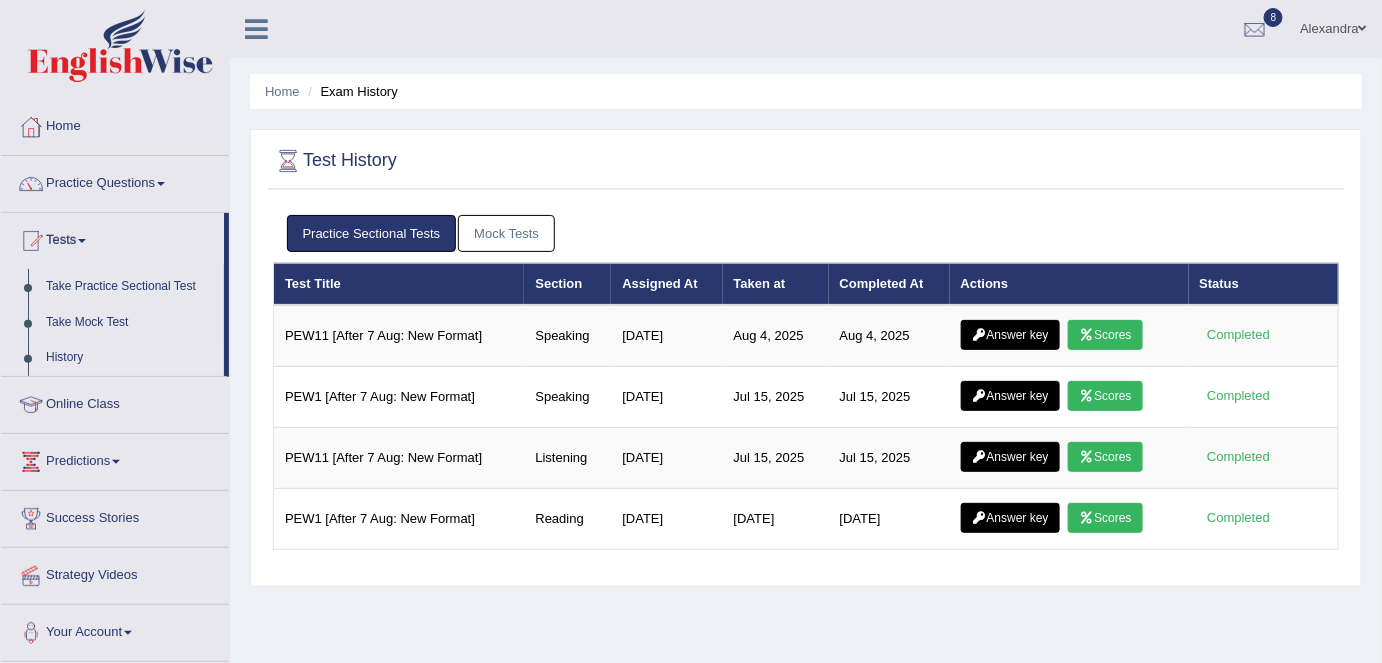 click on "Answer key" at bounding box center [1010, 335] 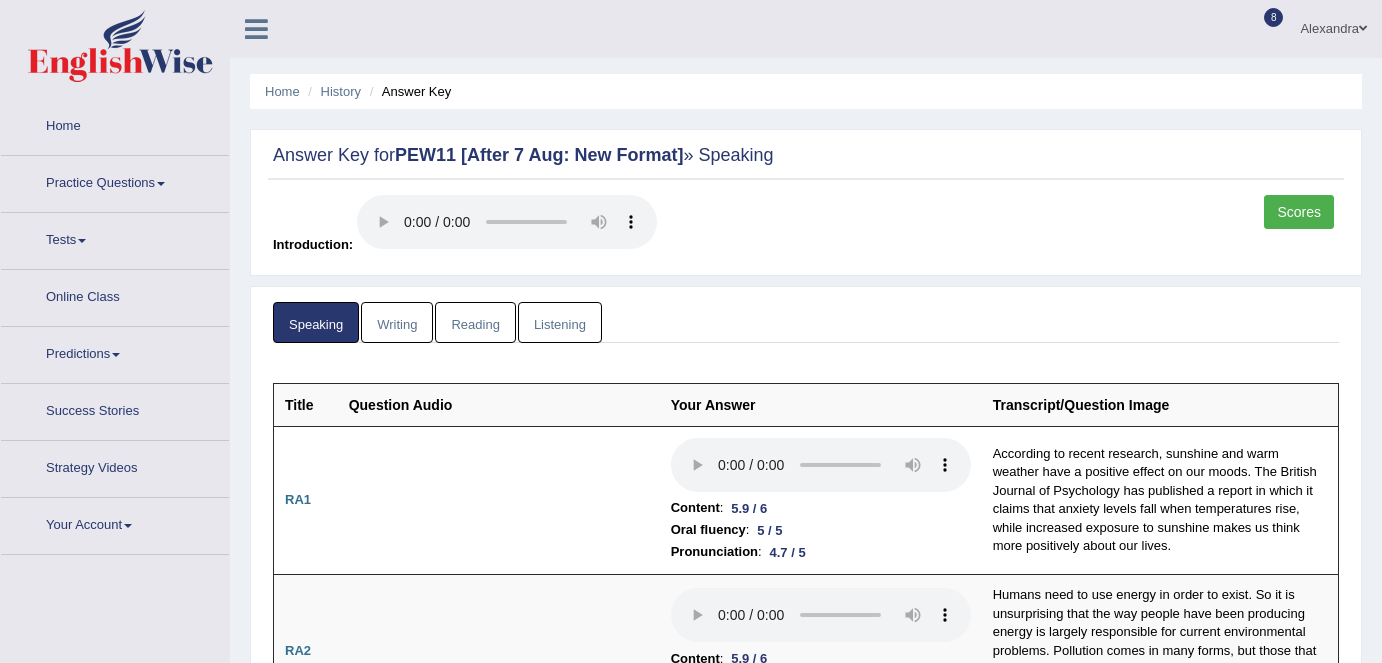 scroll, scrollTop: 0, scrollLeft: 0, axis: both 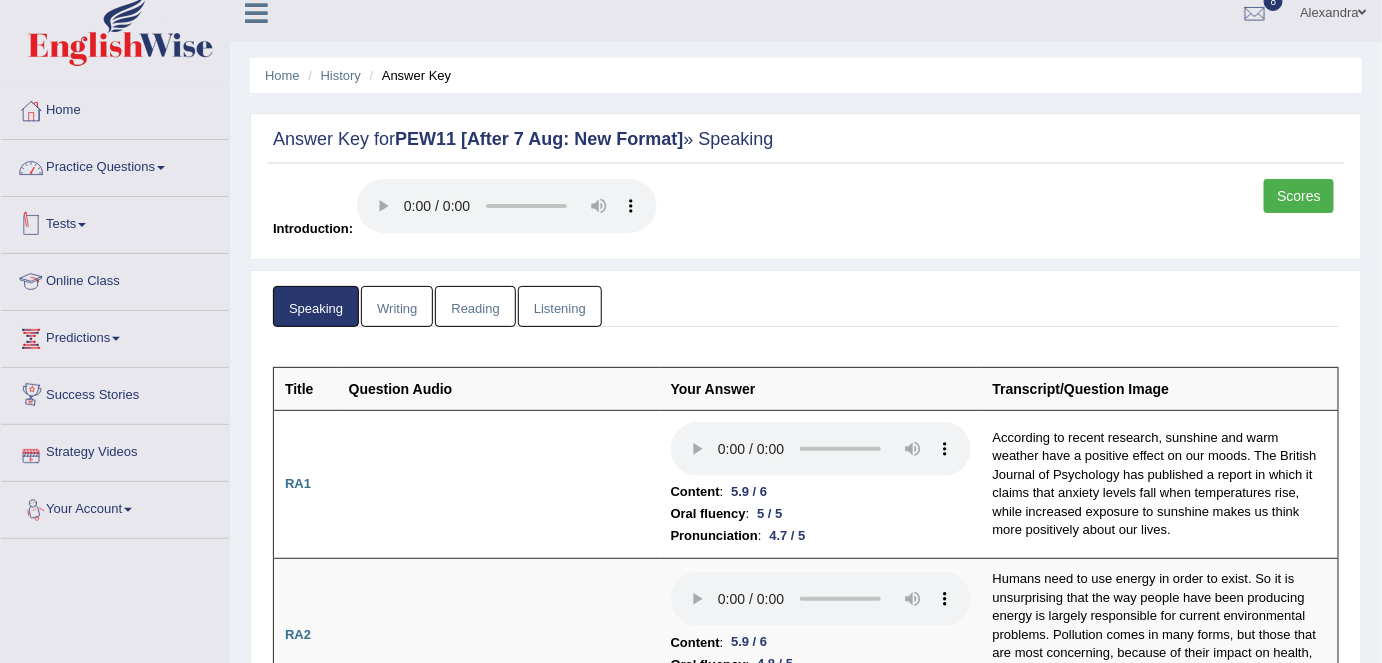click on "Practice Questions" at bounding box center (115, 165) 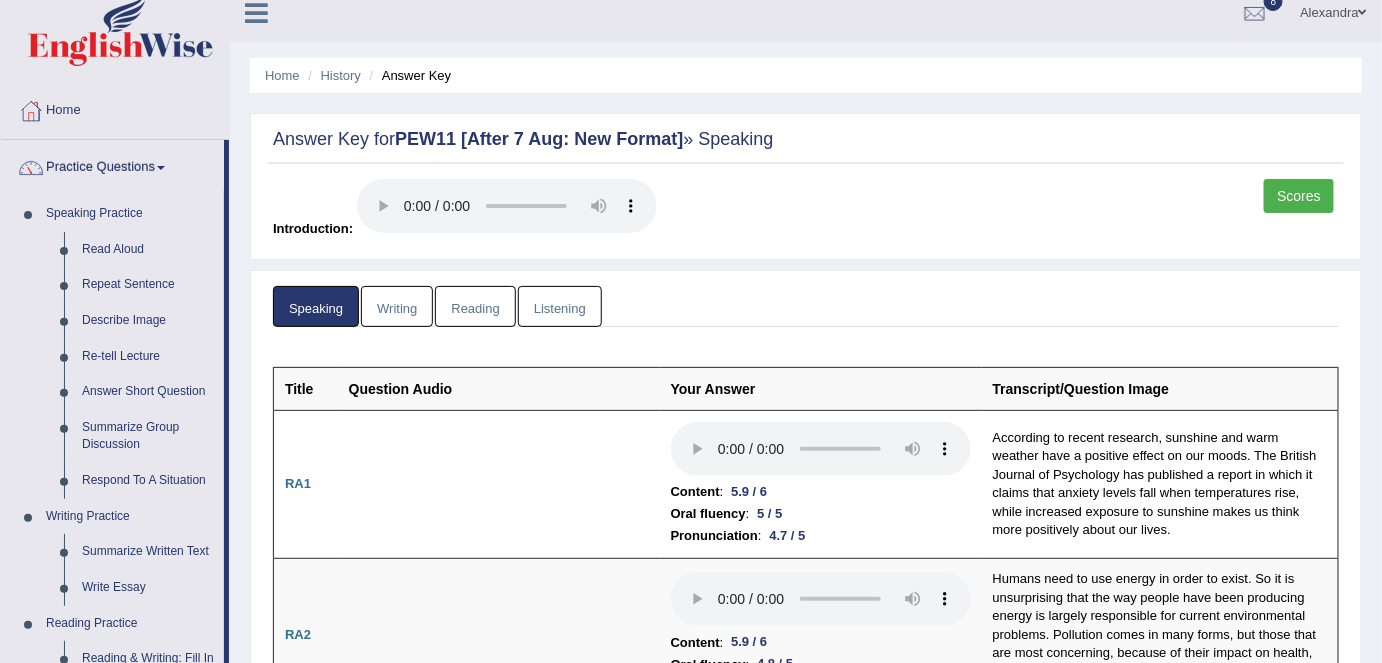 click on "Respond To A Situation" at bounding box center [148, 481] 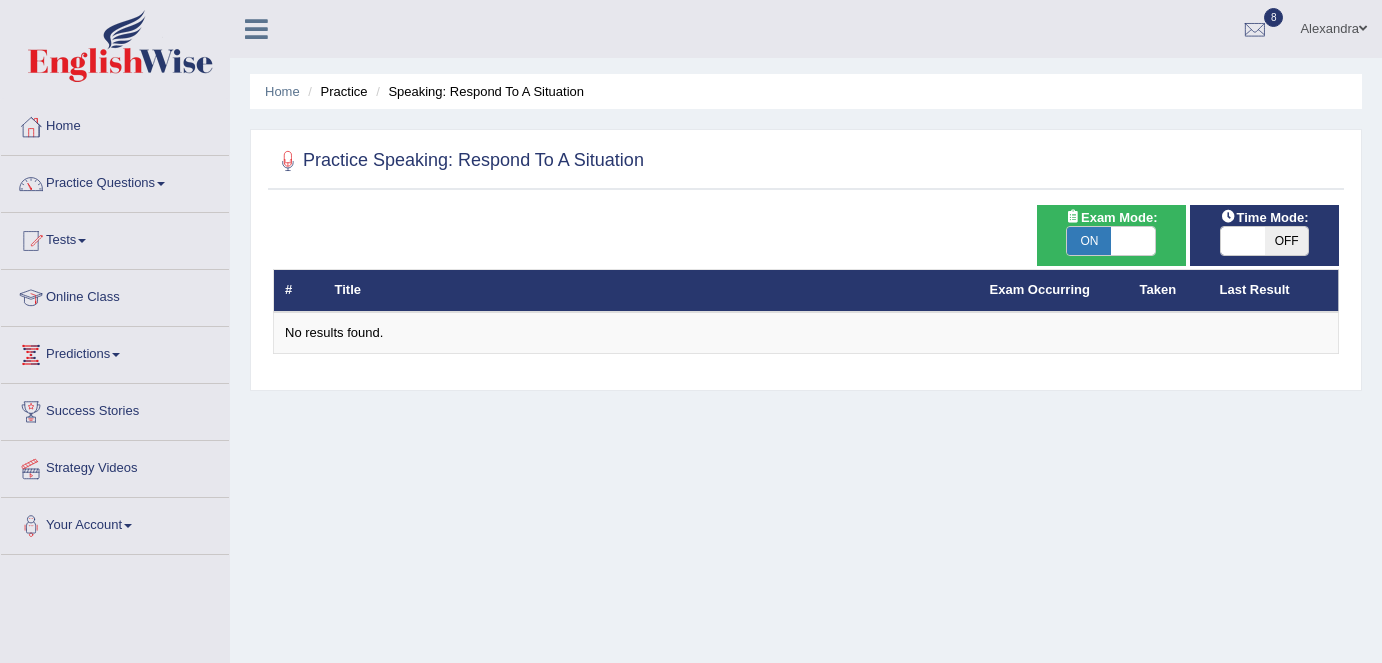 scroll, scrollTop: 0, scrollLeft: 0, axis: both 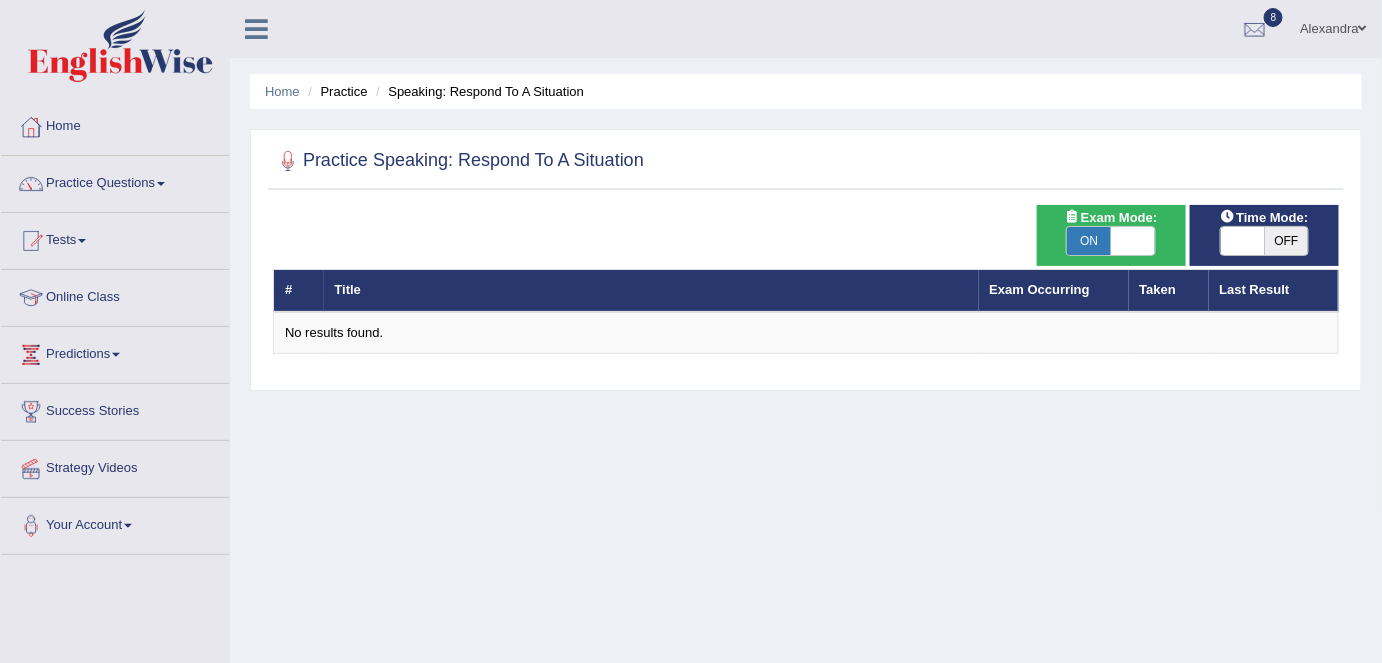 click on "ON" at bounding box center (1089, 241) 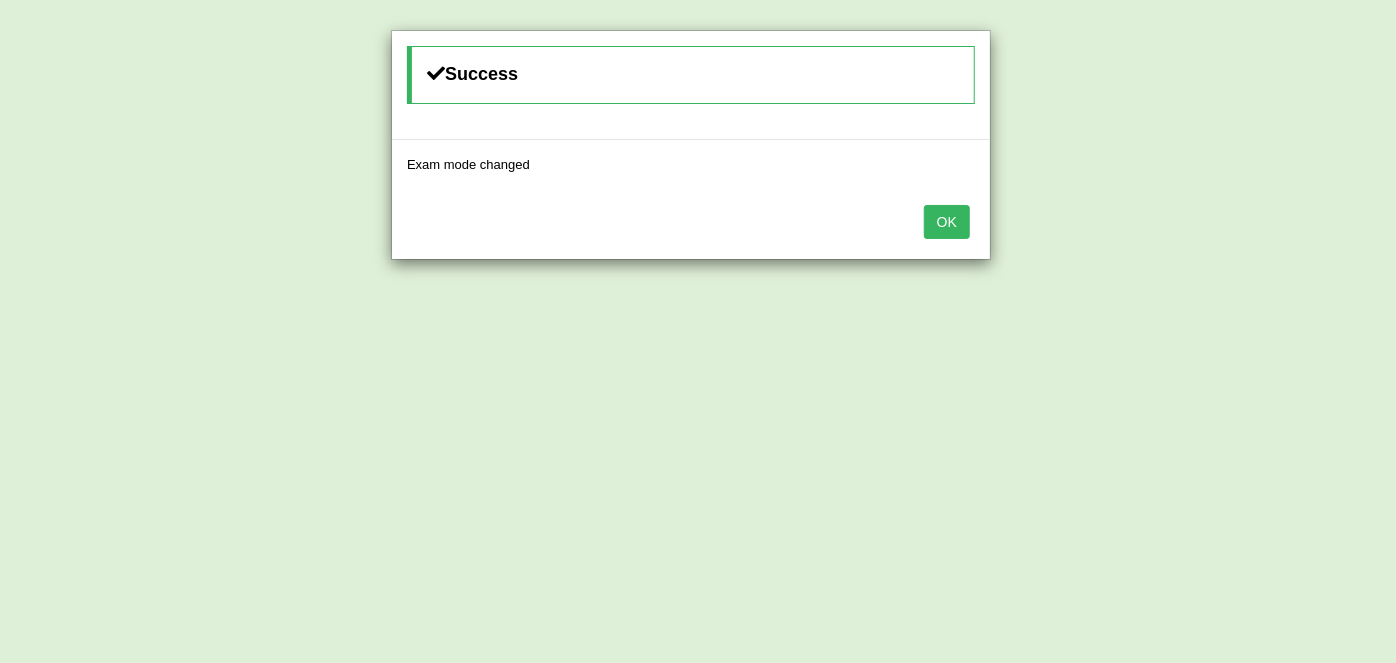 click on "OK" at bounding box center [947, 222] 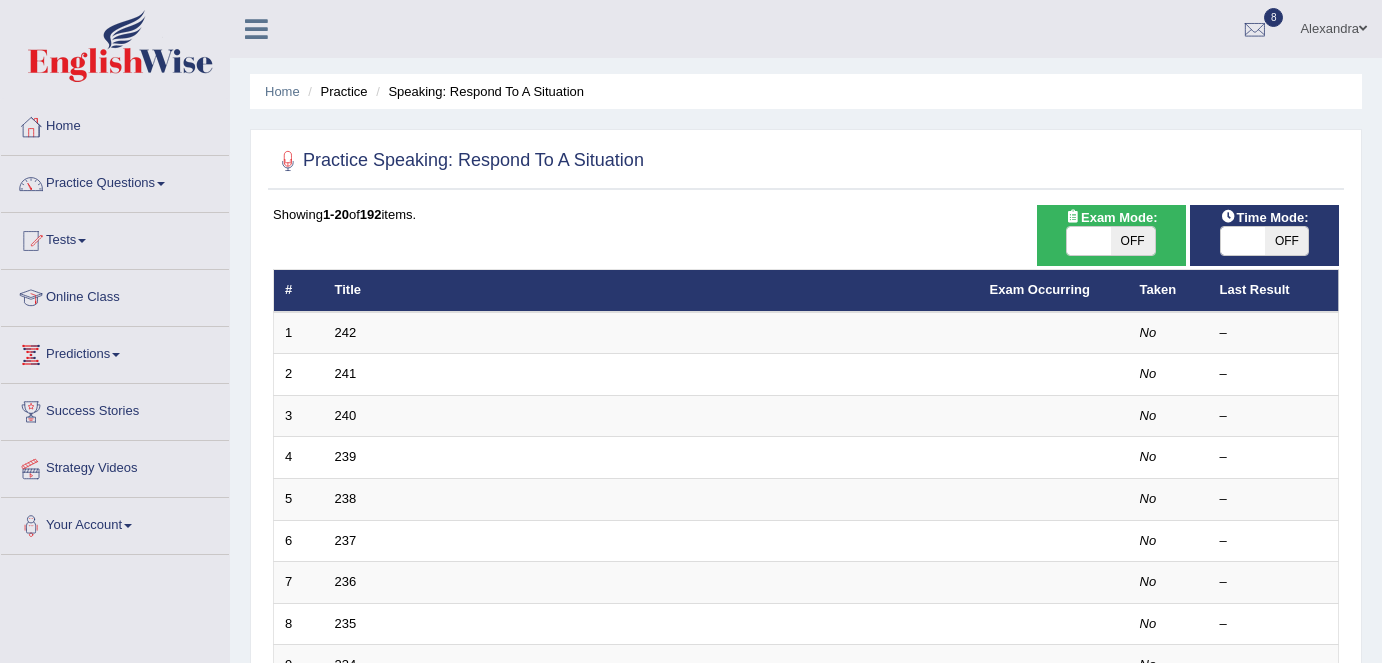 scroll, scrollTop: 0, scrollLeft: 0, axis: both 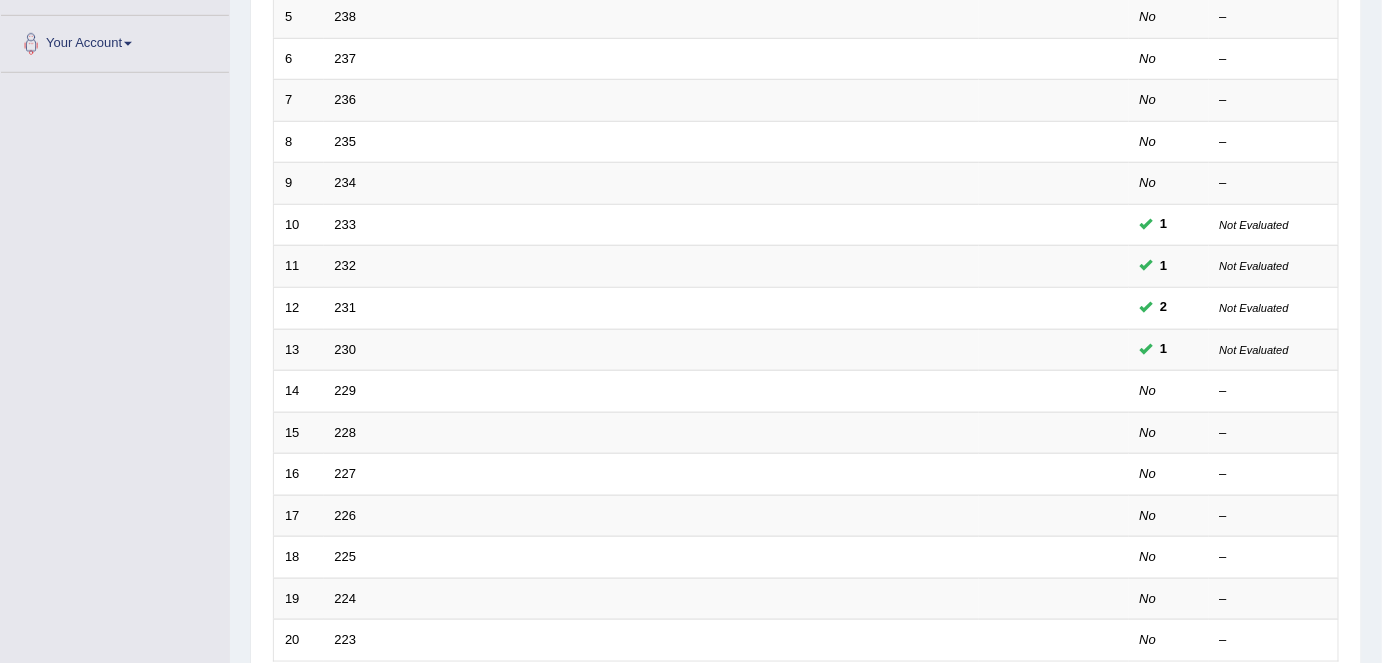 click on "230" at bounding box center [346, 349] 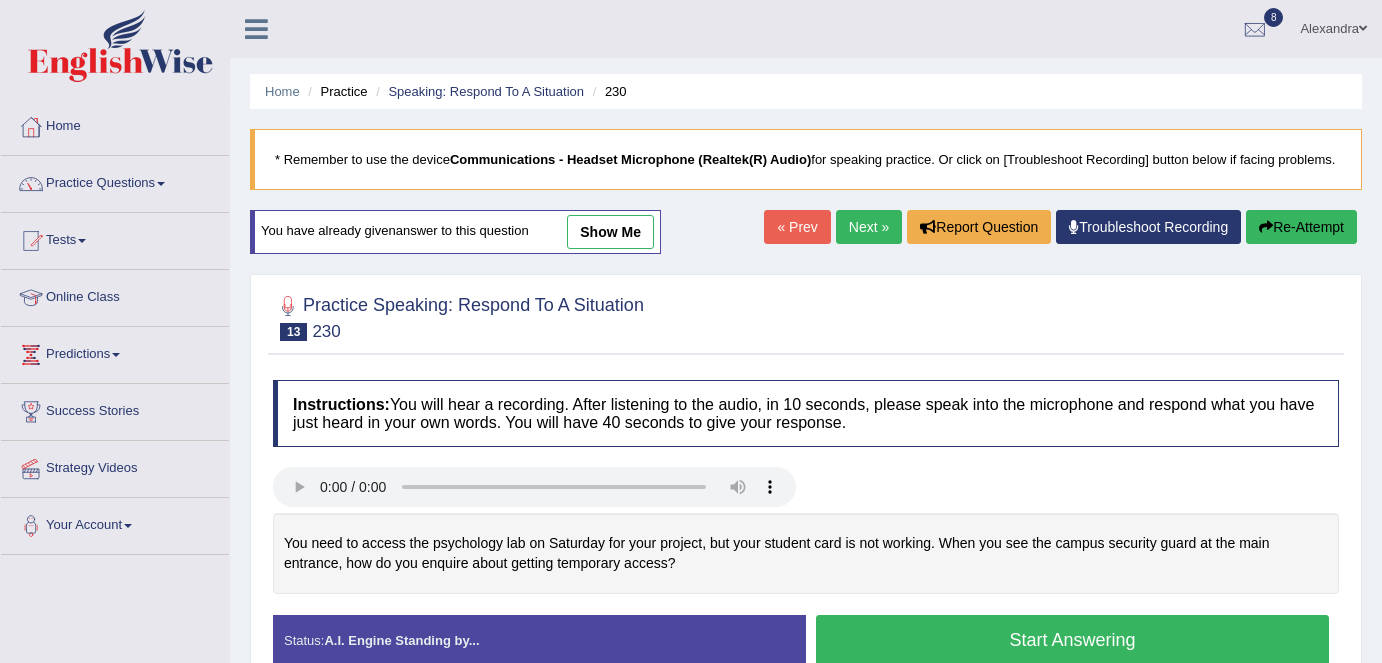 scroll, scrollTop: 129, scrollLeft: 0, axis: vertical 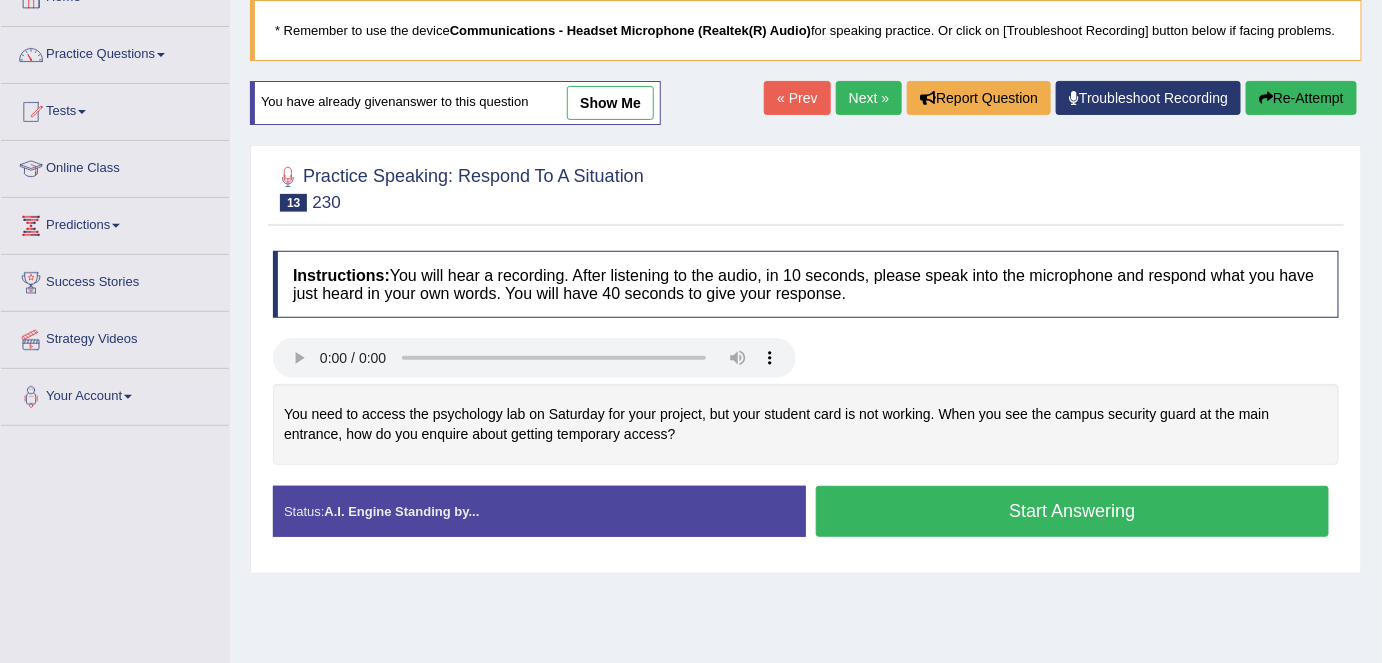 click on "show me" at bounding box center [610, 103] 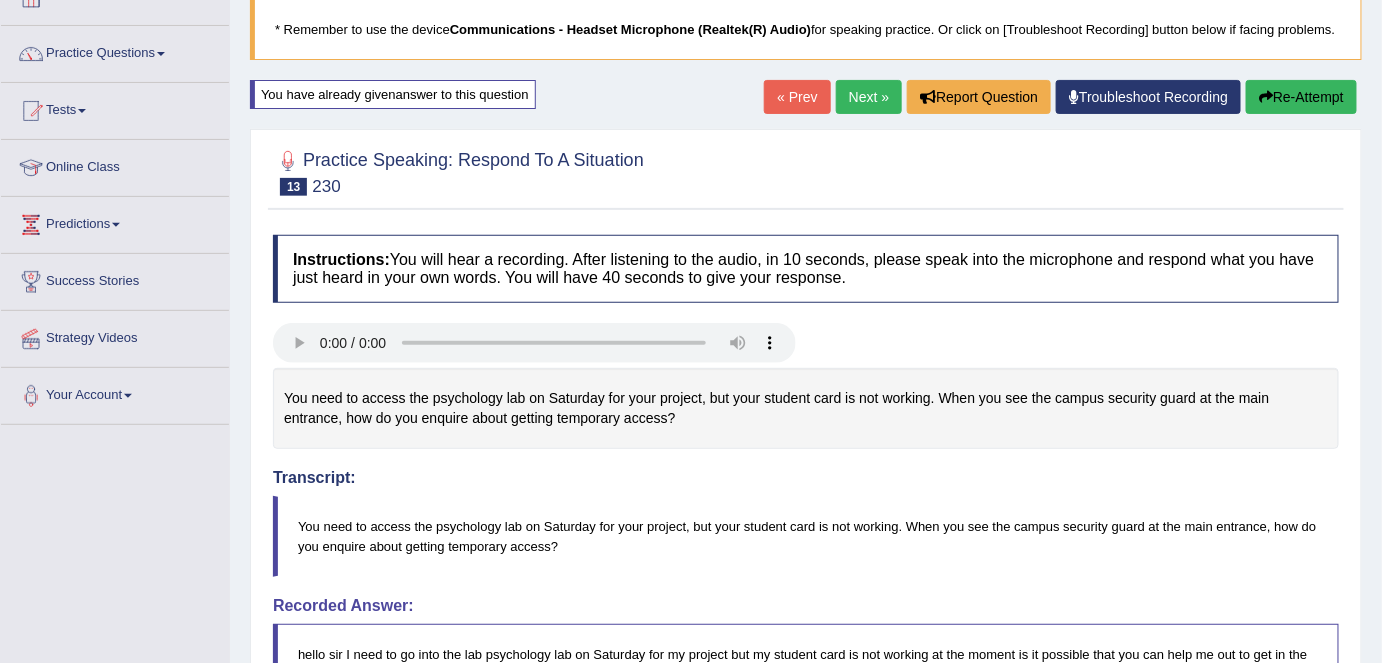 scroll, scrollTop: 0, scrollLeft: 0, axis: both 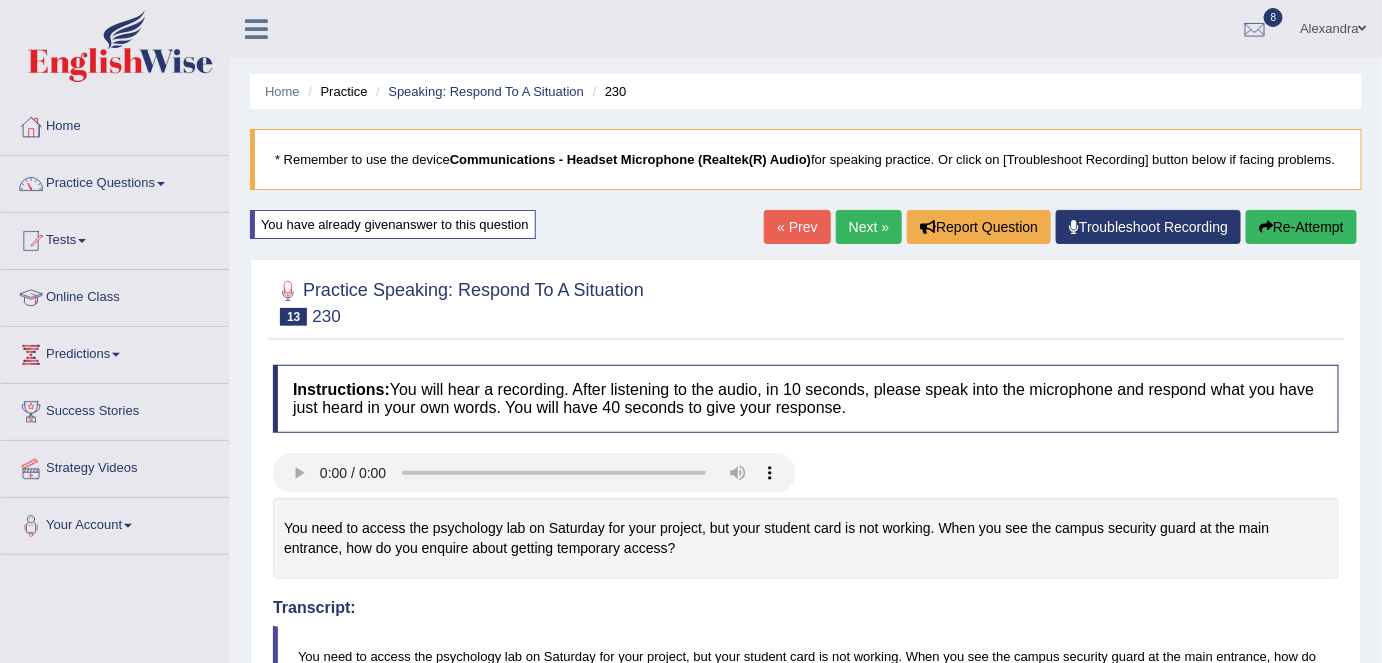 click on "Next »" at bounding box center [869, 227] 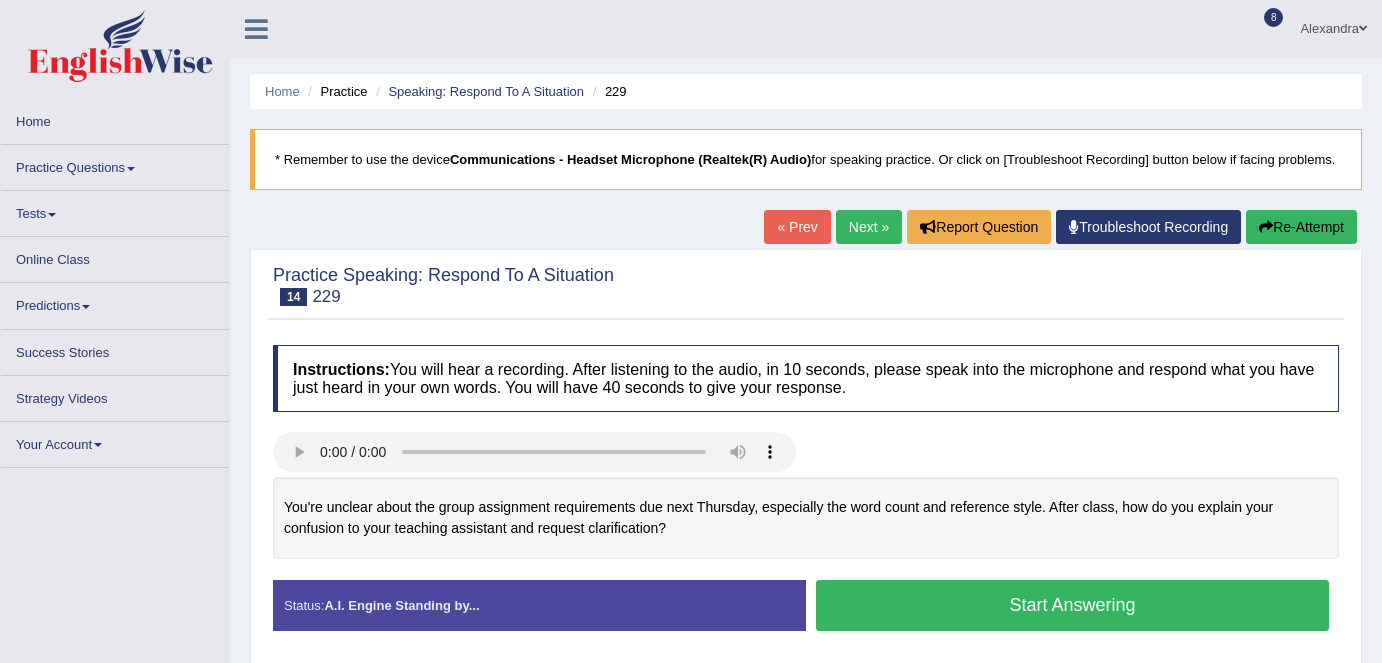 scroll, scrollTop: 0, scrollLeft: 0, axis: both 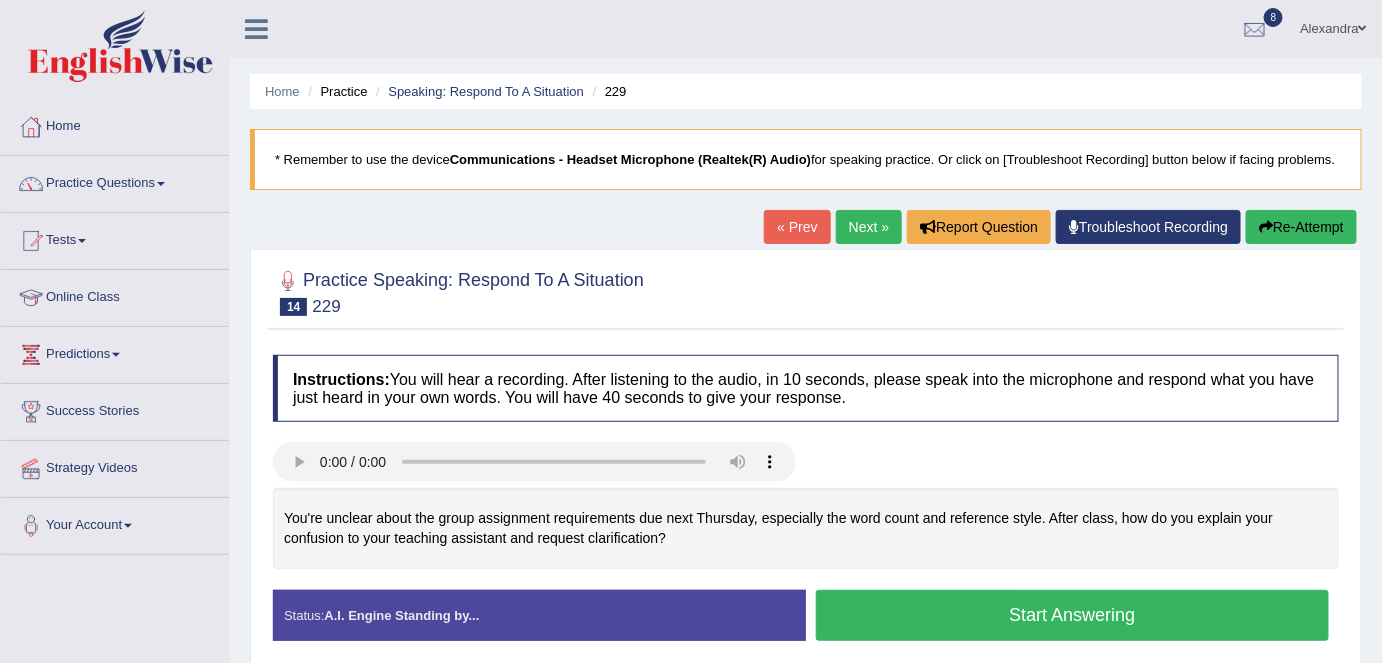 click on "Next »" at bounding box center (869, 227) 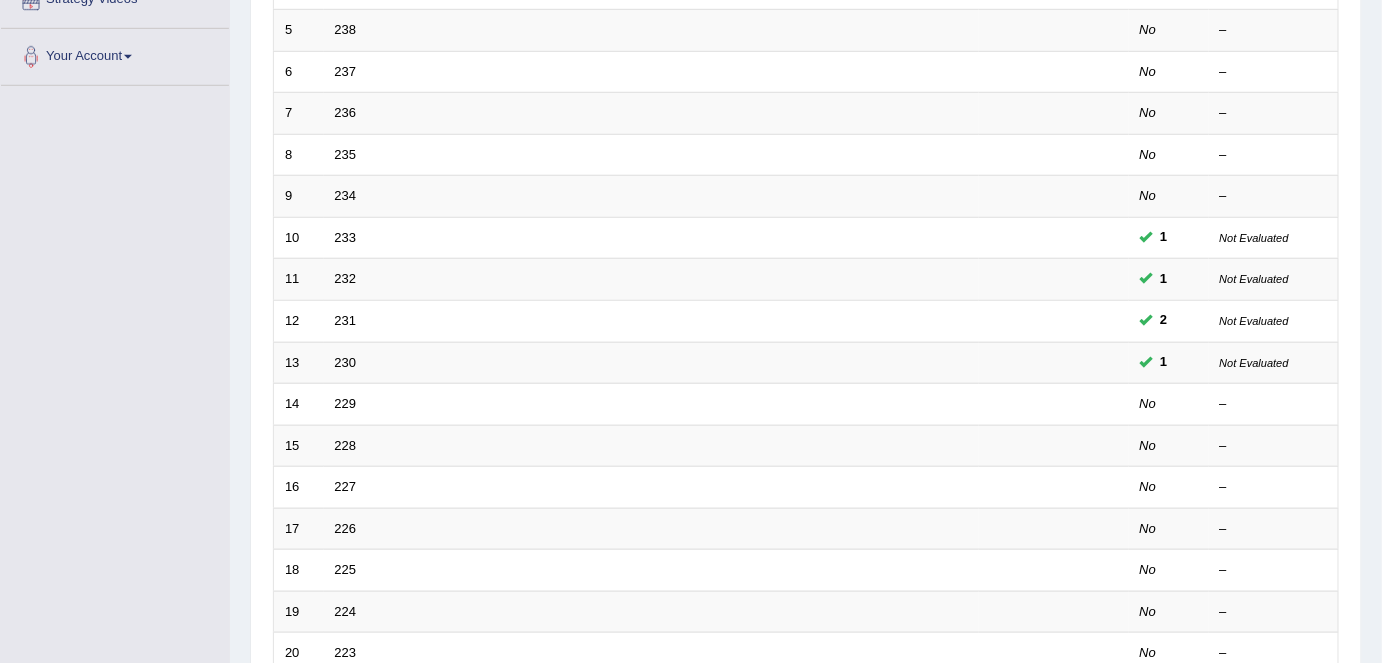 scroll, scrollTop: 0, scrollLeft: 0, axis: both 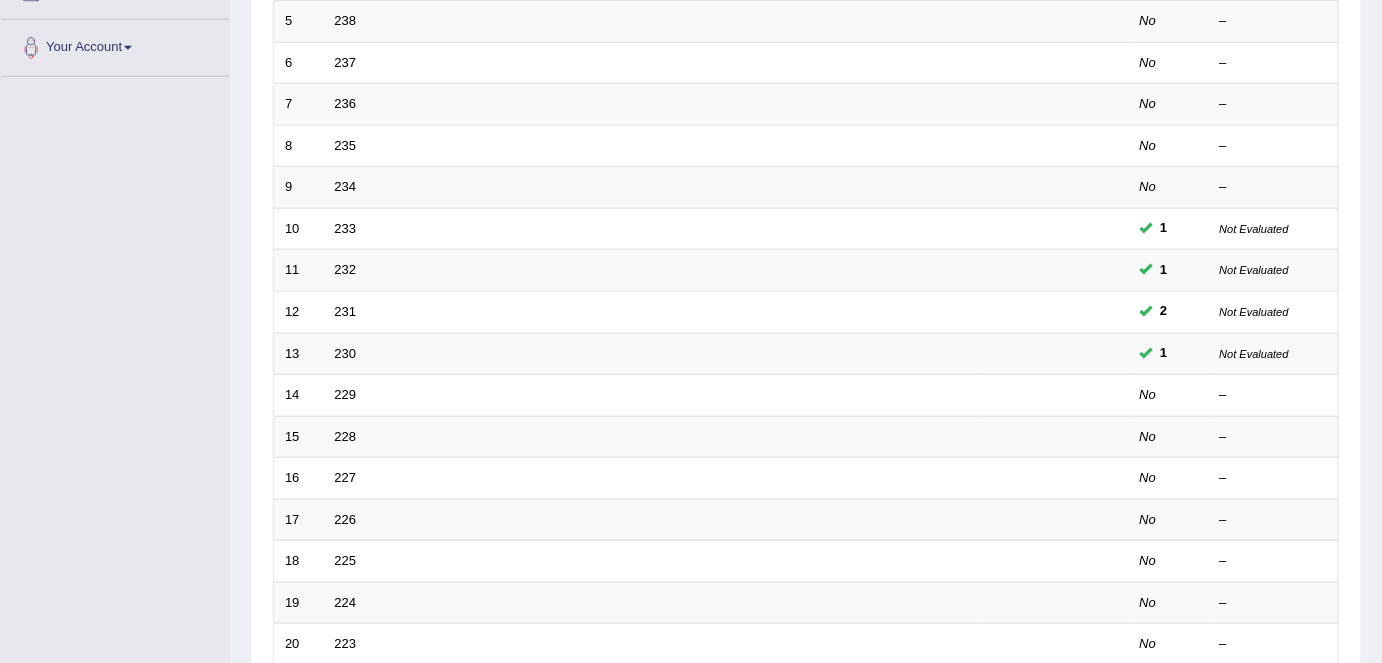 click on "230" at bounding box center [346, 353] 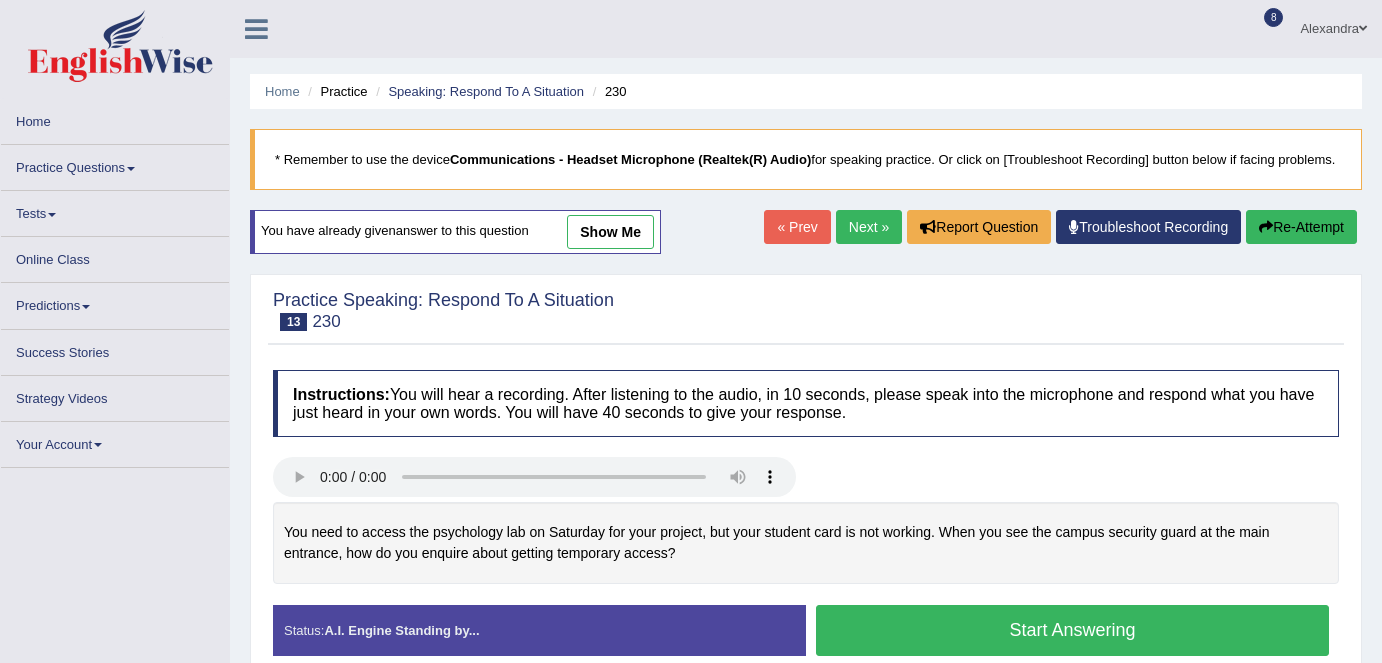 scroll, scrollTop: 0, scrollLeft: 0, axis: both 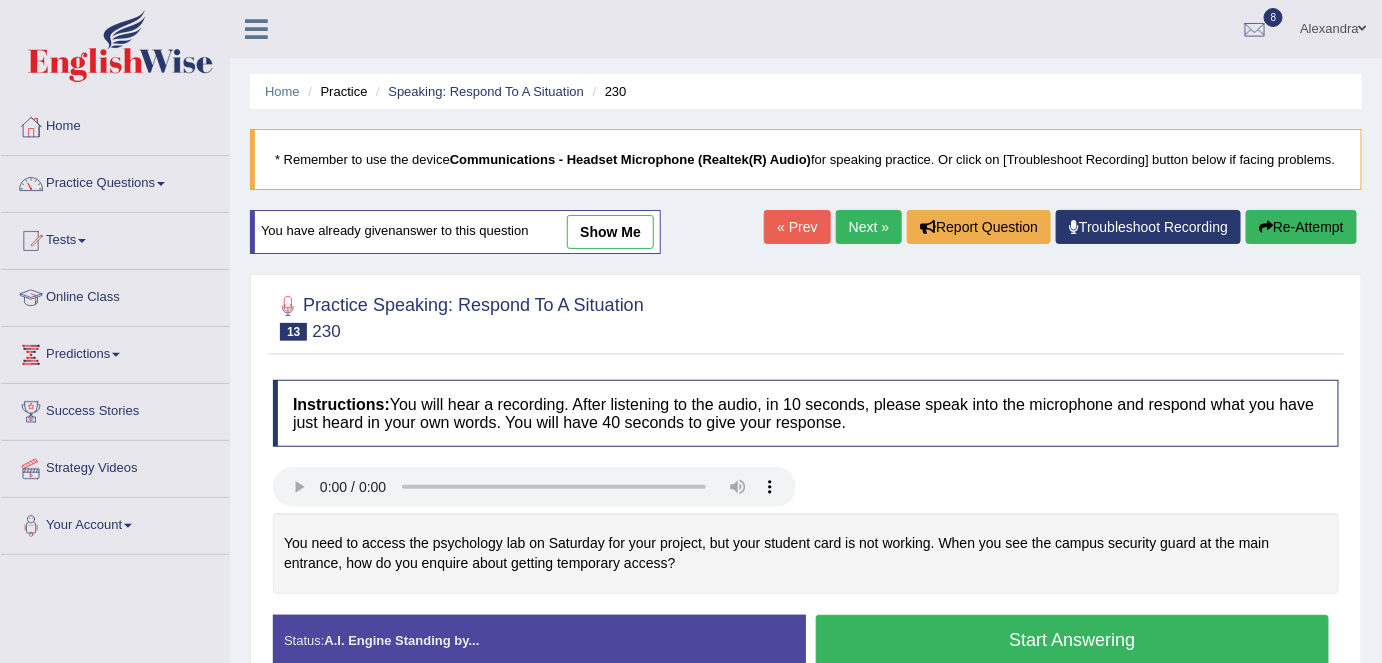 click on "show me" at bounding box center [610, 232] 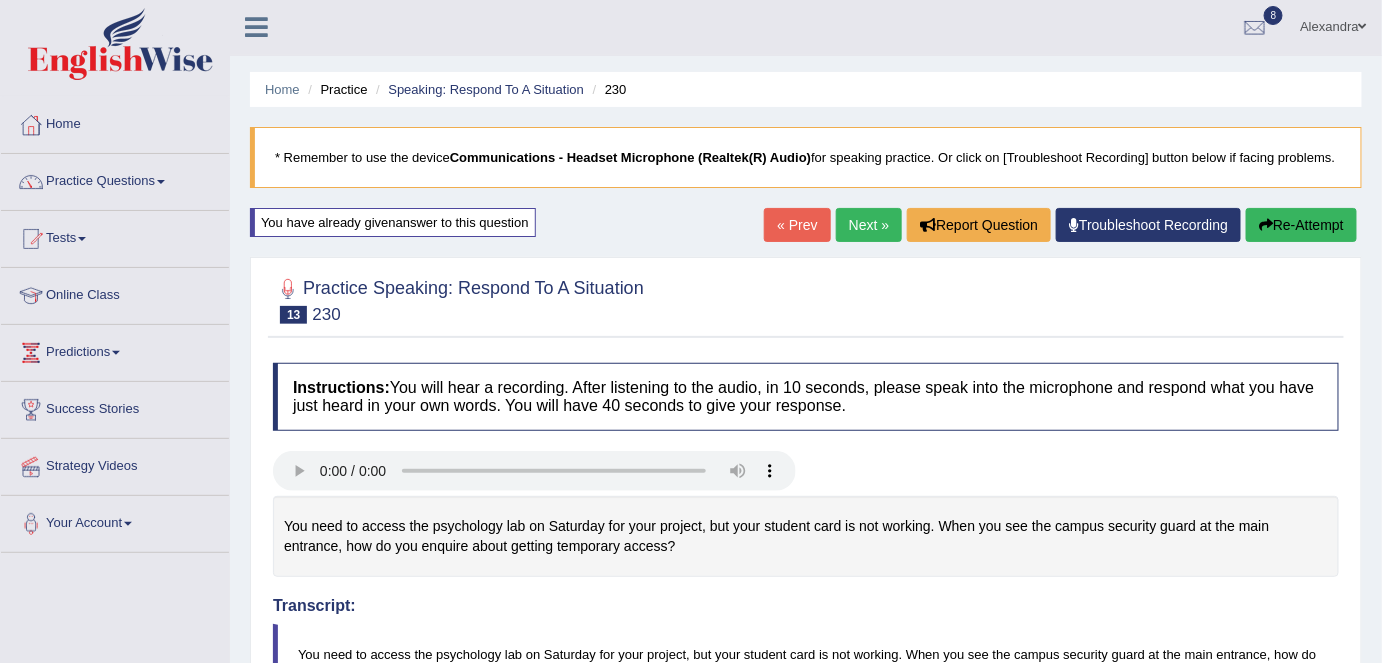 scroll, scrollTop: 0, scrollLeft: 0, axis: both 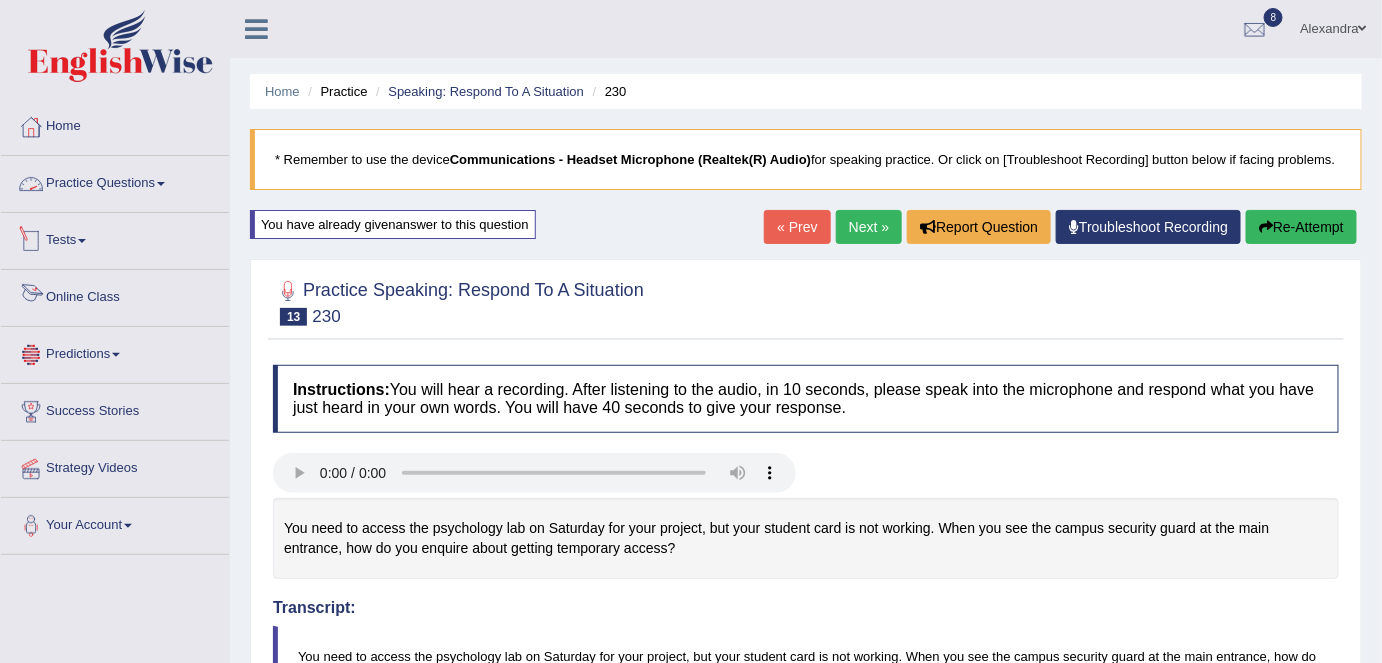 click on "Practice Questions" at bounding box center [115, 181] 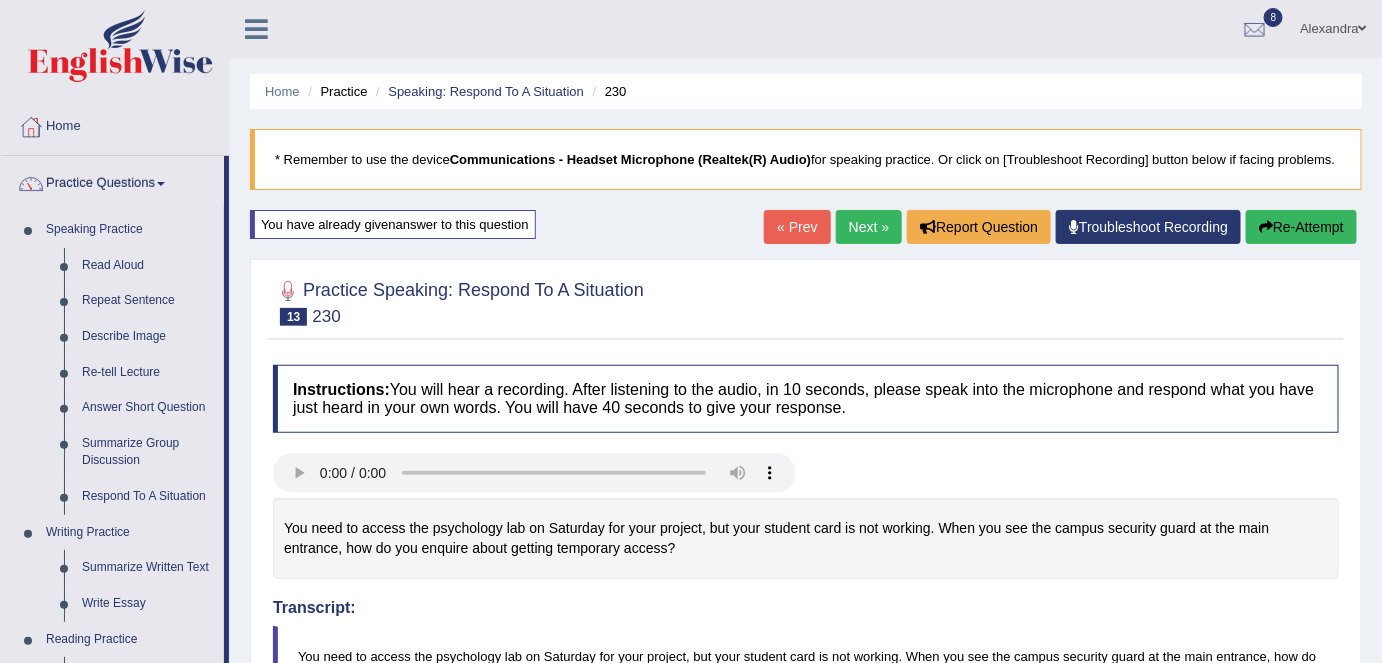 click on "Respond To A Situation" at bounding box center (148, 497) 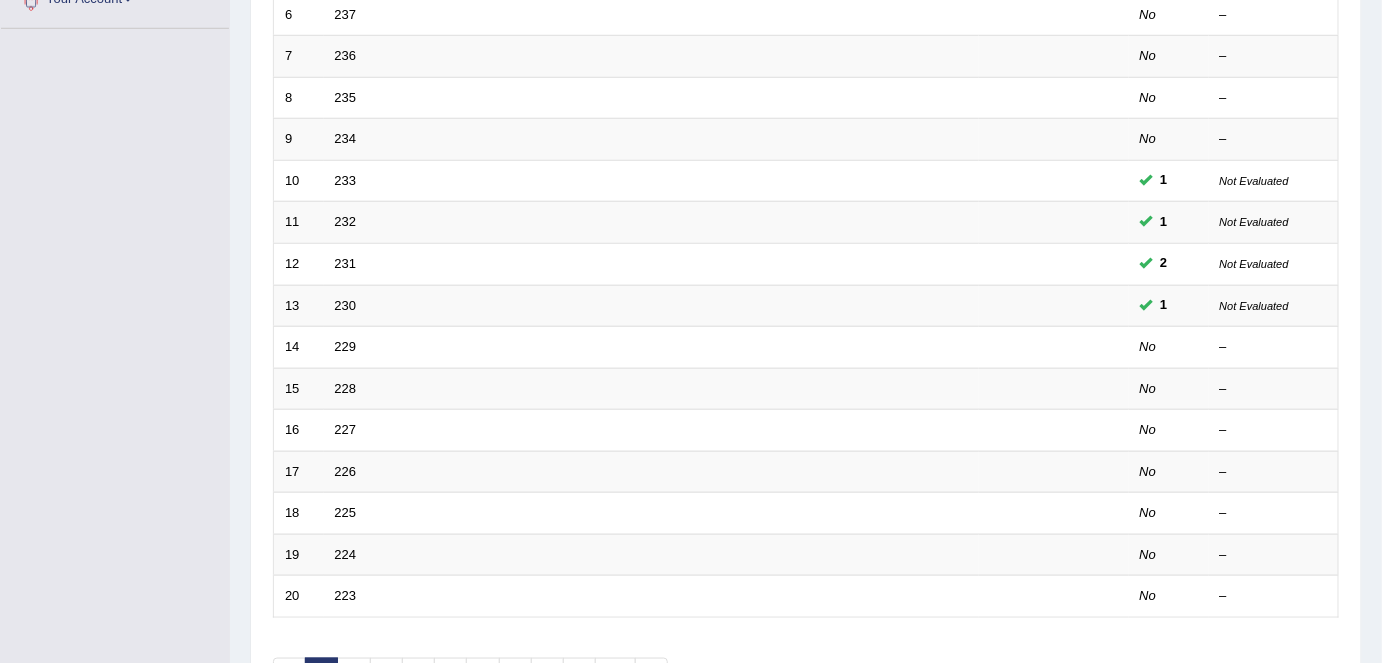 scroll, scrollTop: 484, scrollLeft: 0, axis: vertical 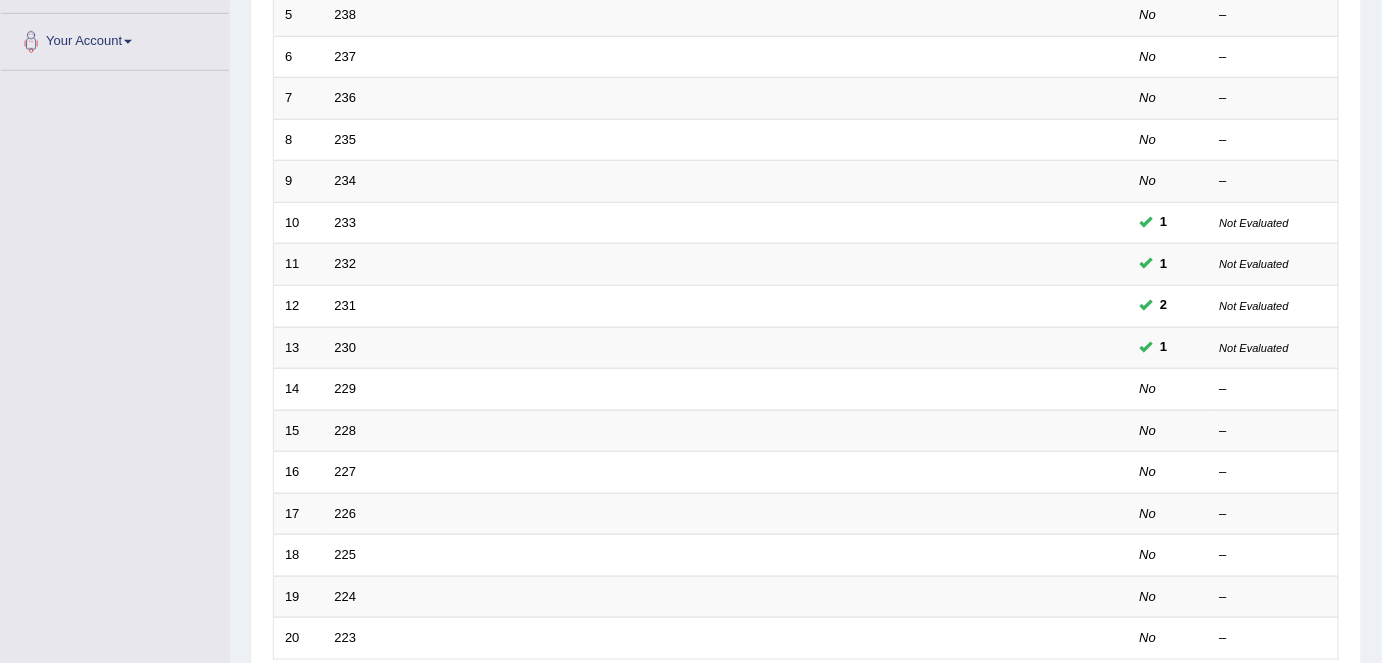click on "232" at bounding box center (346, 263) 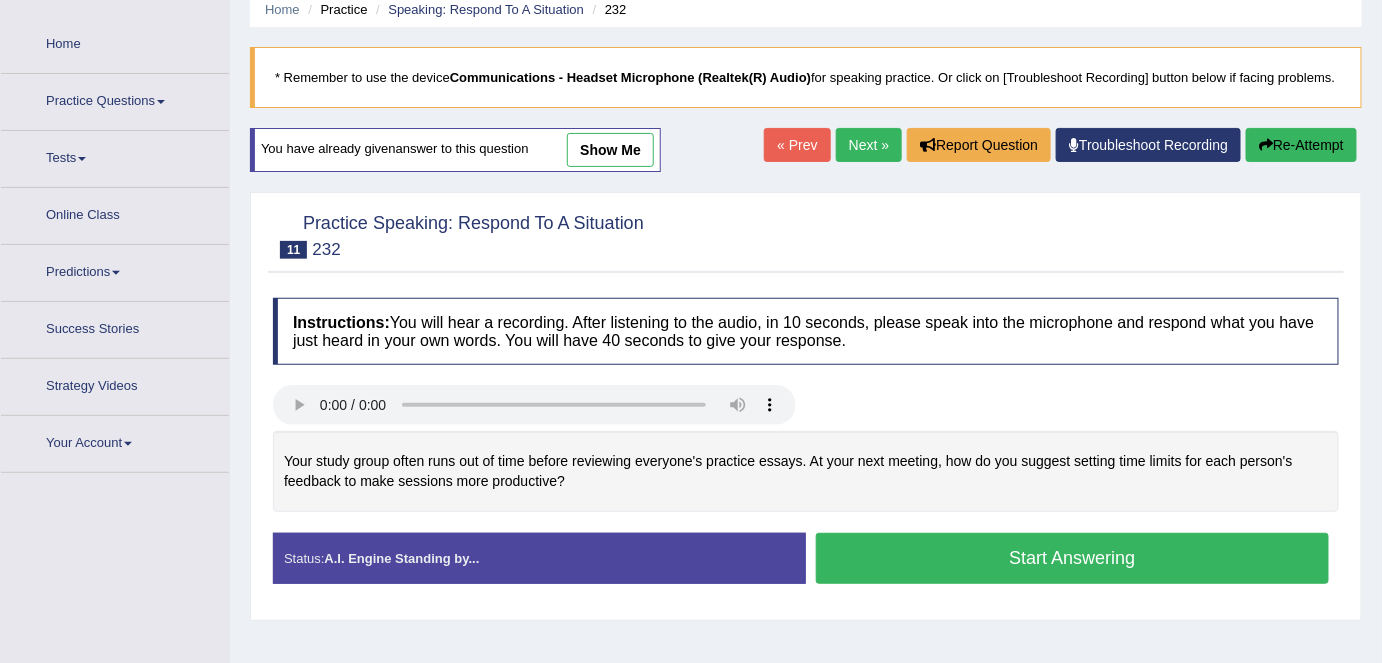 scroll, scrollTop: 114, scrollLeft: 0, axis: vertical 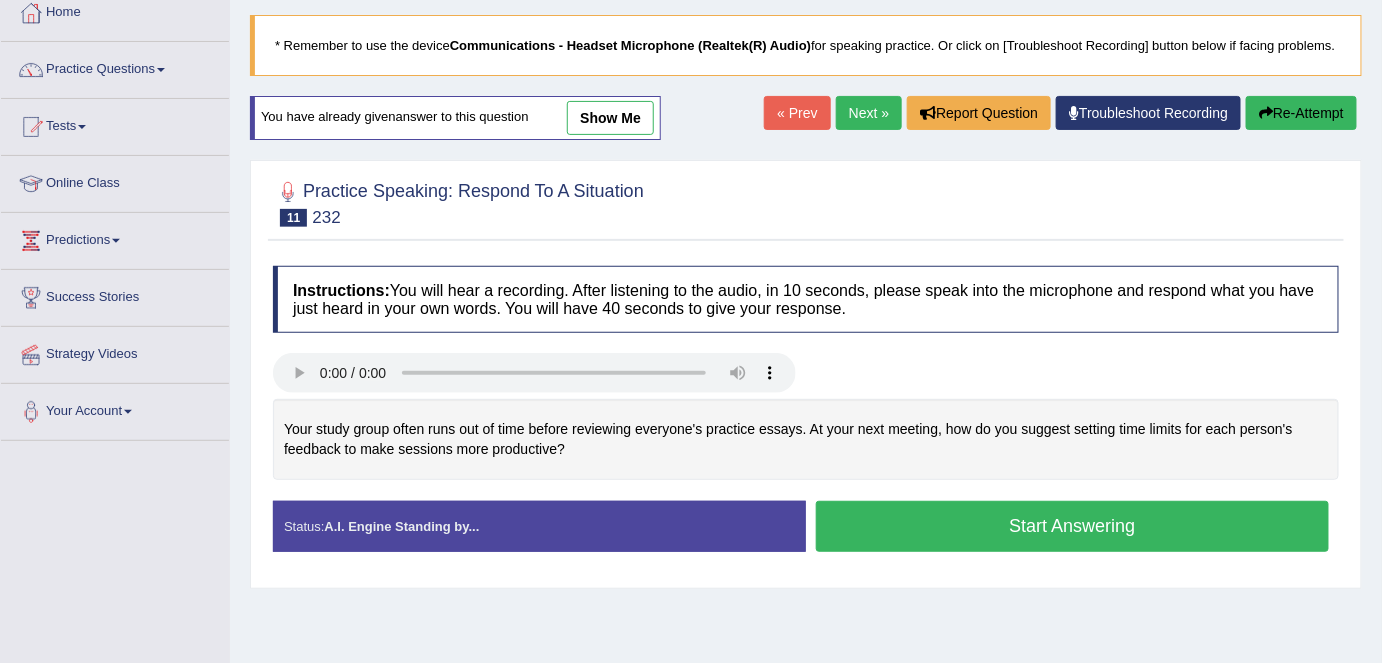 click on "show me" at bounding box center (610, 118) 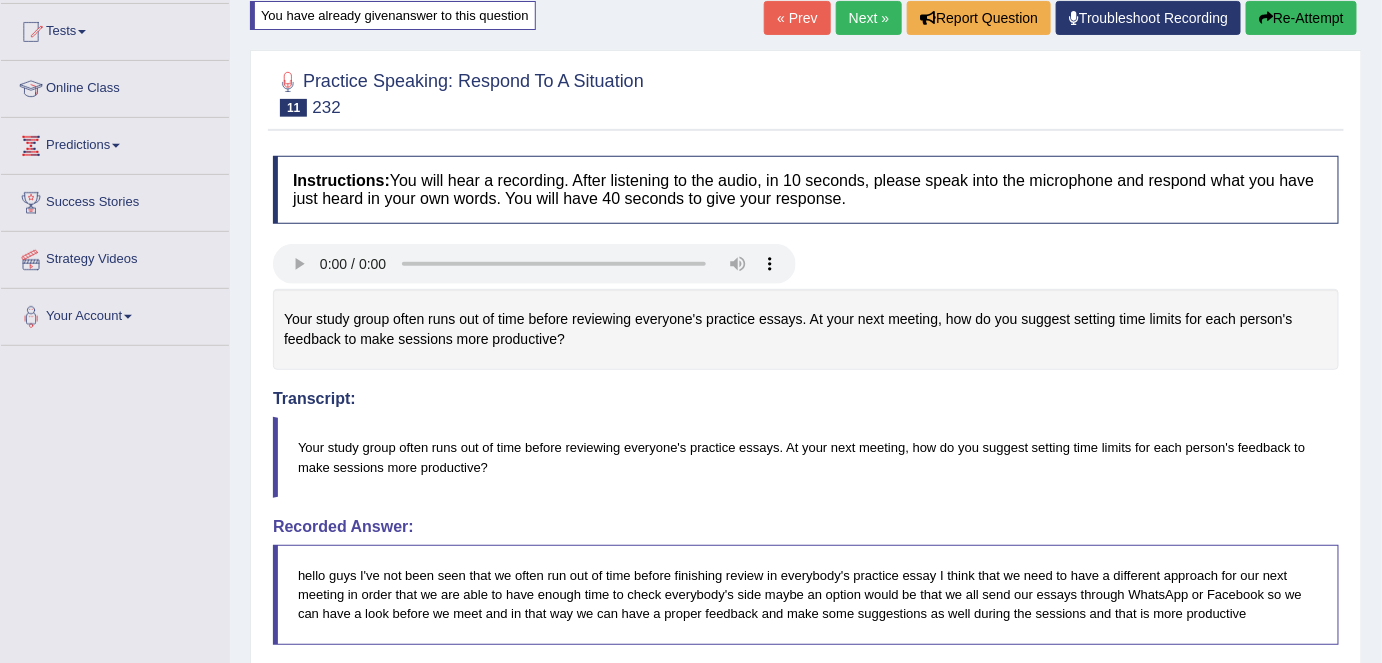 scroll, scrollTop: 0, scrollLeft: 0, axis: both 